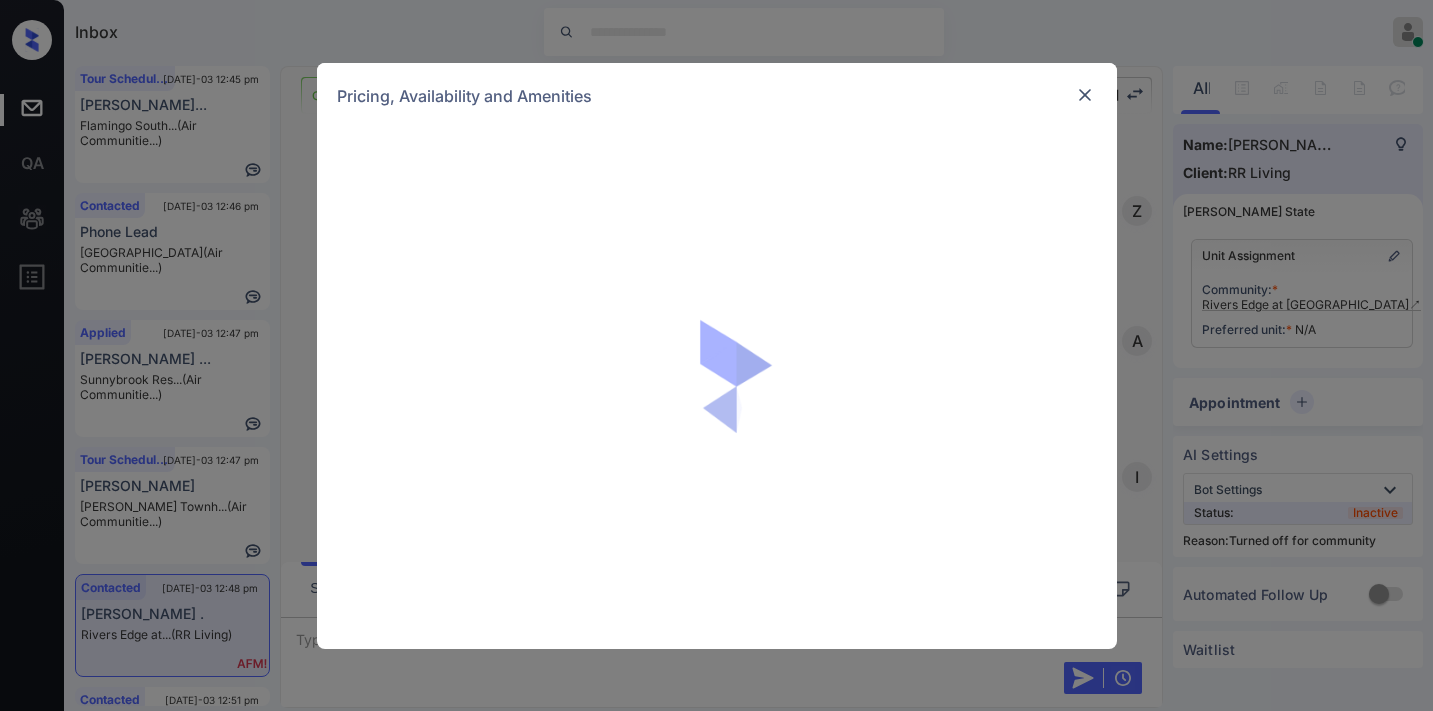 scroll, scrollTop: 0, scrollLeft: 0, axis: both 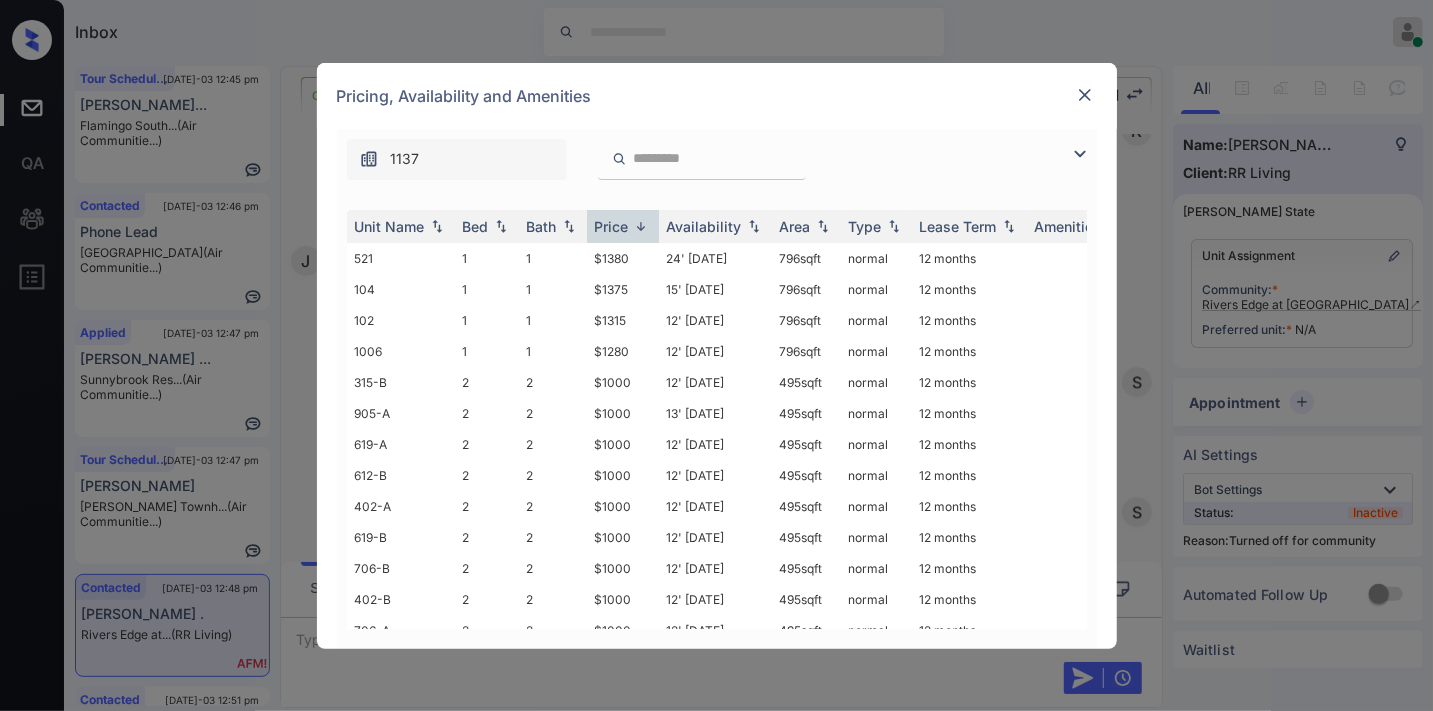 click on "Price" at bounding box center [612, 226] 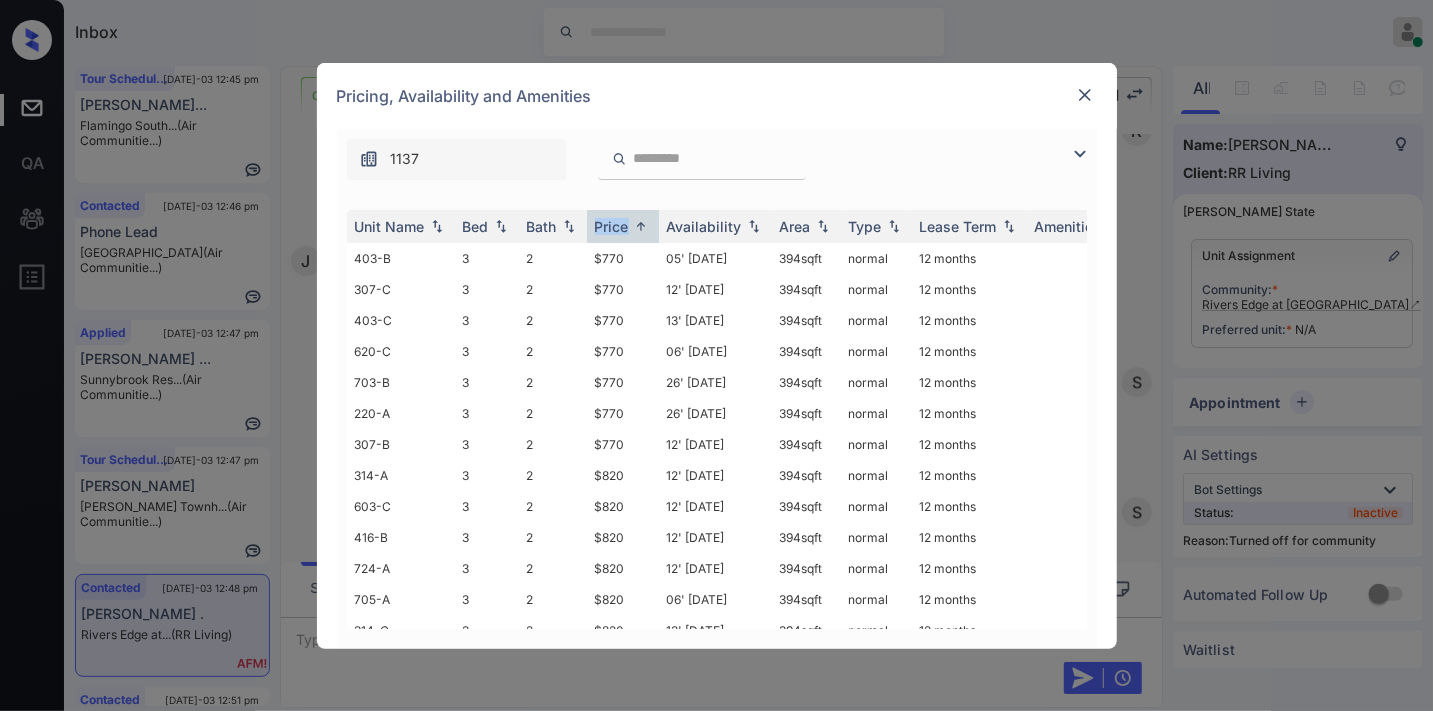 click at bounding box center (1080, 154) 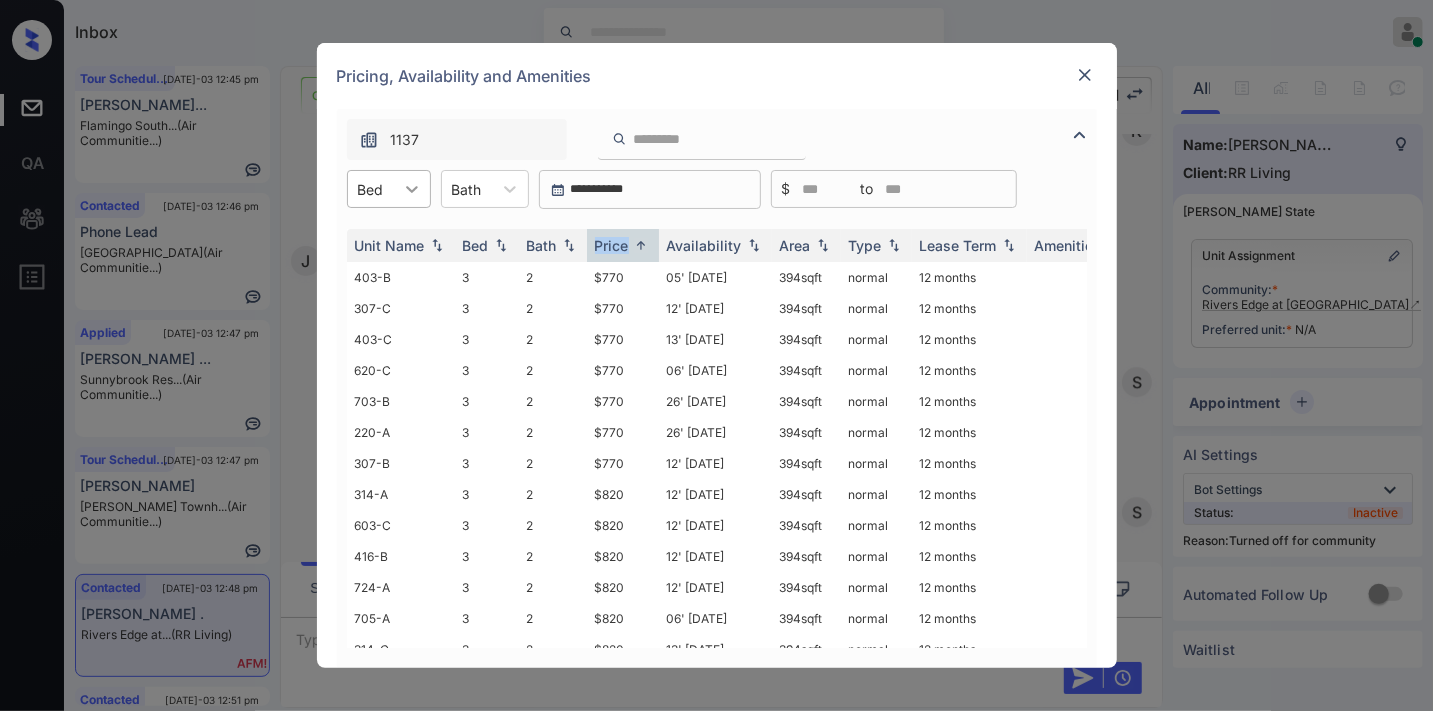 click 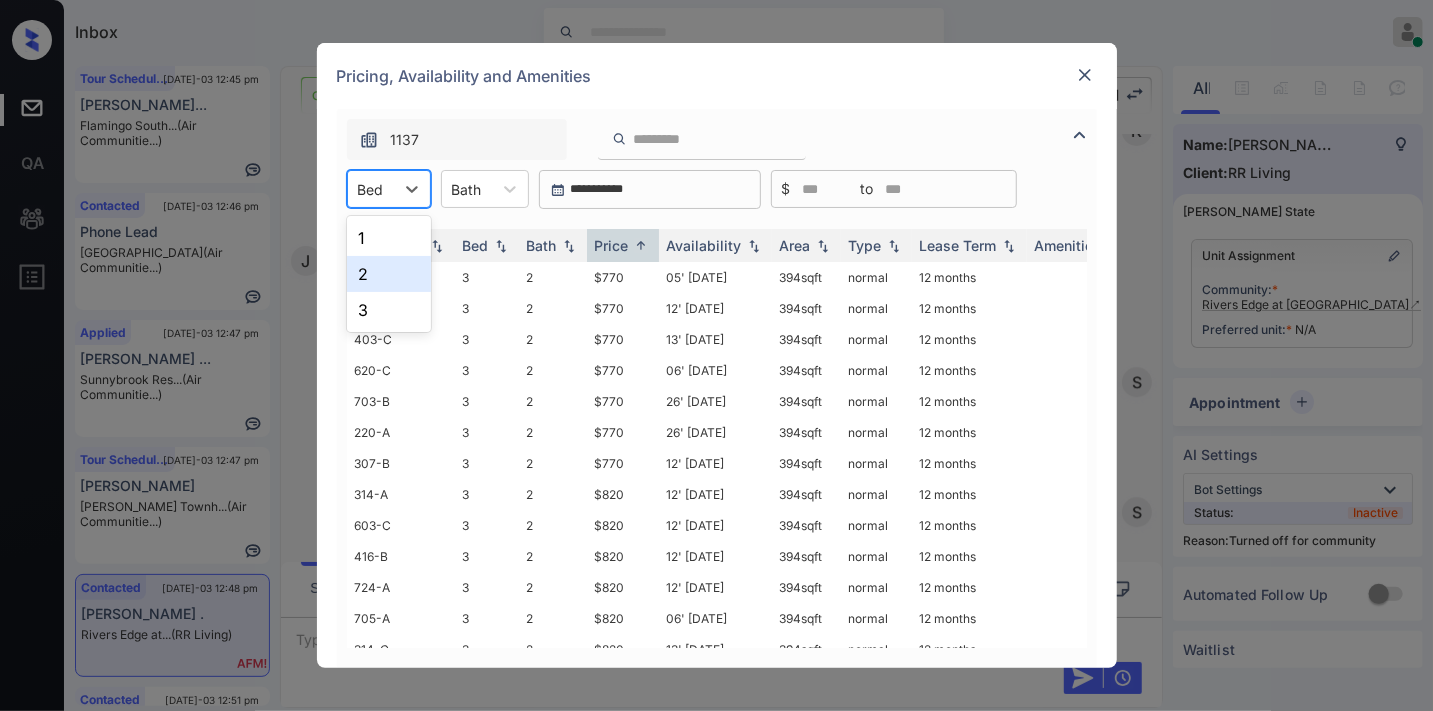 click on "2" at bounding box center (389, 274) 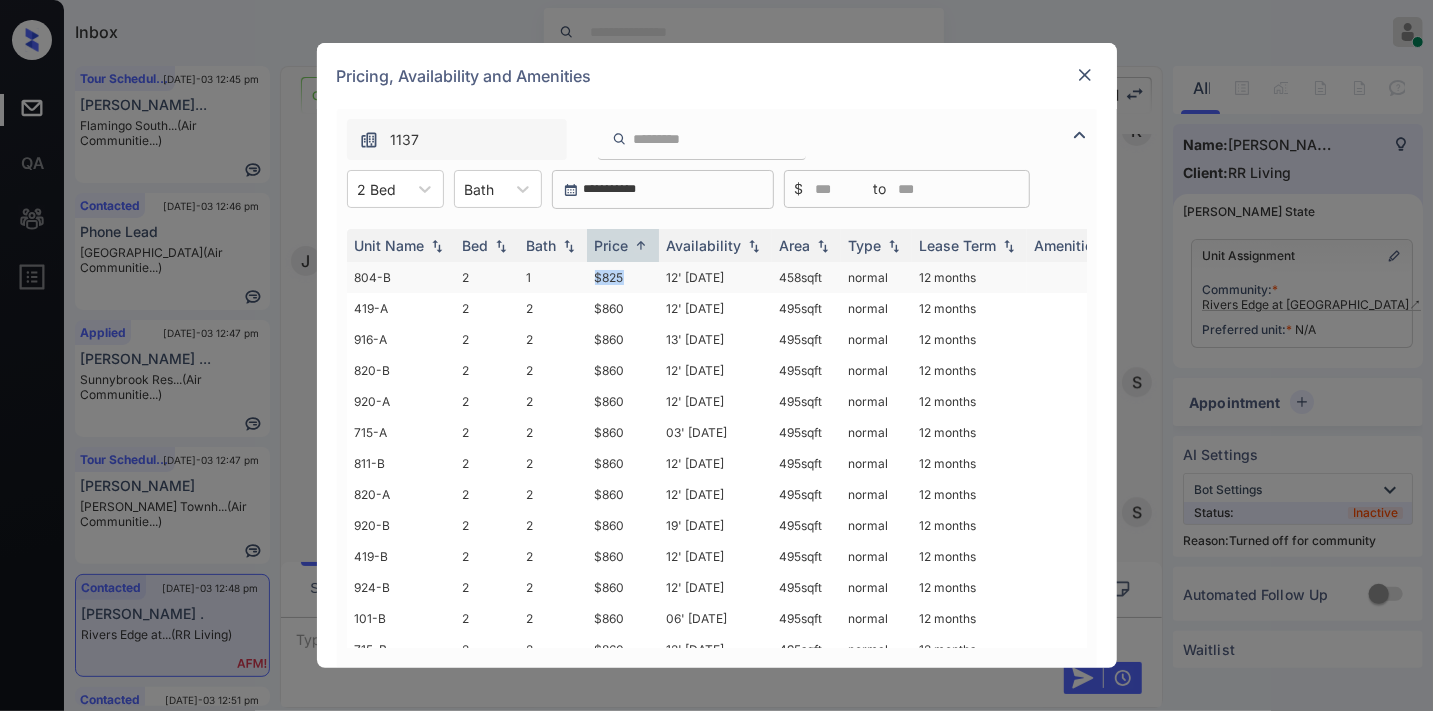 drag, startPoint x: 638, startPoint y: 285, endPoint x: 582, endPoint y: 283, distance: 56.0357 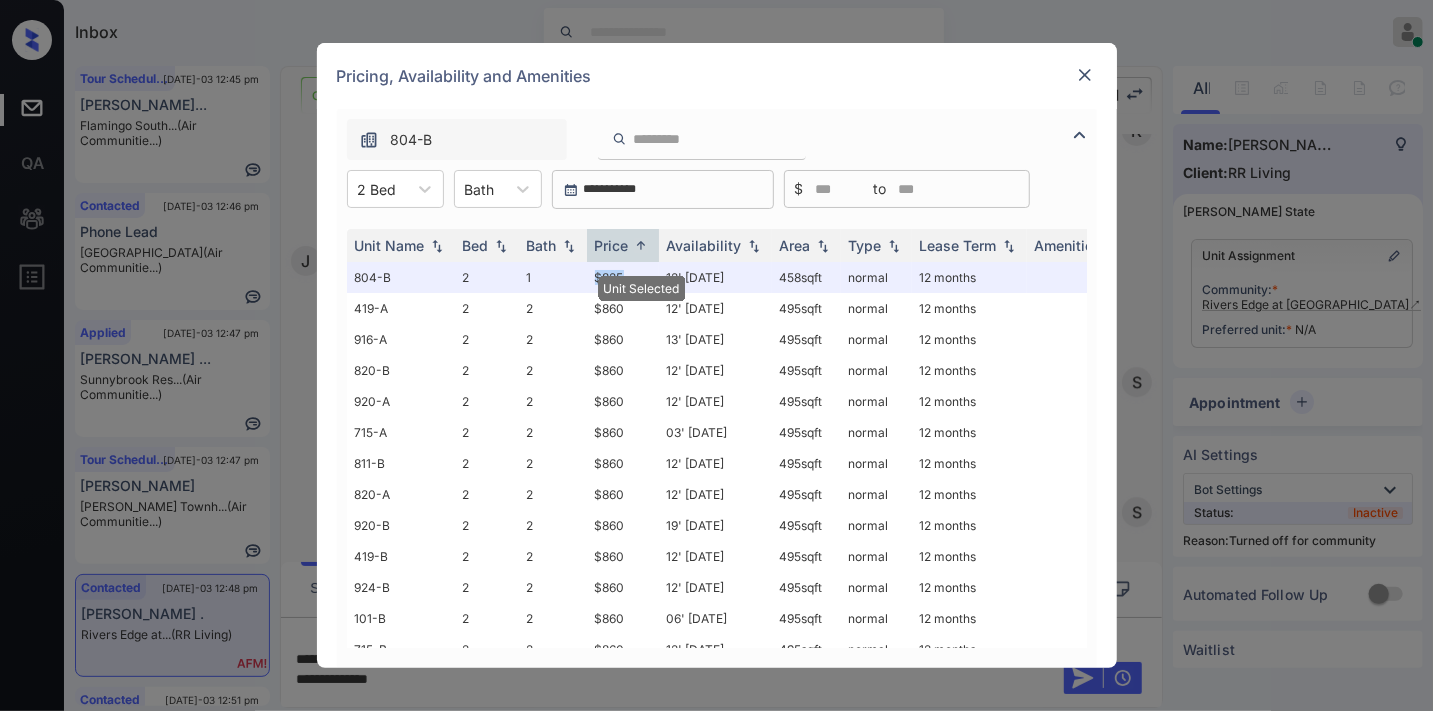 click at bounding box center (1085, 75) 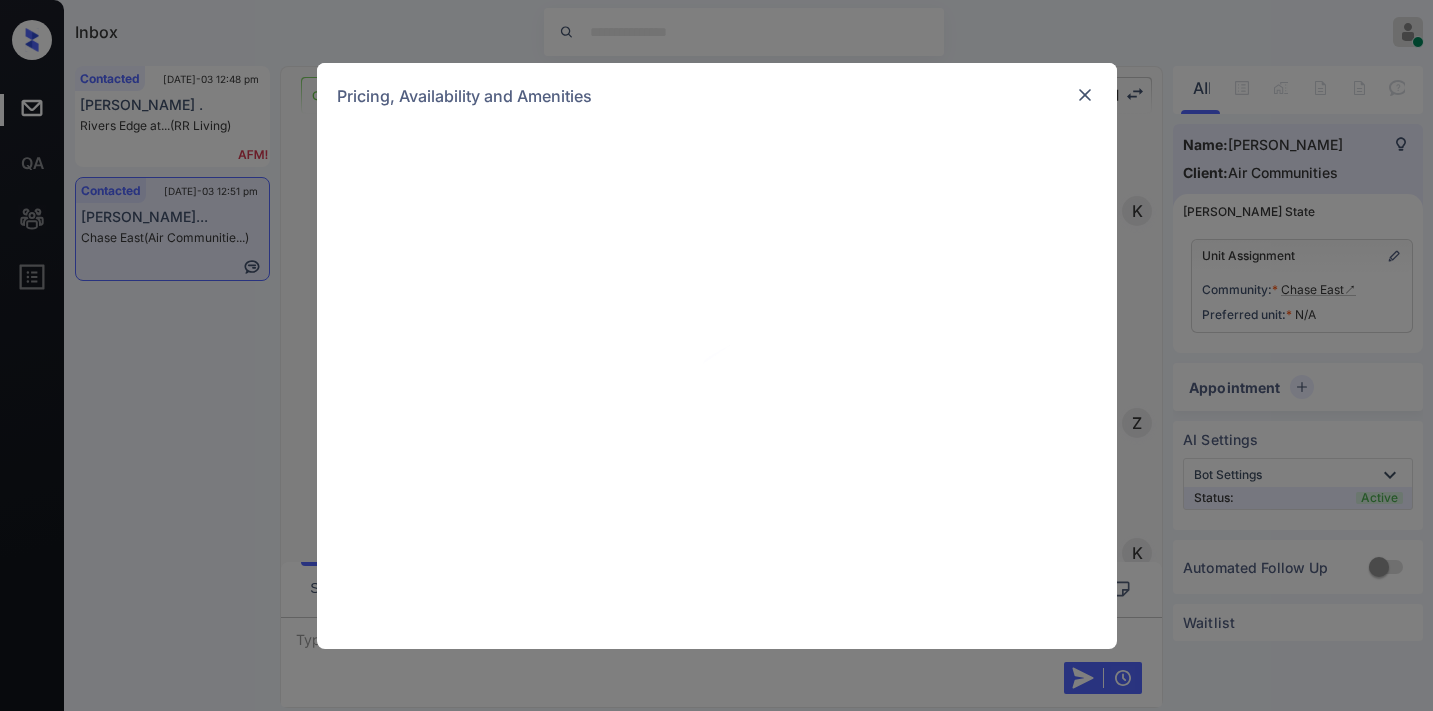 scroll, scrollTop: 0, scrollLeft: 0, axis: both 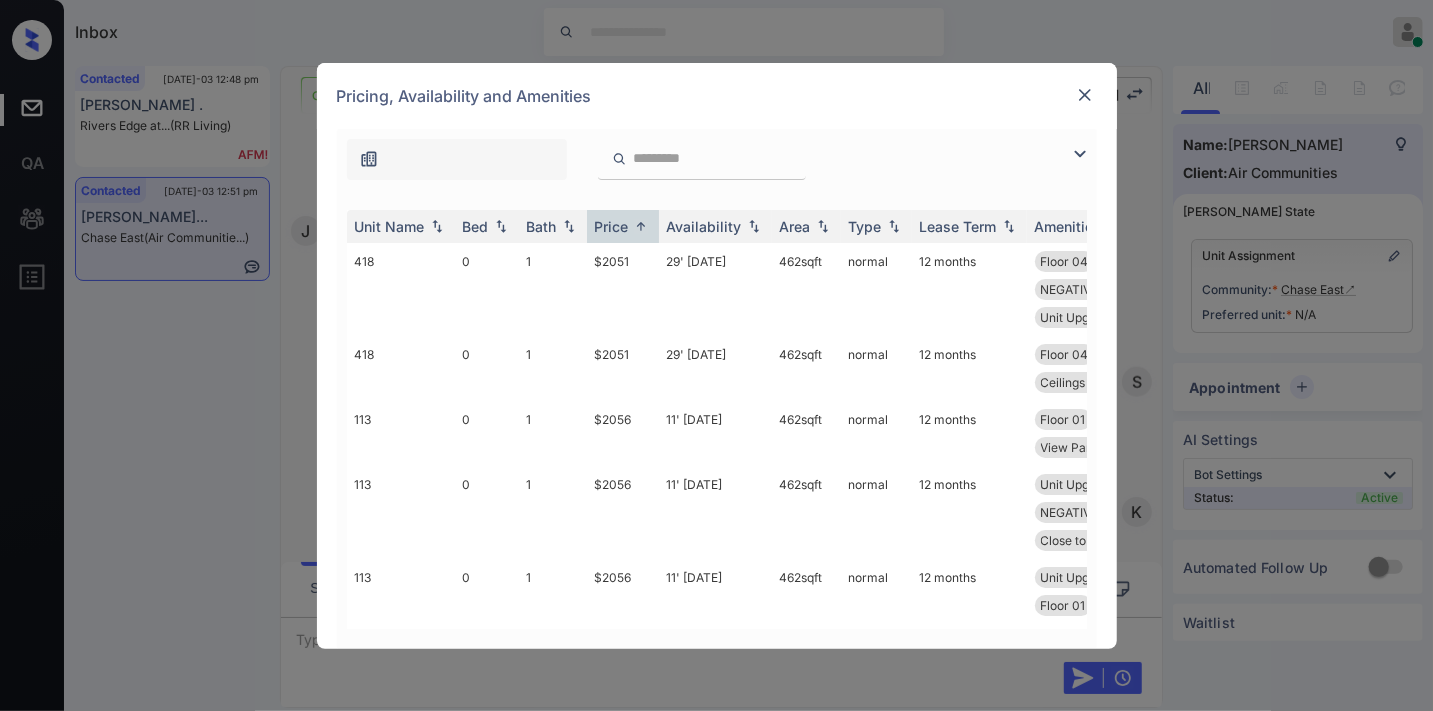 click at bounding box center [1080, 154] 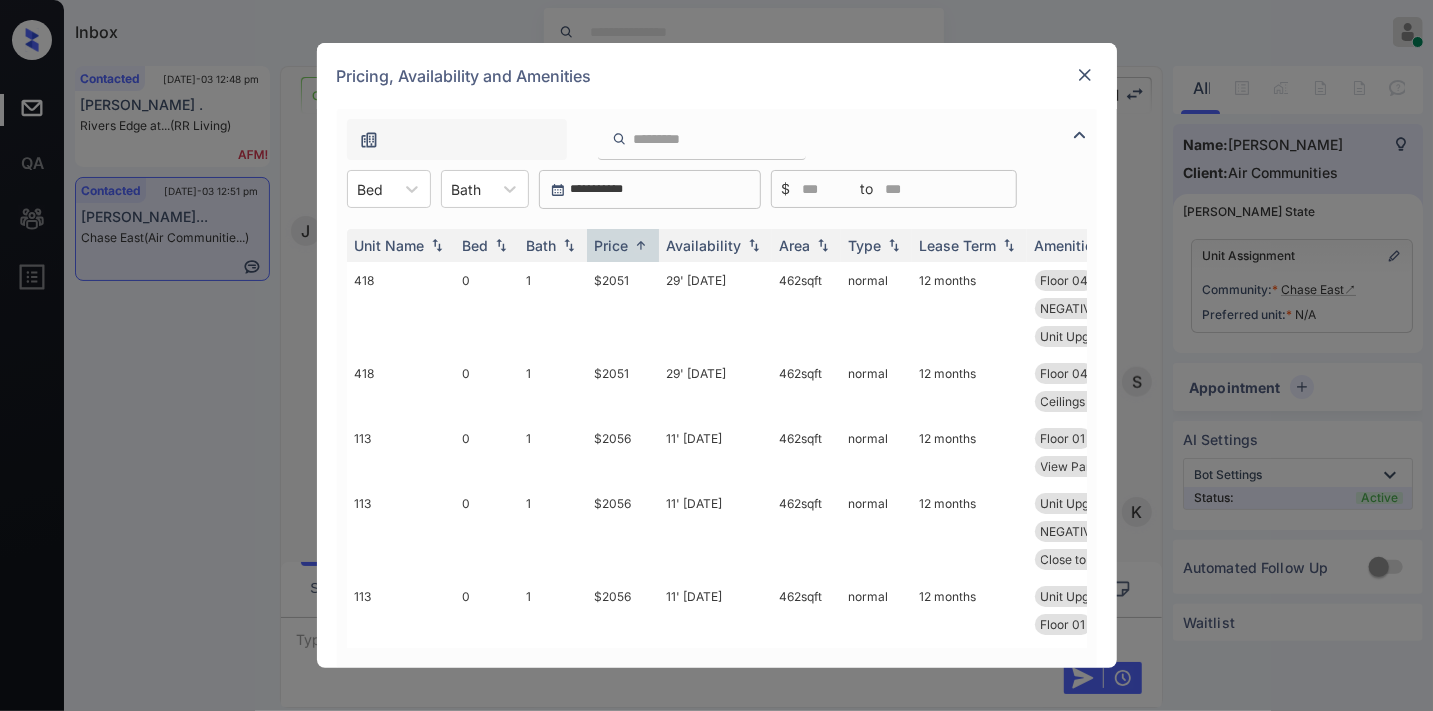 click 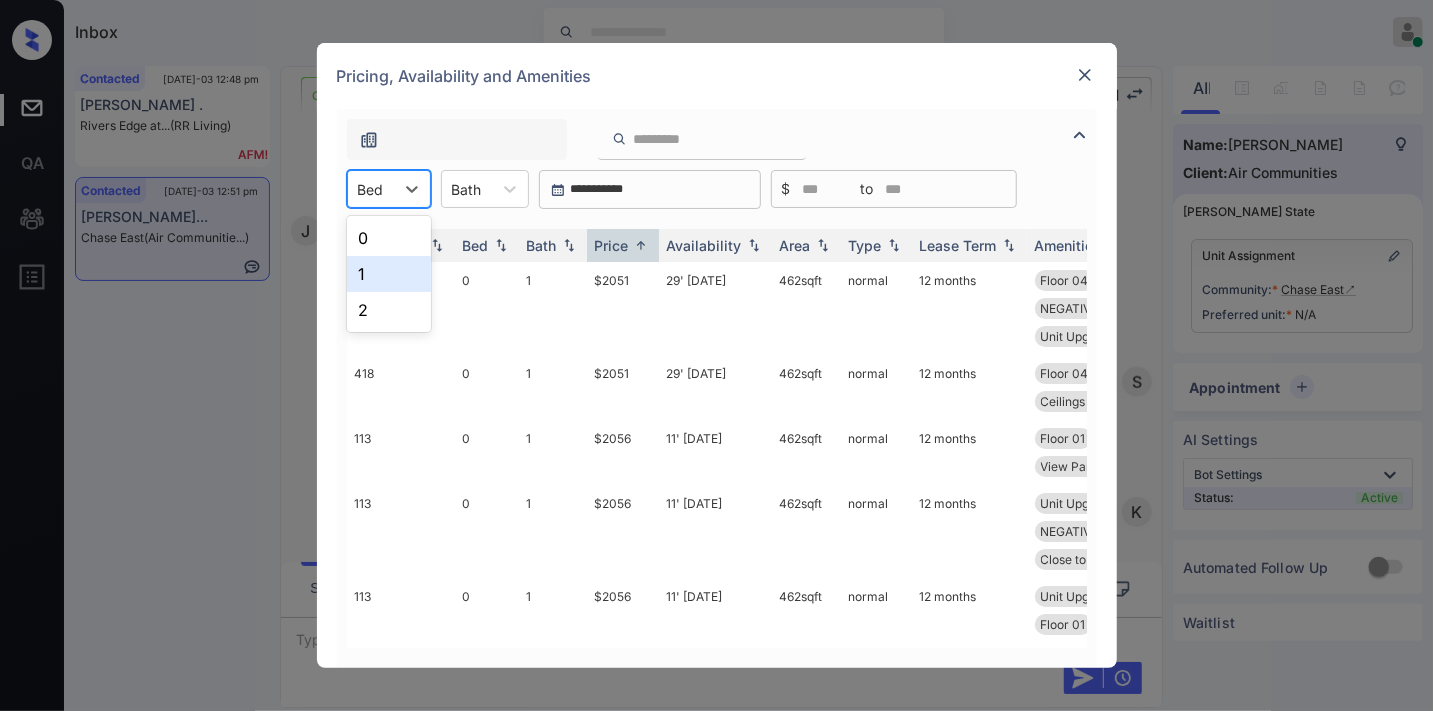 click on "1" at bounding box center (389, 274) 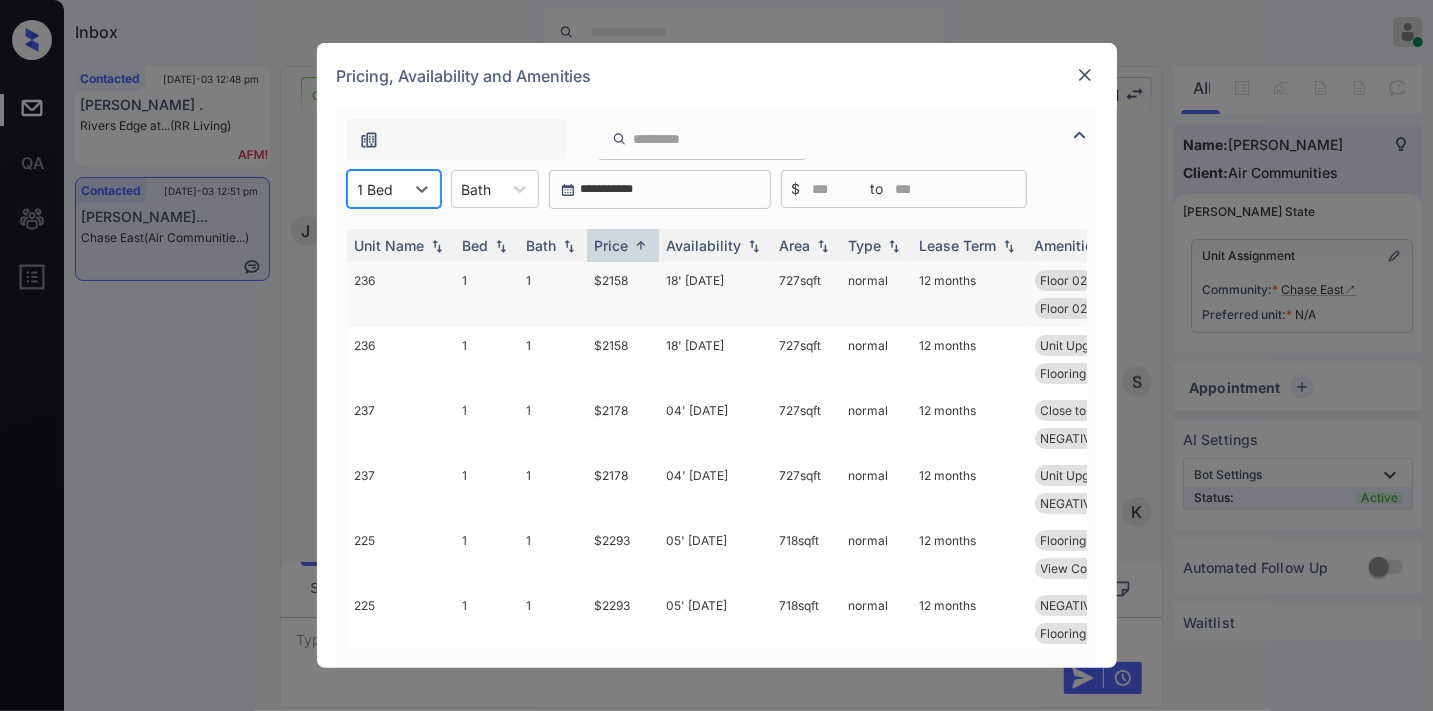 click on "$2158" at bounding box center (623, 294) 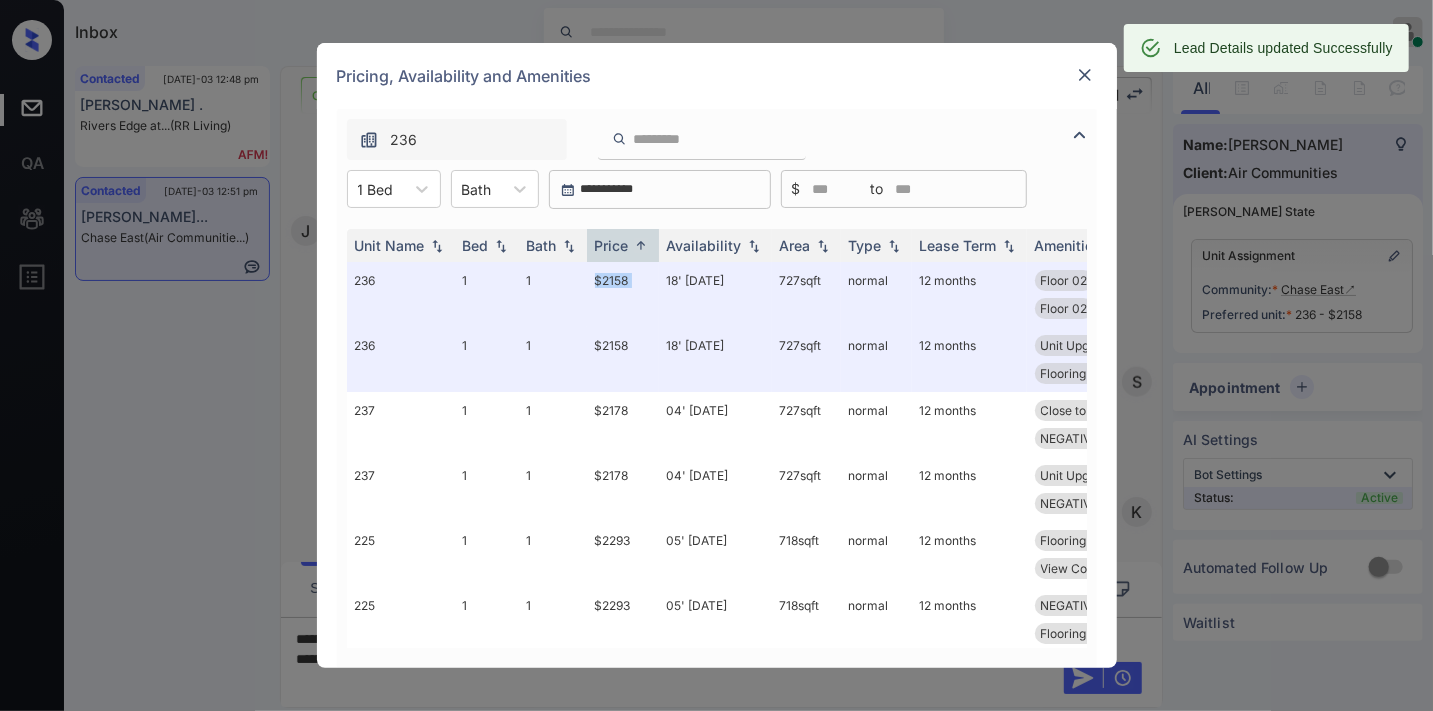 click at bounding box center [1085, 75] 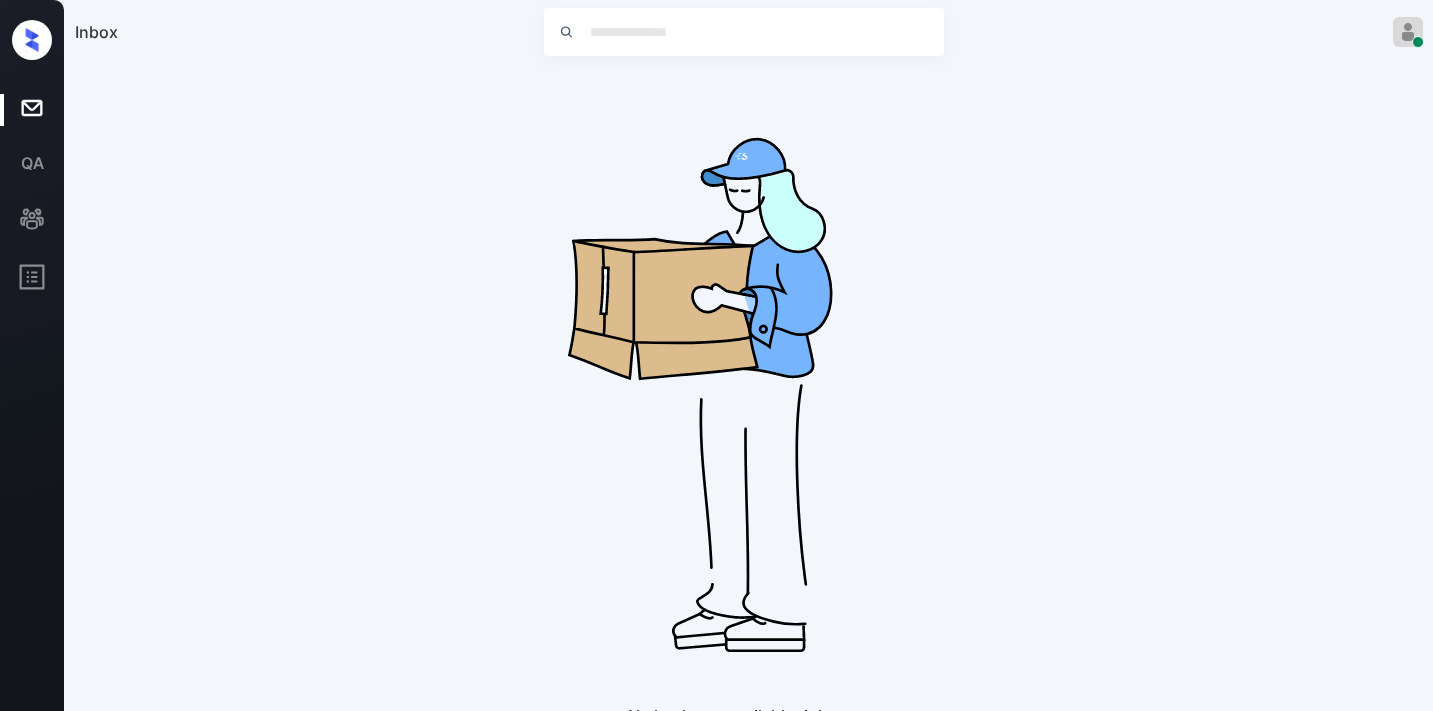scroll, scrollTop: 0, scrollLeft: 0, axis: both 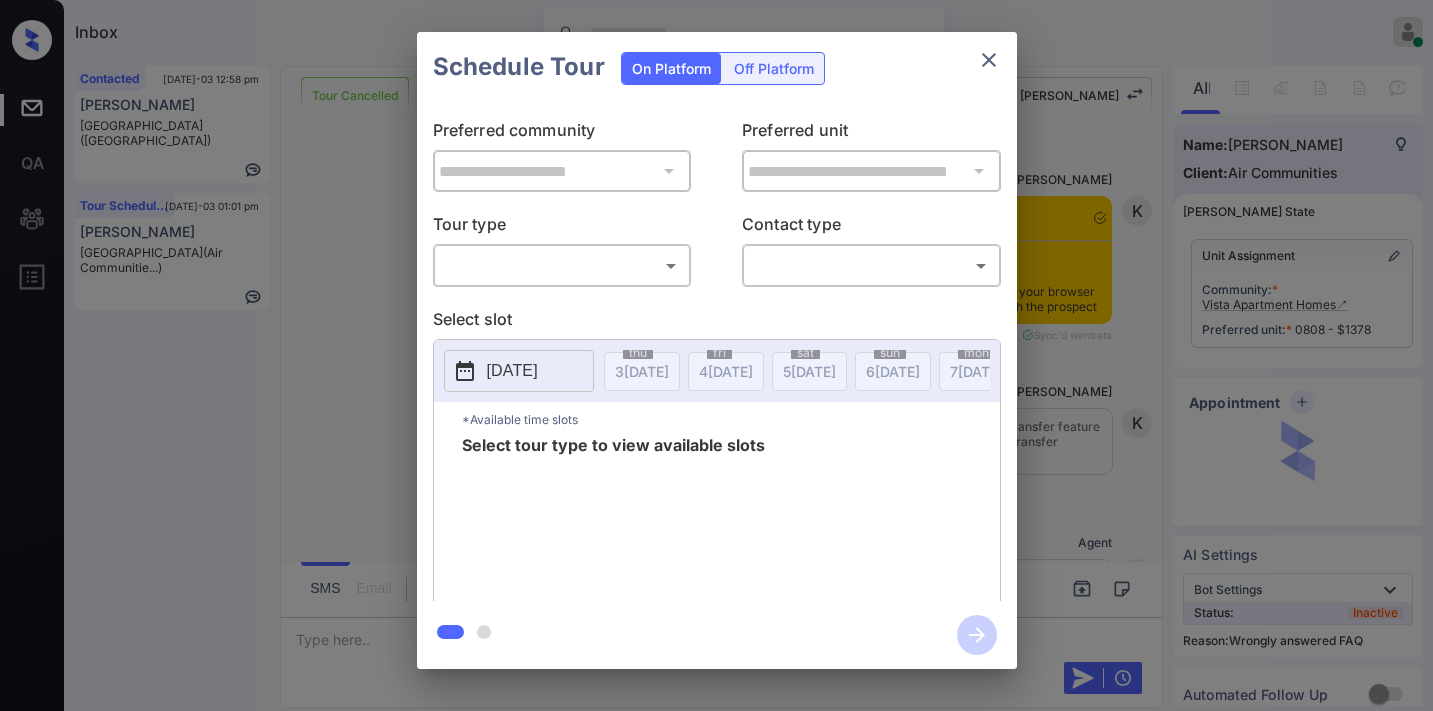 click on "Inbox Samantha Soliven Online Set yourself   offline Set yourself   on break Profile Switch to  dark  mode Sign out Contacted Jul-03 12:58 pm   Jose Valerio Forest Creek  (Fairfield) Tour Scheduled Jul-03 01:01 pm   Walt Nami North Park  (Air Communitie...) Tour Cancelled Lost Lead Sentiment: Angry Upon sliding the acknowledgement:  Lead will move to lost stage. * ​ SMS and call option will be set to opt out. AFM will be turned off for the lead. Kelsey New Message Kelsey Notes Note: <a href="https://conversation.getzuma.com/68630ad7ed5379d6dce05fb4">https://conversation.getzuma.com/68630ad7ed5379d6dce05fb4</a> - Paste this link into your browser to view Kelsey’s conversation with the prospect Jun 30, 2025 03:08 pm  Sync'd w  entrata K New Message Kelsey Due to the activation of disableLeadTransfer feature flag, Kelsey will no longer transfer ownership of this CRM guest card Jun 30, 2025 03:08 pm K New Message Agent Lead created because they indicated they are interested in leasing via Zuma IVR. A Zuma Z A" at bounding box center (716, 355) 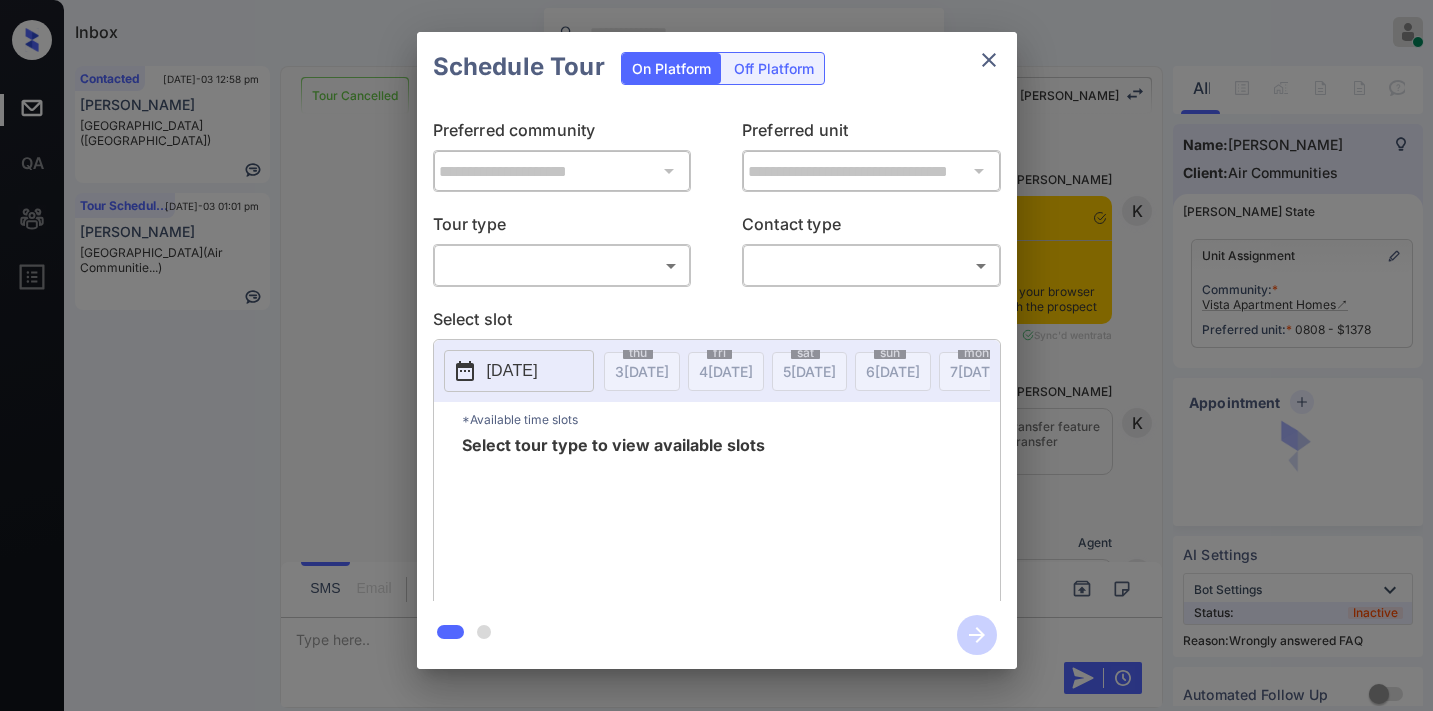 type on "********" 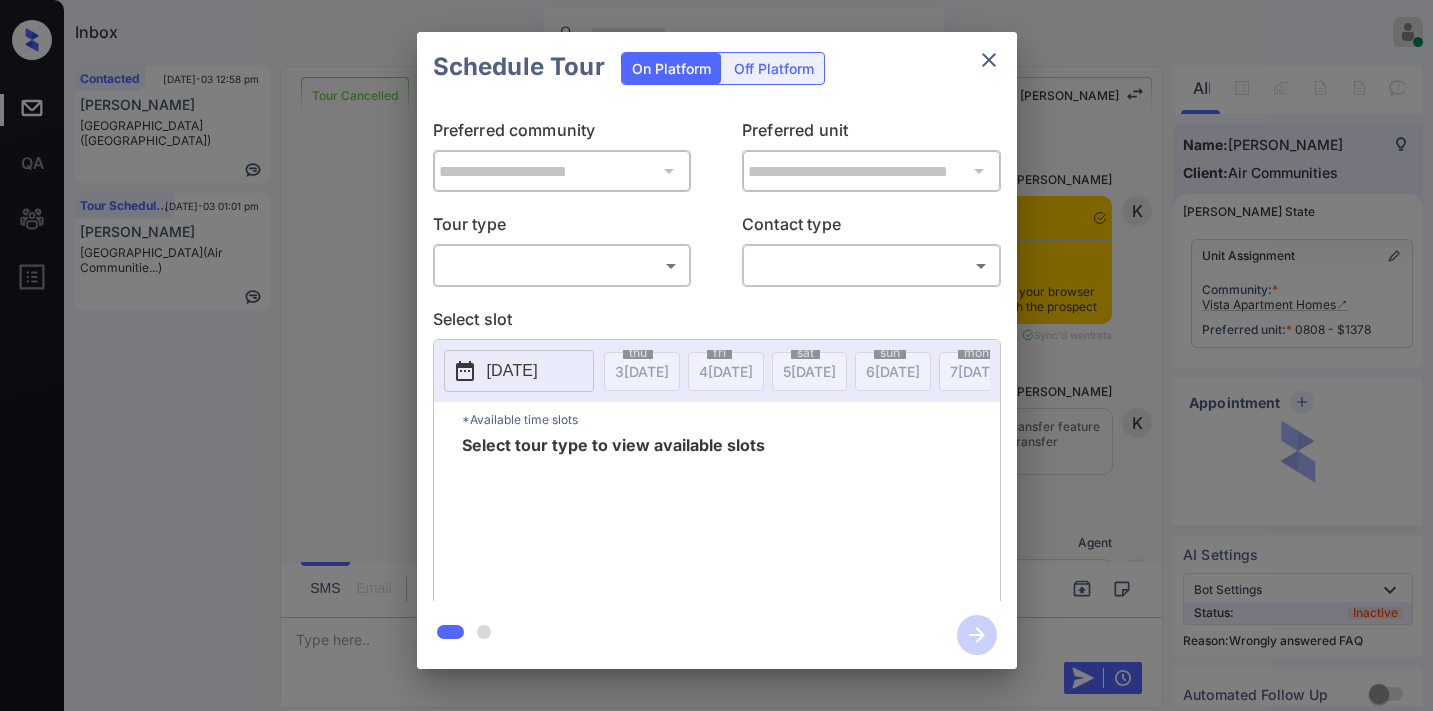 scroll, scrollTop: 0, scrollLeft: 0, axis: both 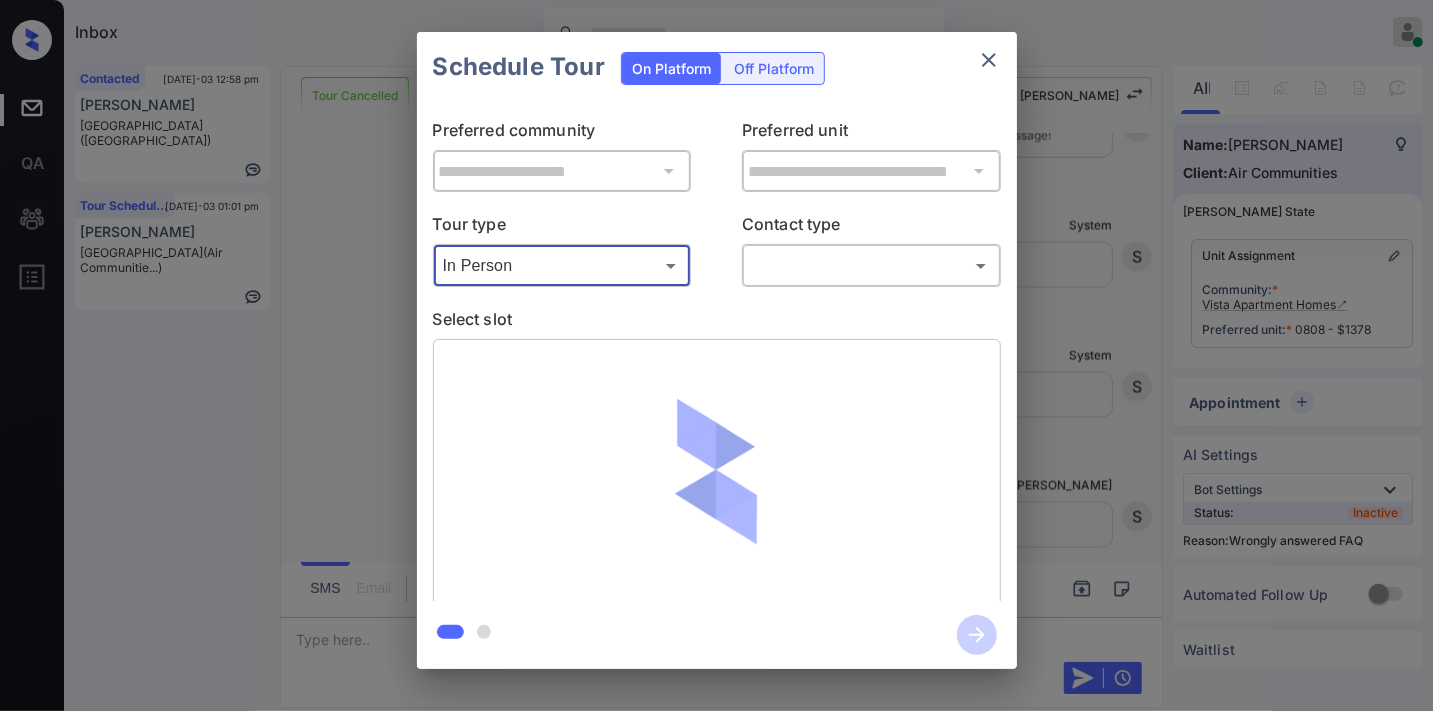 click on "Inbox Samantha Soliven Online Set yourself   offline Set yourself   on break Profile Switch to  dark  mode Sign out Contacted Jul-03 12:58 pm   Jose Valerio Forest Creek  (Fairfield) Tour Scheduled Jul-03 01:01 pm   Walt Nami North Park  (Air Communitie...) Tour Cancelled Lost Lead Sentiment: Angry Upon sliding the acknowledgement:  Lead will move to lost stage. * ​ SMS and call option will be set to opt out. AFM will be turned off for the lead. Kelsey New Message Kelsey Notes Note: <a href="https://conversation.getzuma.com/68630ad7ed5379d6dce05fb4">https://conversation.getzuma.com/68630ad7ed5379d6dce05fb4</a> - Paste this link into your browser to view Kelsey’s conversation with the prospect Jun 30, 2025 03:08 pm  Sync'd w  entrata K New Message Kelsey Due to the activation of disableLeadTransfer feature flag, Kelsey will no longer transfer ownership of this CRM guest card Jun 30, 2025 03:08 pm K New Message Agent Lead created because they indicated they are interested in leasing via Zuma IVR. A Zuma Z A" at bounding box center [716, 355] 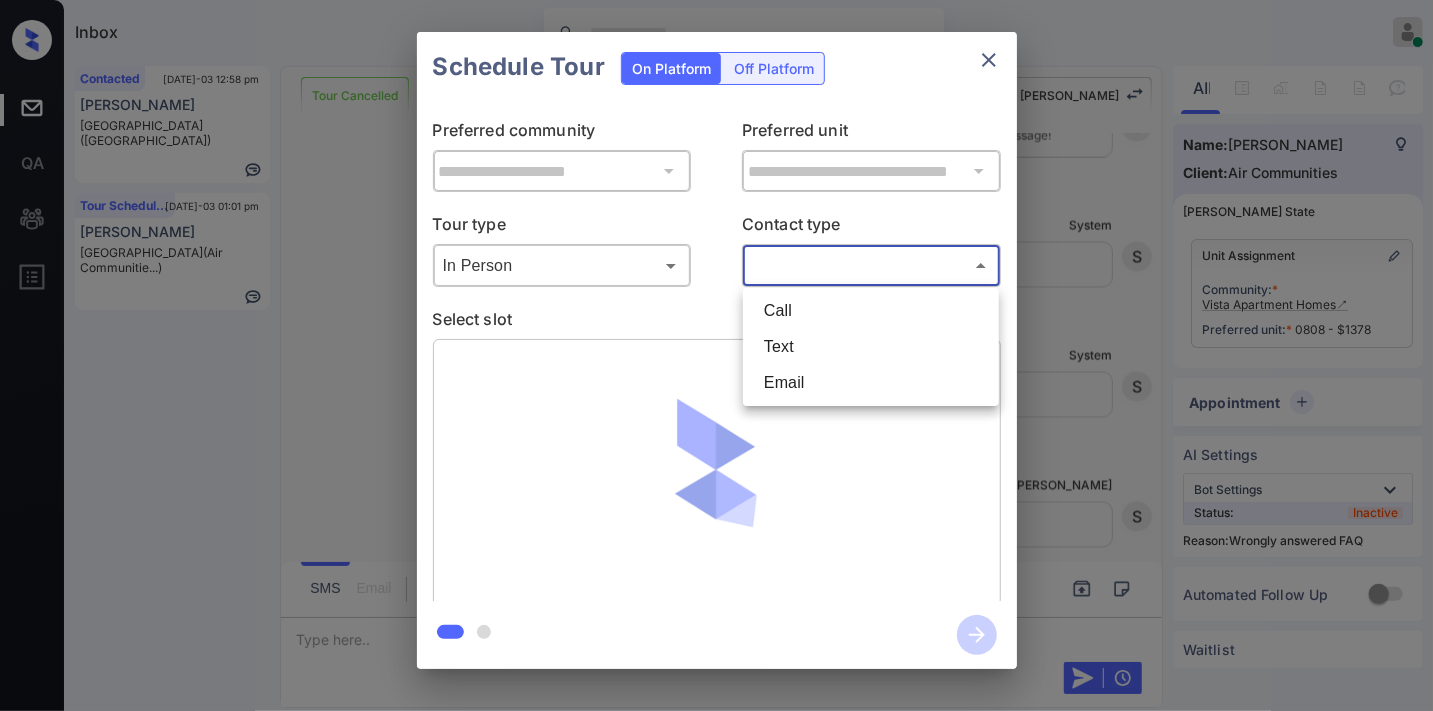 click on "Text" at bounding box center [871, 347] 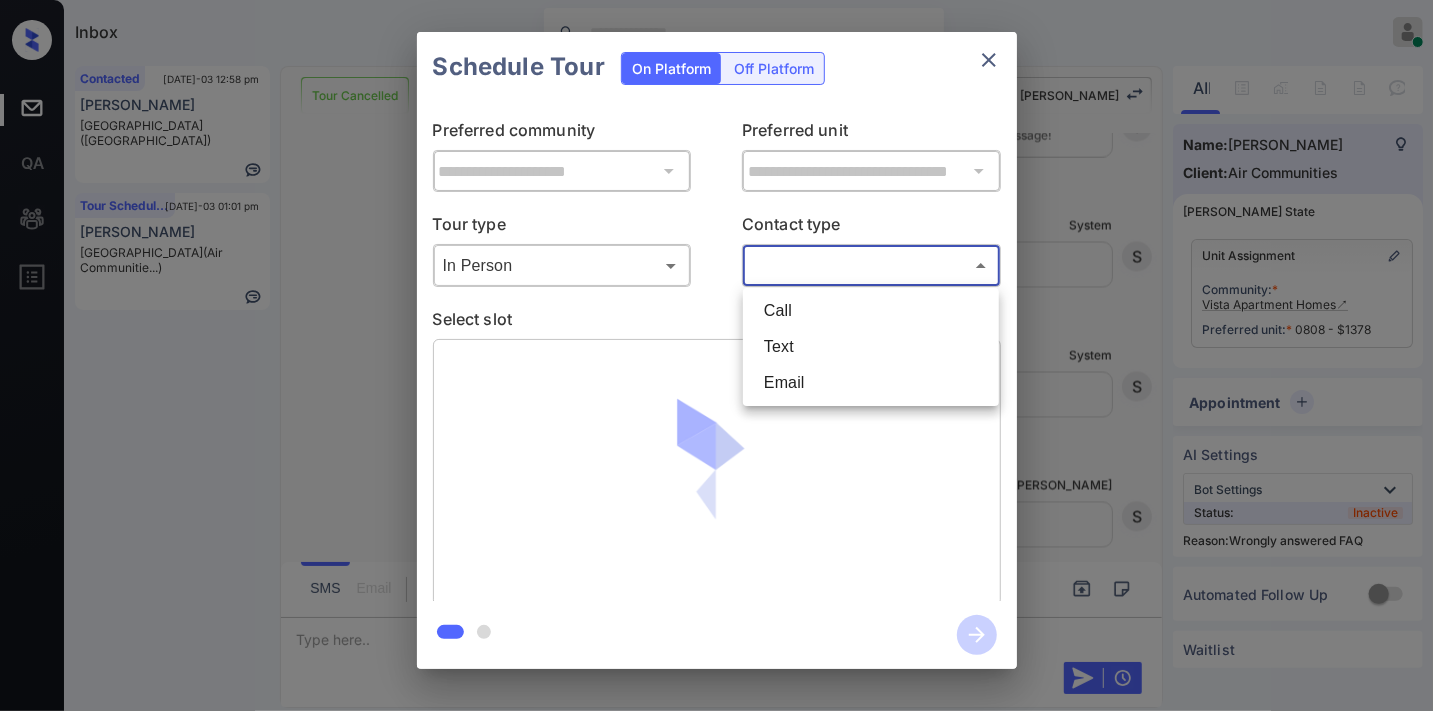 type on "****" 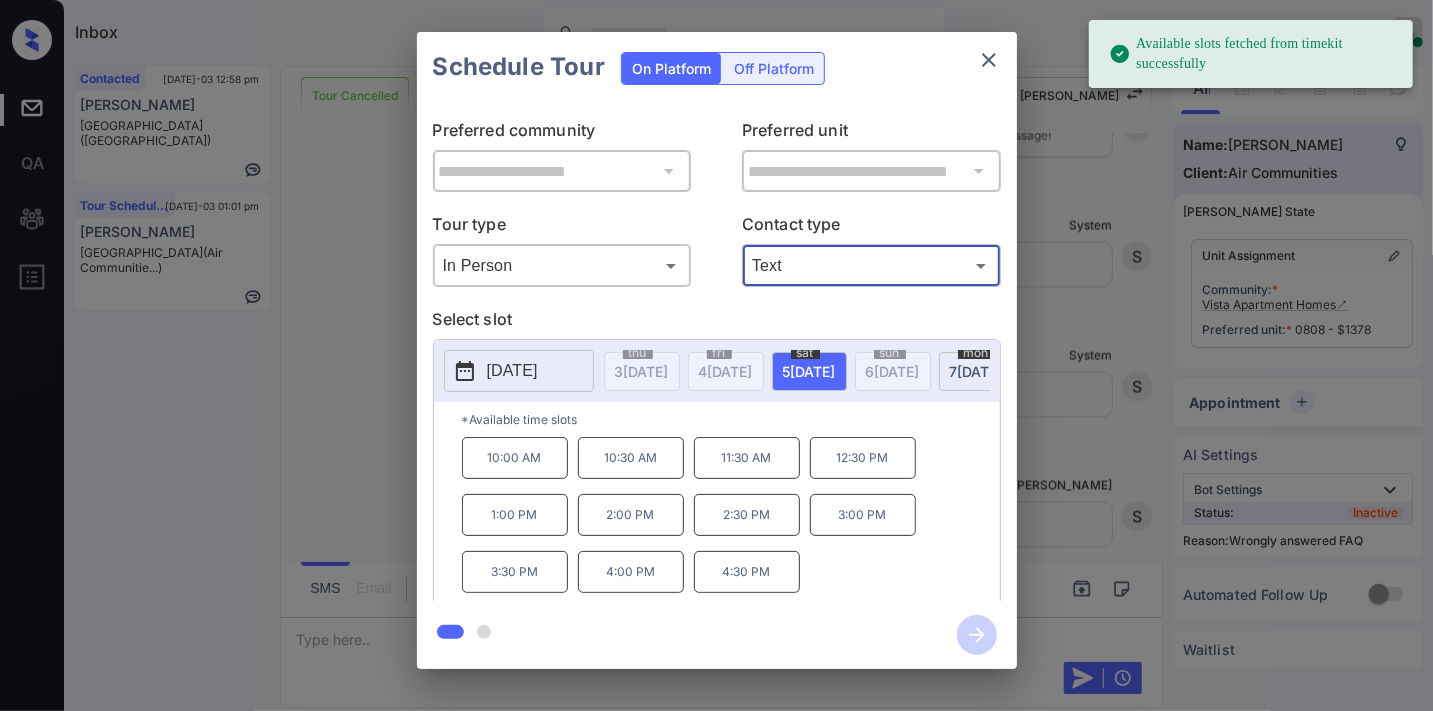 click on "[DATE]" at bounding box center (512, 371) 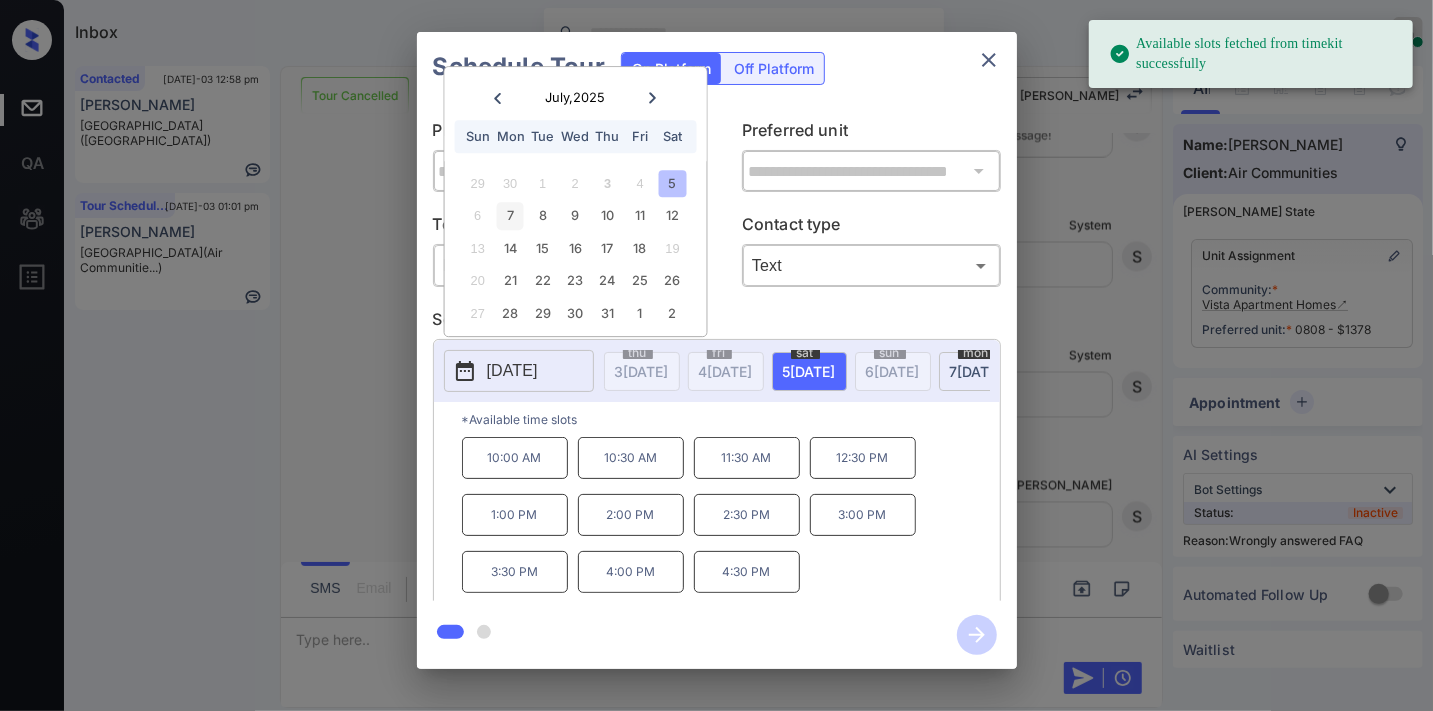 click on "7" at bounding box center (510, 216) 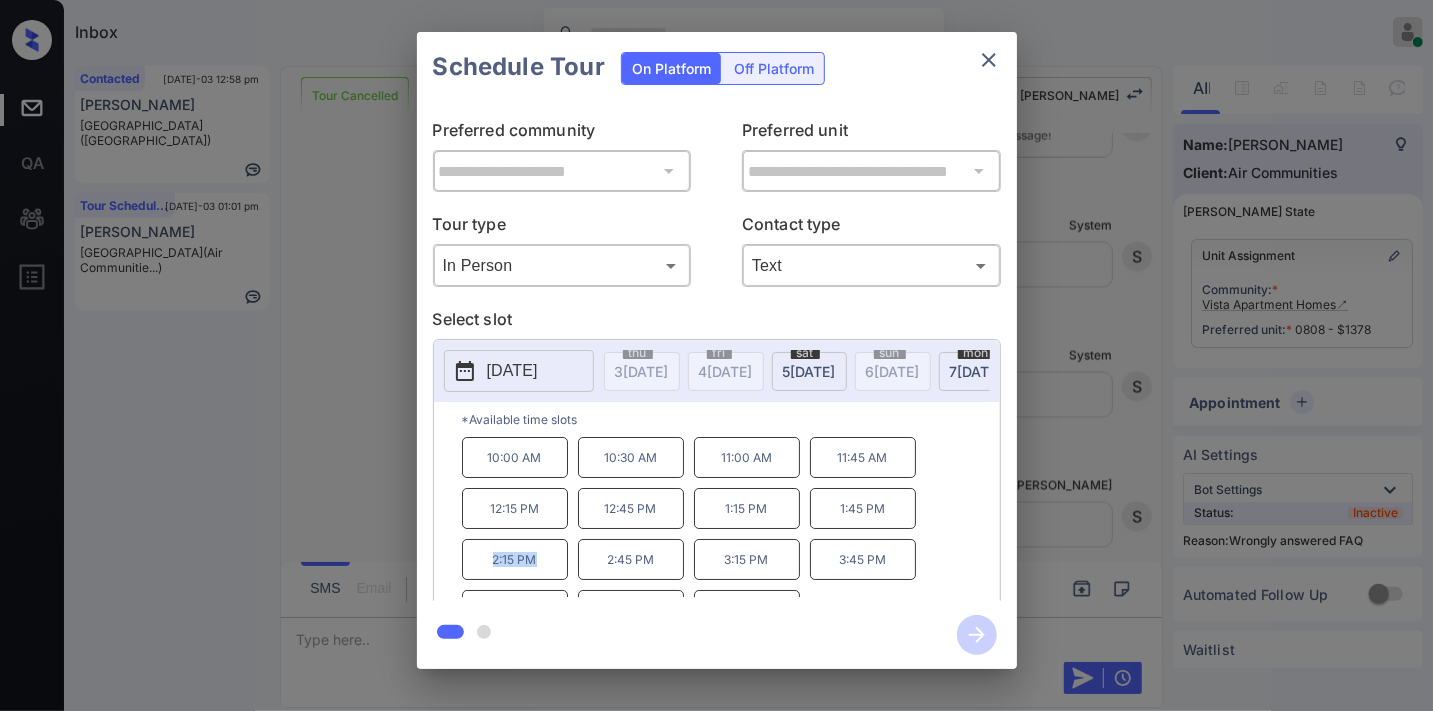 drag, startPoint x: 560, startPoint y: 571, endPoint x: 472, endPoint y: 572, distance: 88.005684 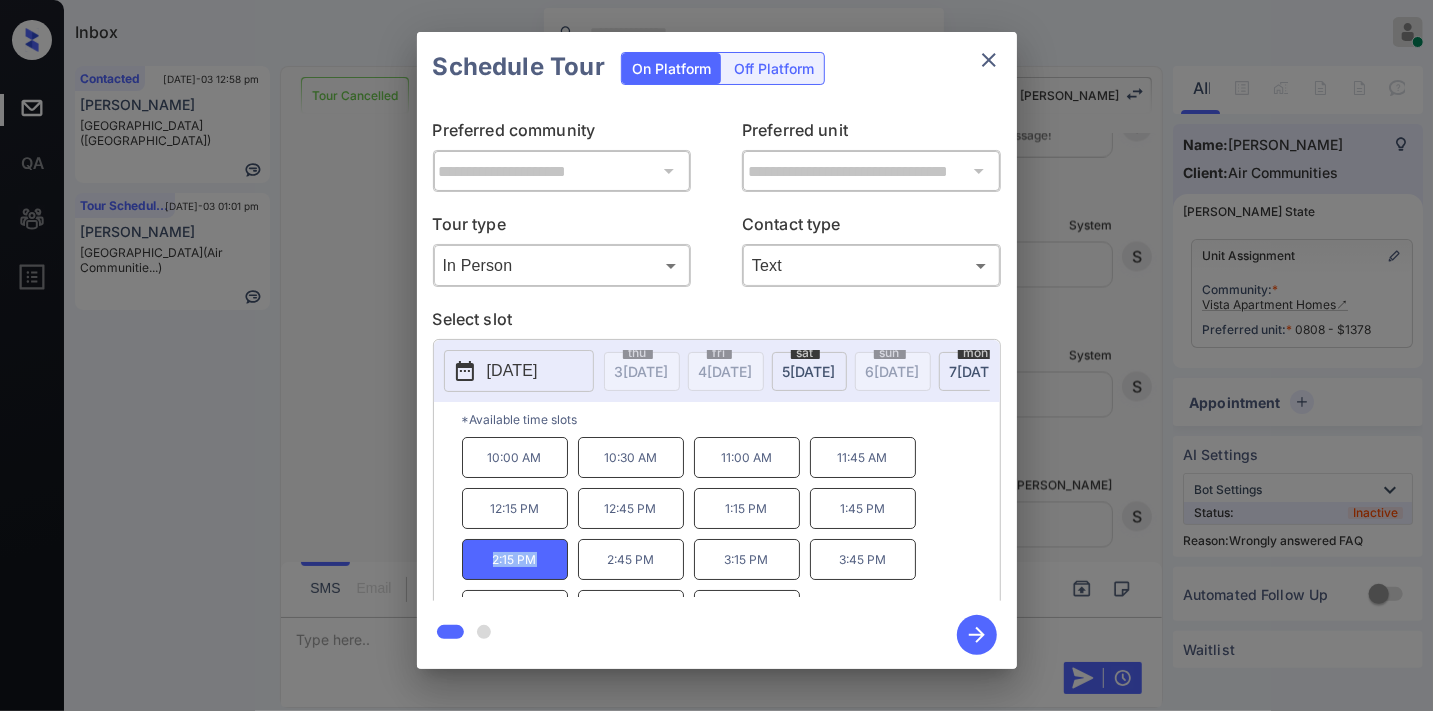 copy on "2:15 PM" 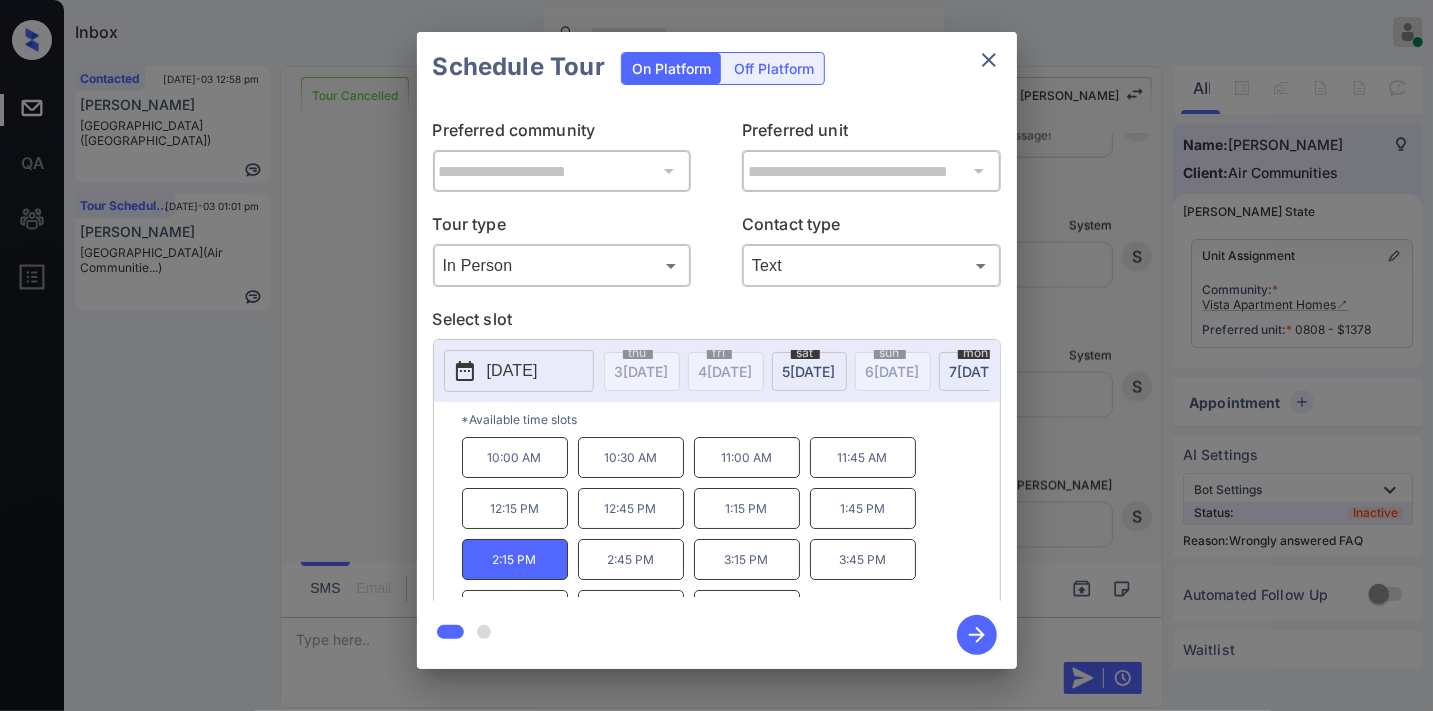 click on "2:15 PM" at bounding box center (515, 559) 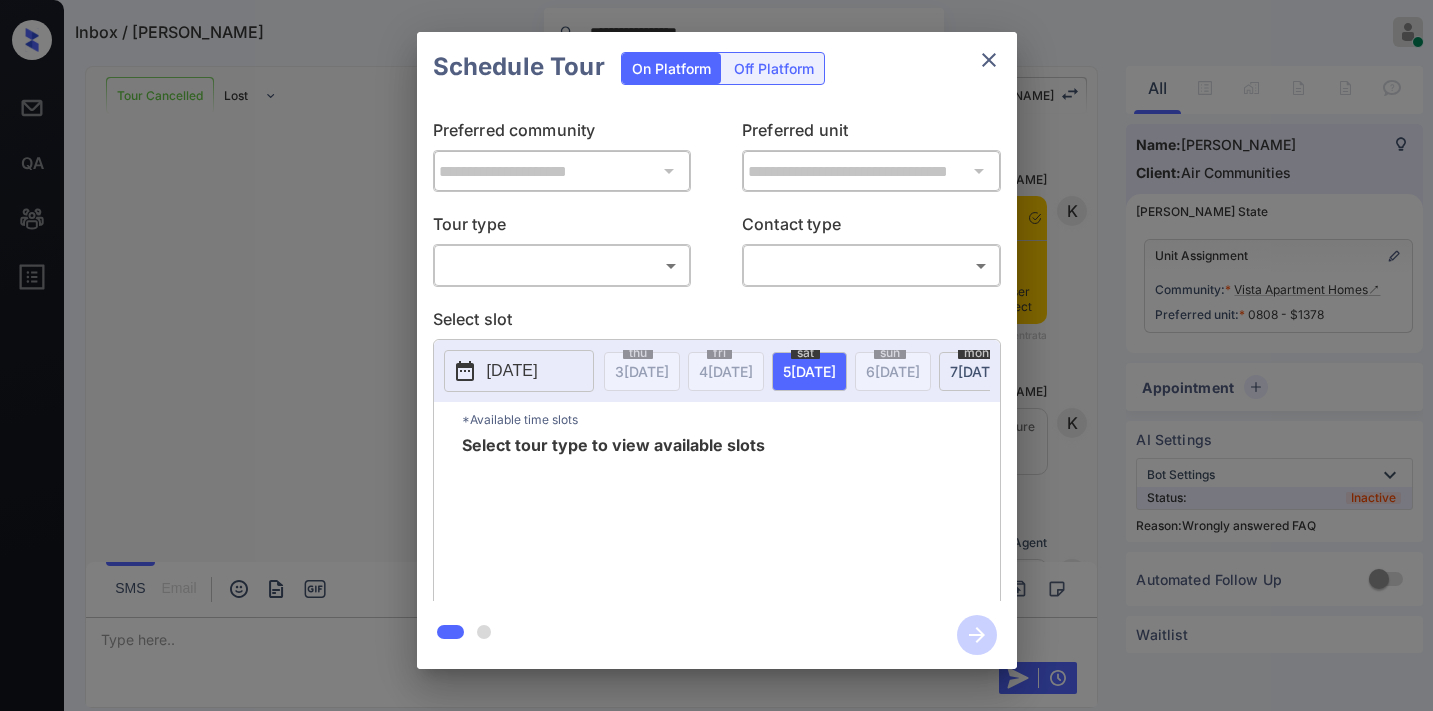 click on "**********" at bounding box center (716, 355) 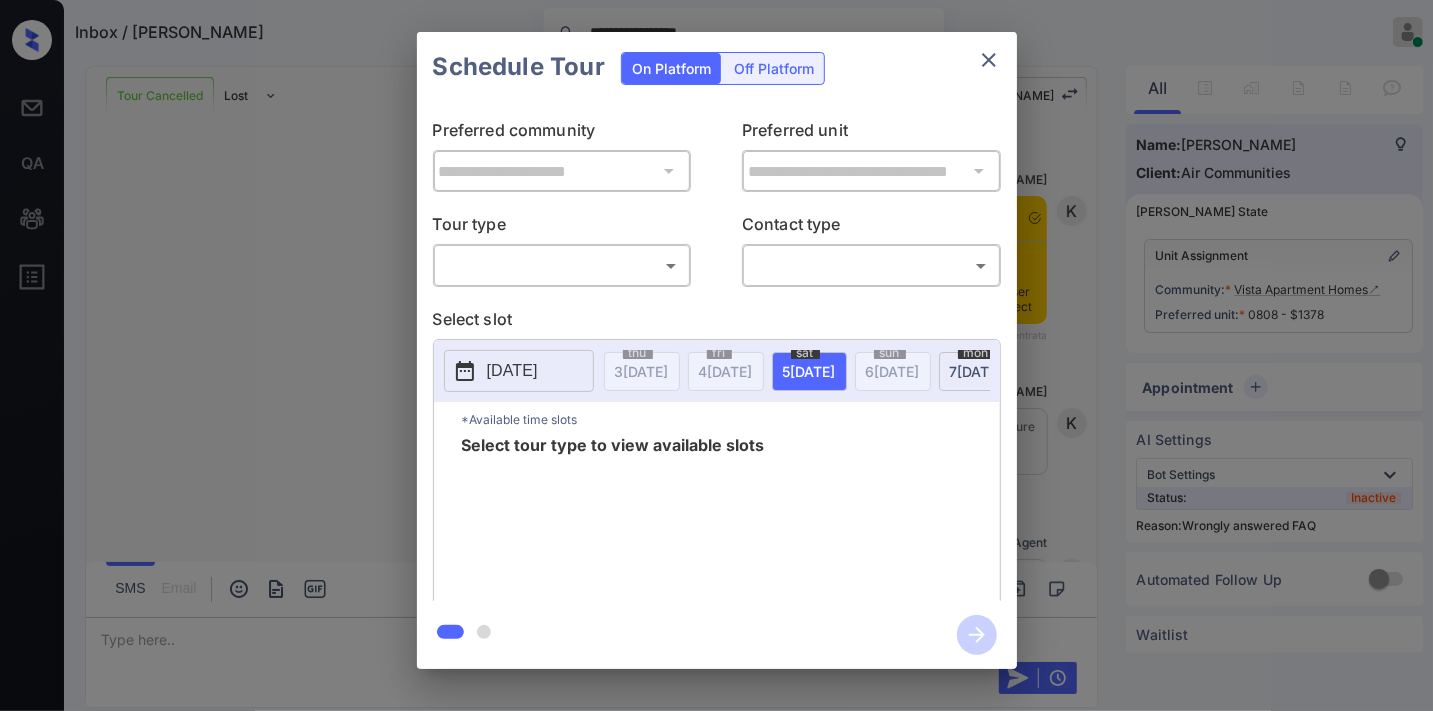 scroll, scrollTop: 19288, scrollLeft: 0, axis: vertical 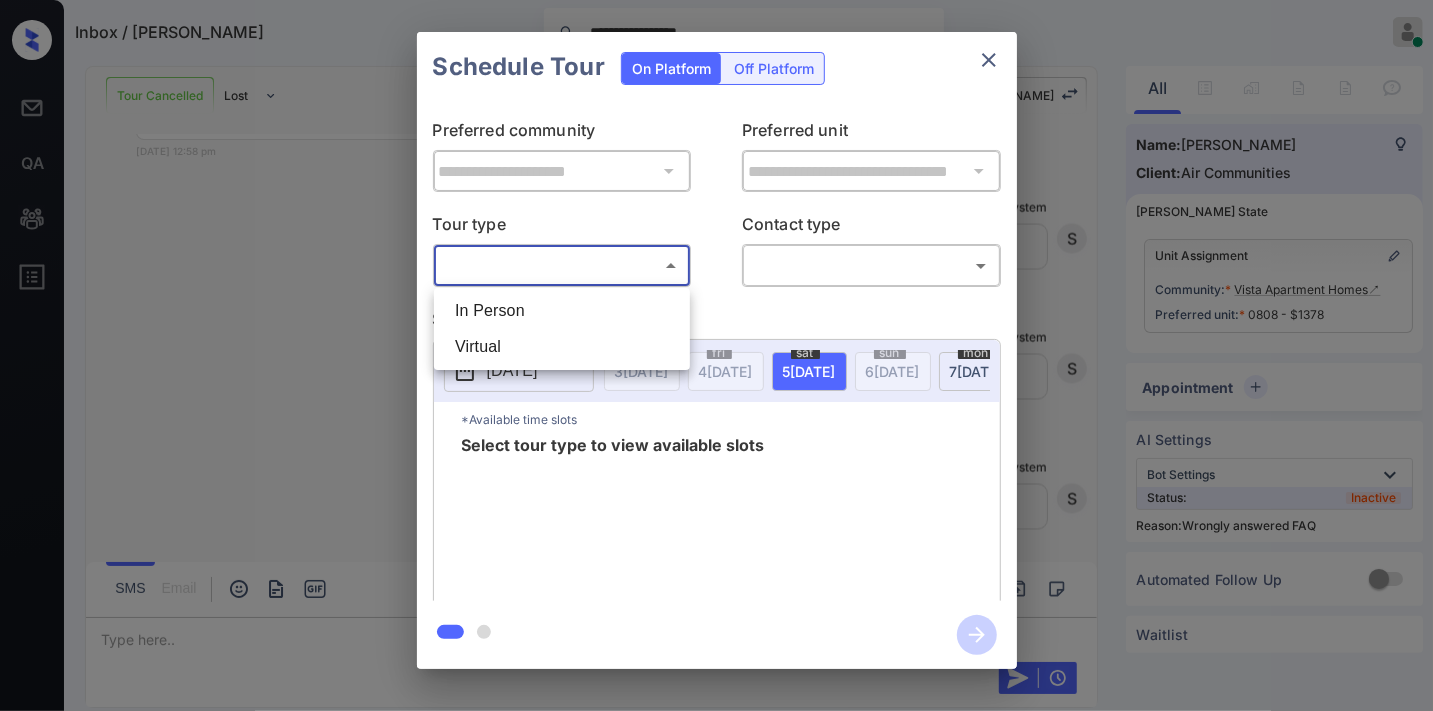 click on "In Person" at bounding box center (562, 311) 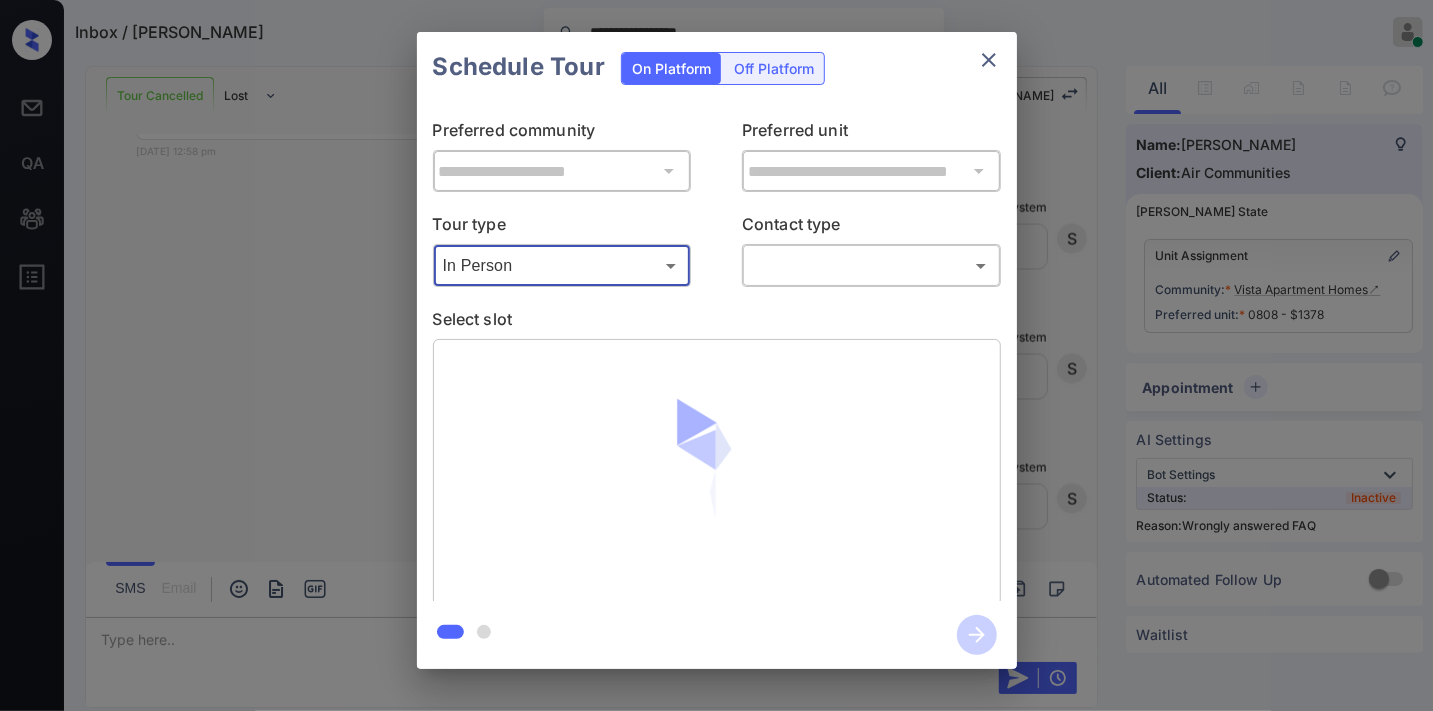click on "**********" at bounding box center (716, 355) 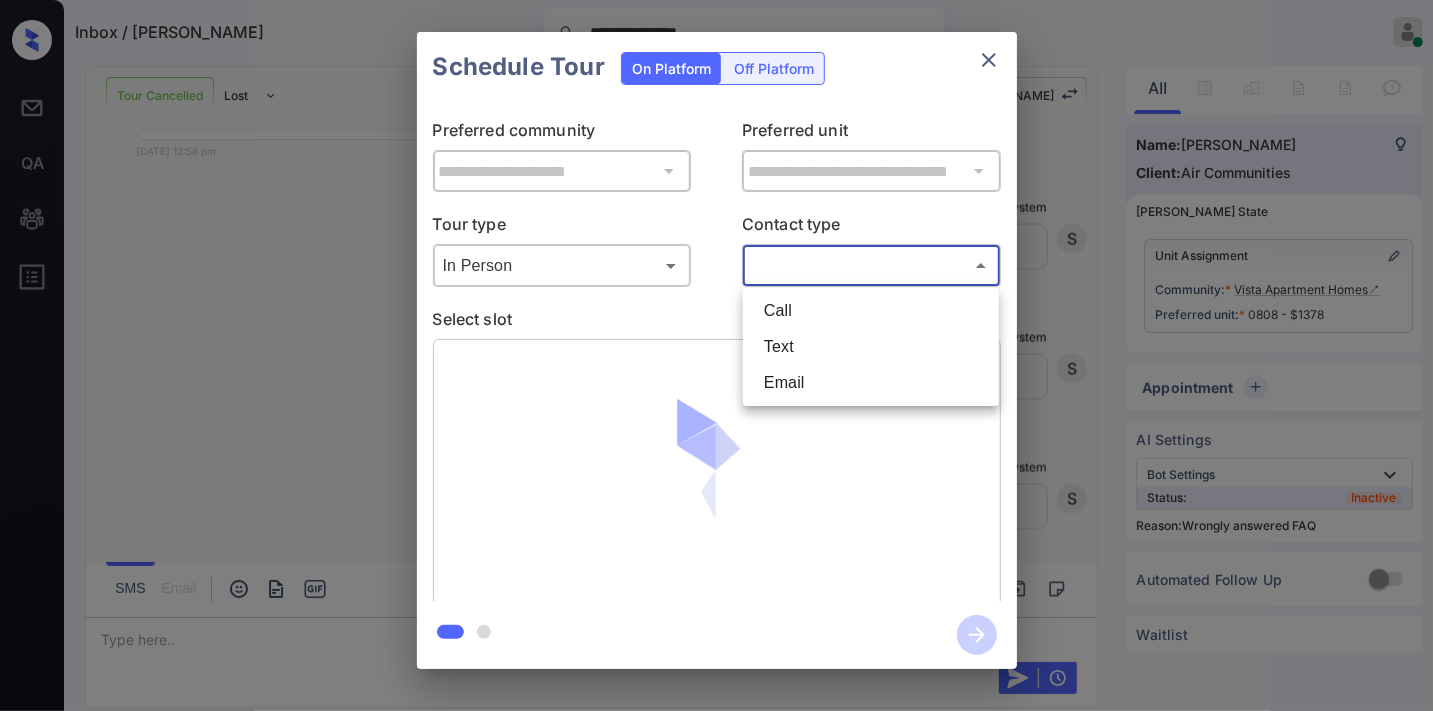 click on "Text" at bounding box center [871, 347] 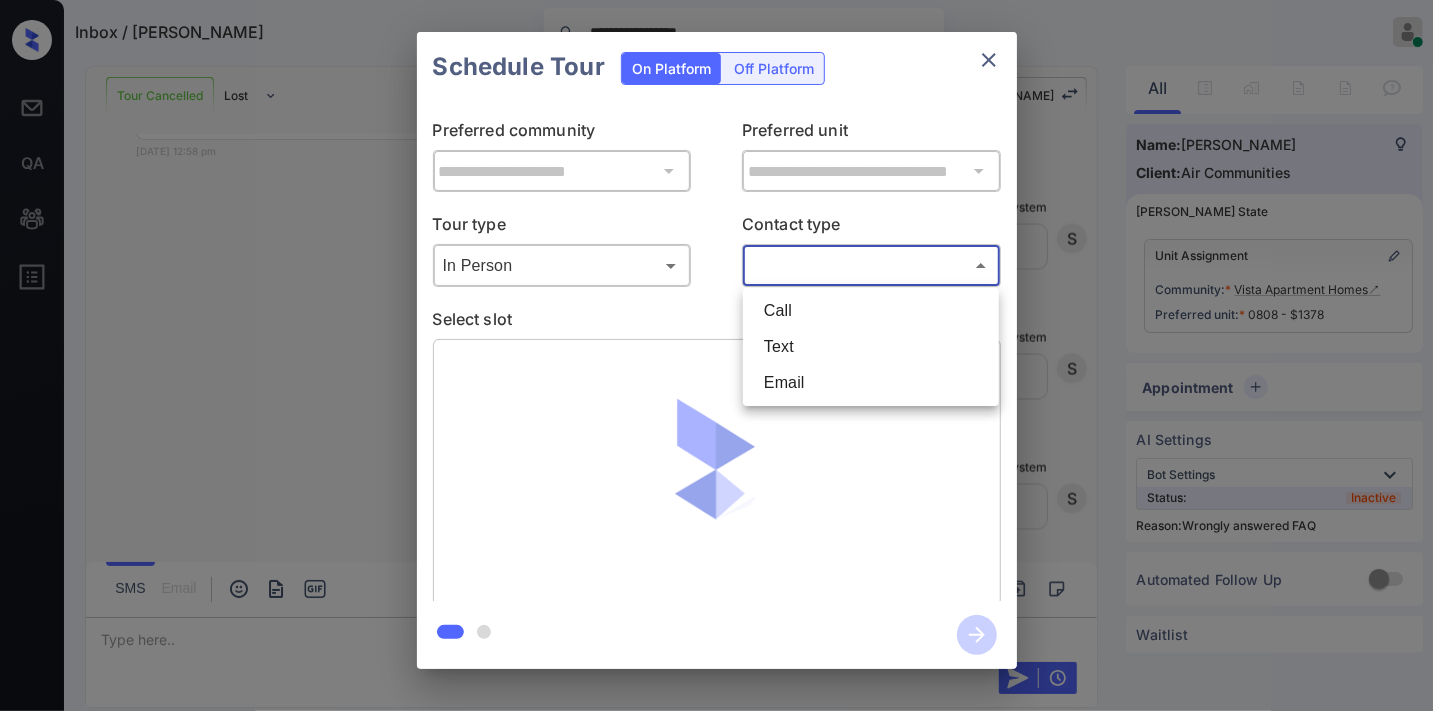 type on "****" 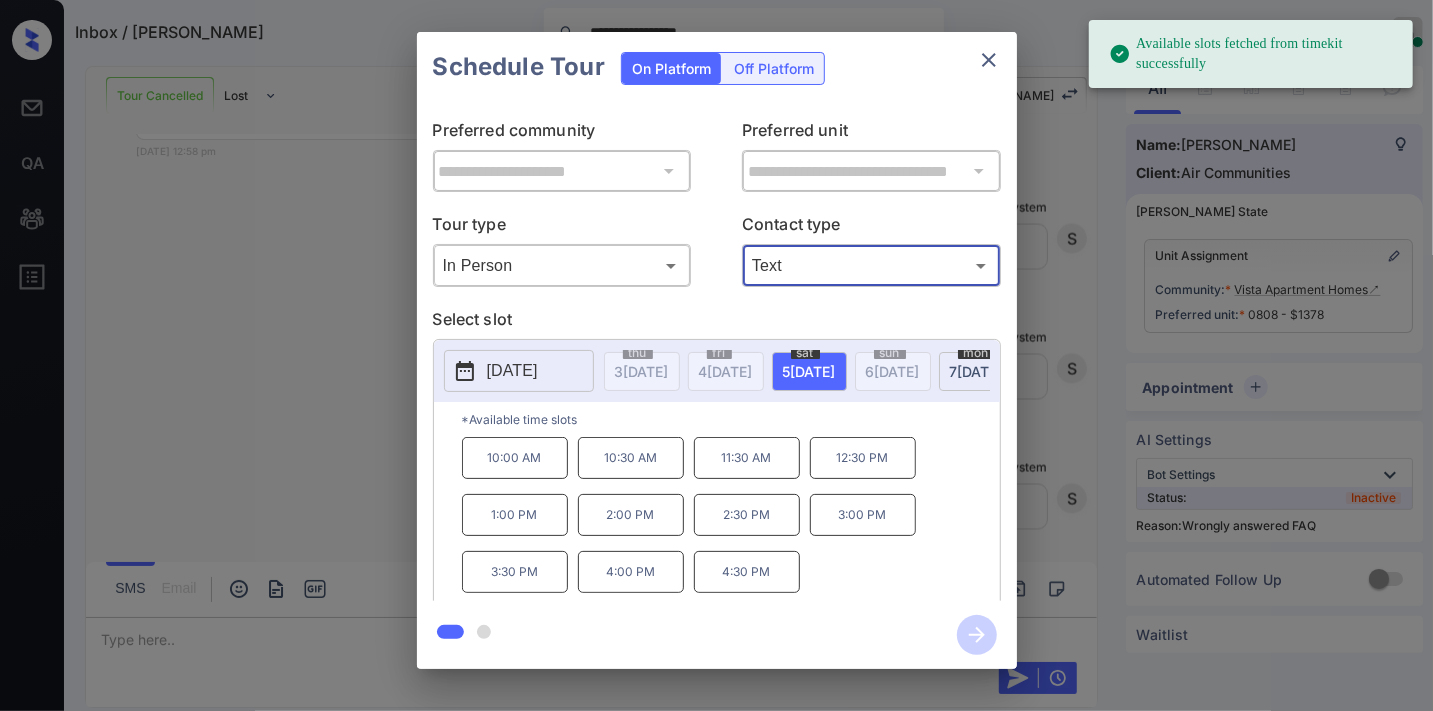click on "[DATE]" at bounding box center [512, 371] 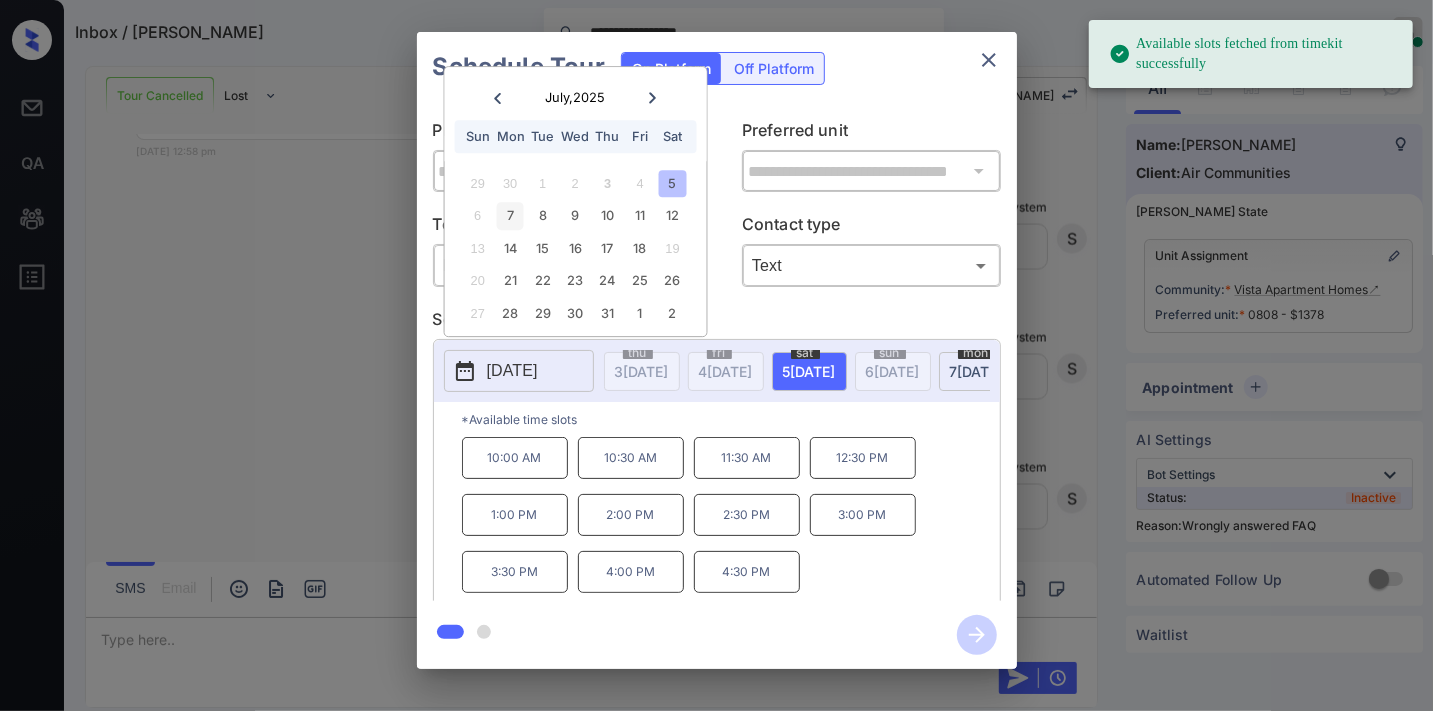 click on "7" at bounding box center (510, 216) 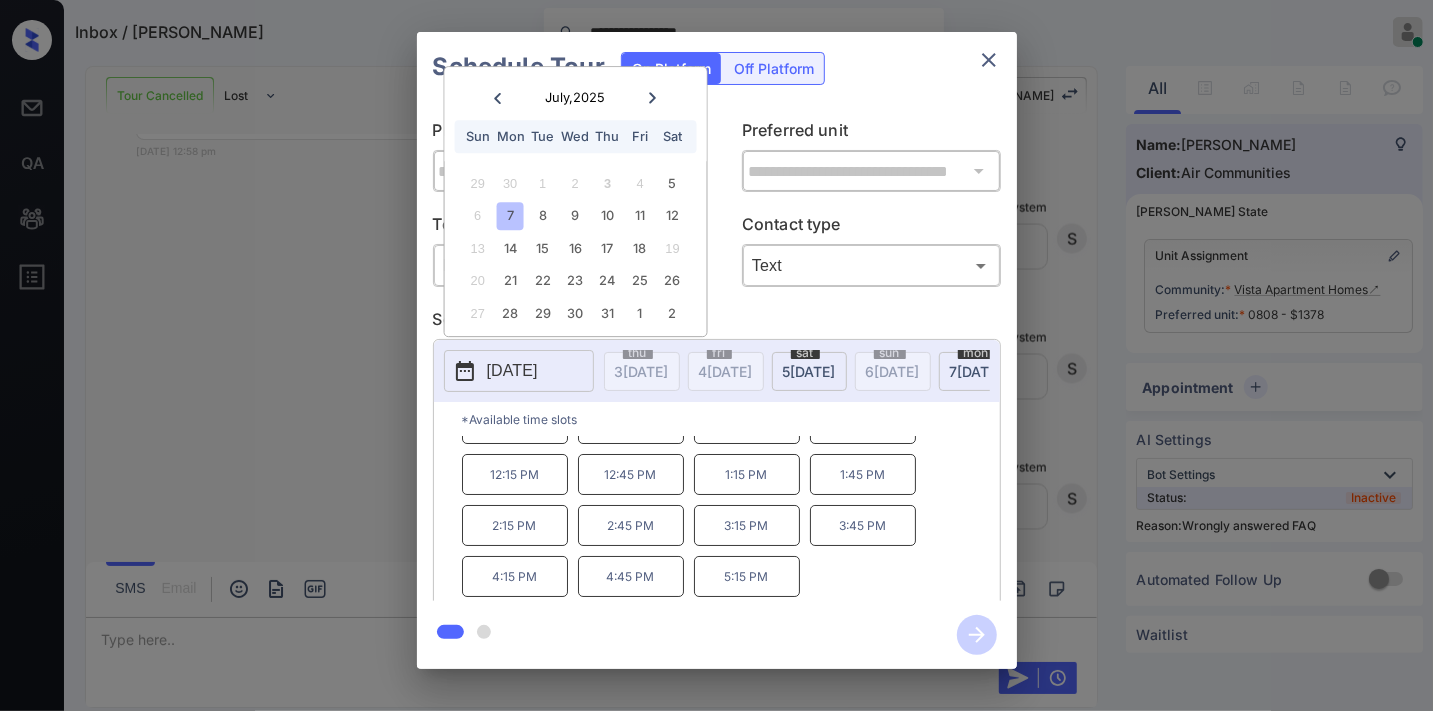 scroll, scrollTop: 0, scrollLeft: 0, axis: both 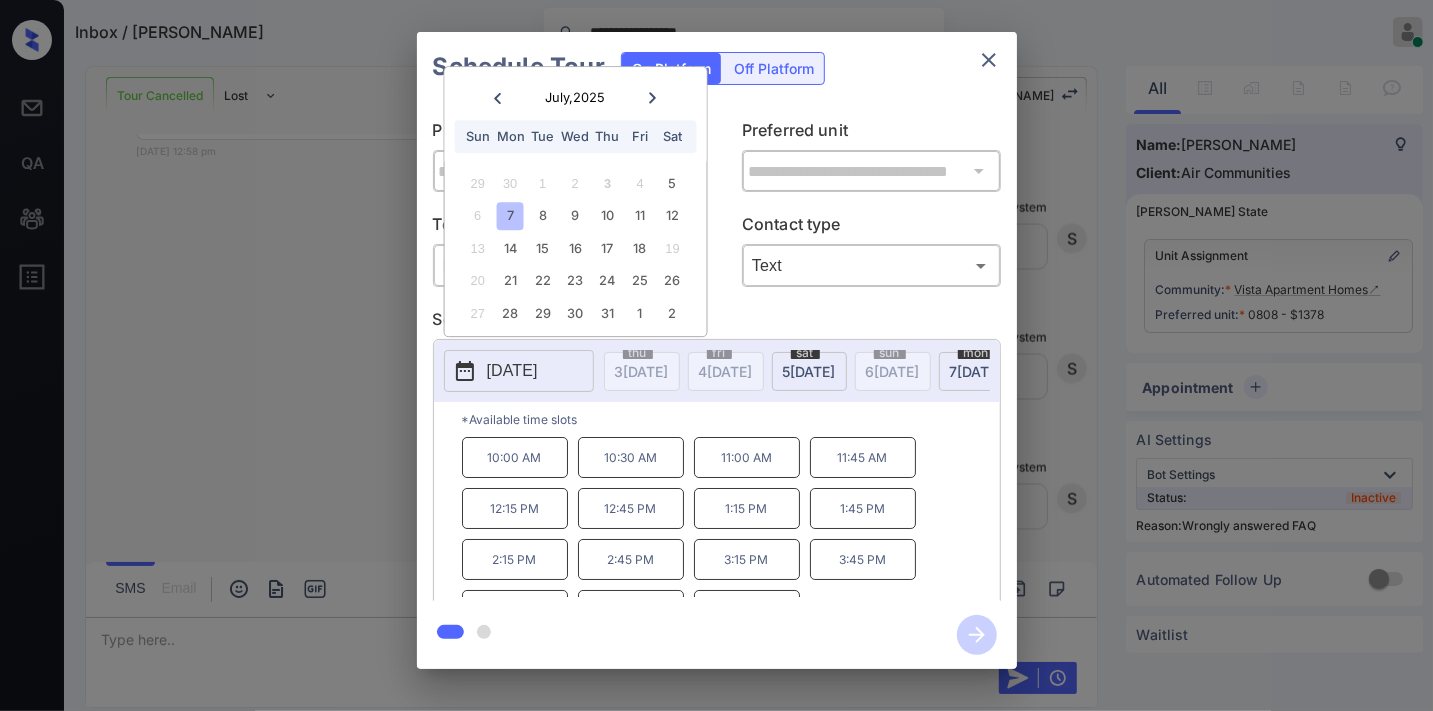 click on "2:15 PM" at bounding box center (515, 559) 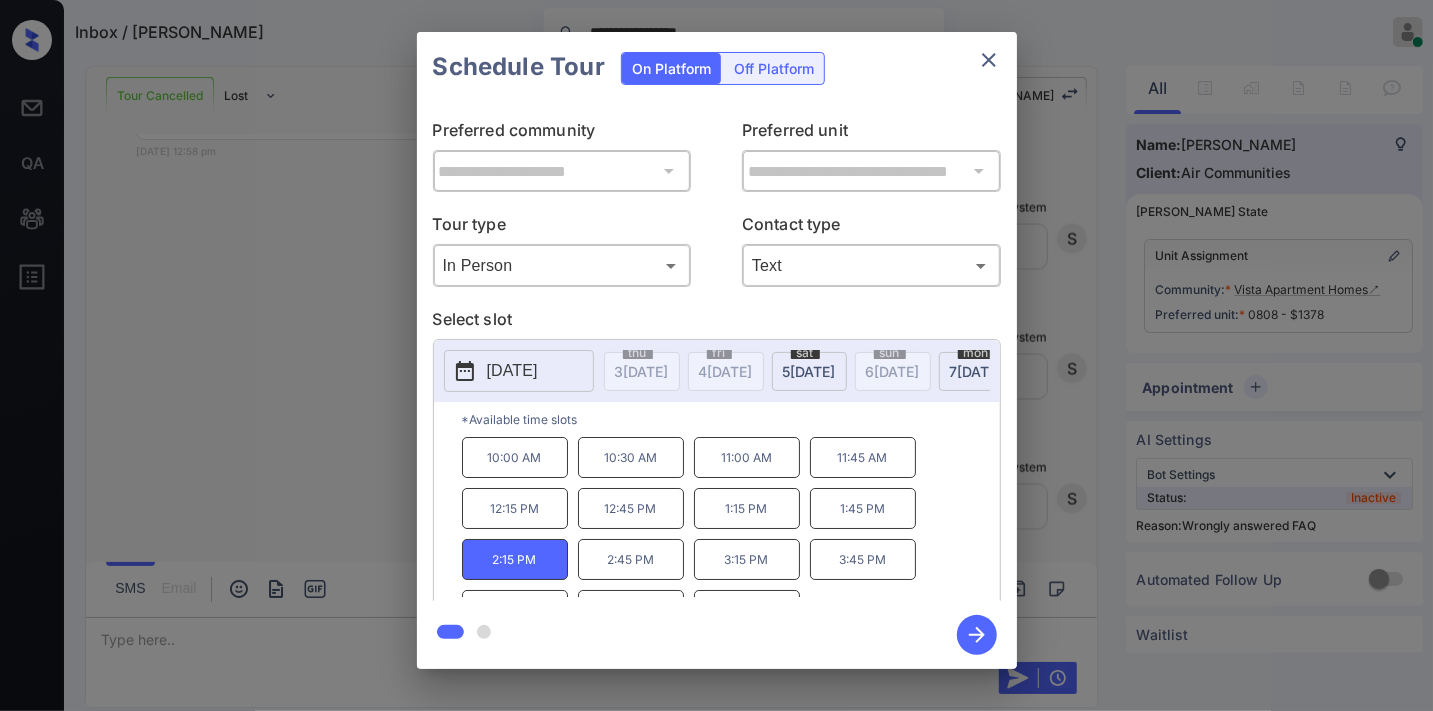 click 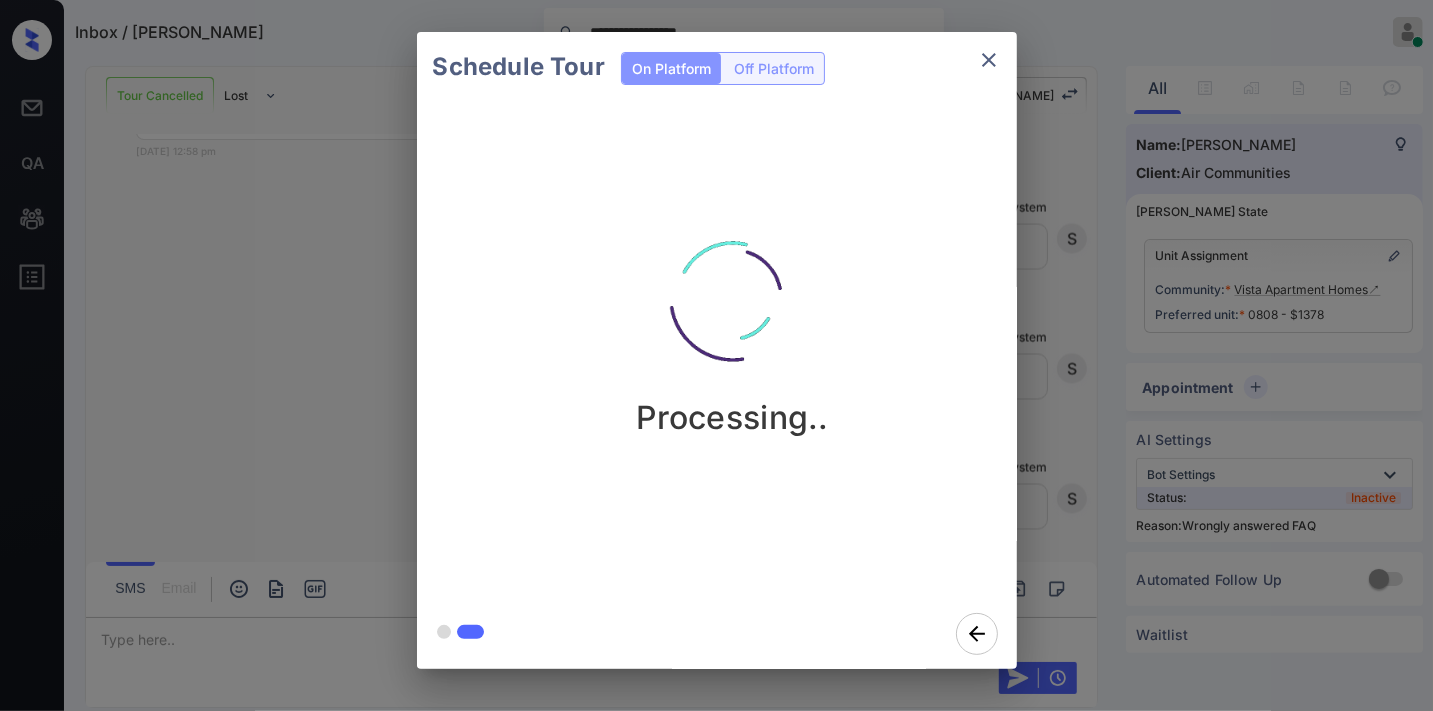 click on "Schedule Tour On Platform Off Platform Processing.." at bounding box center (716, 350) 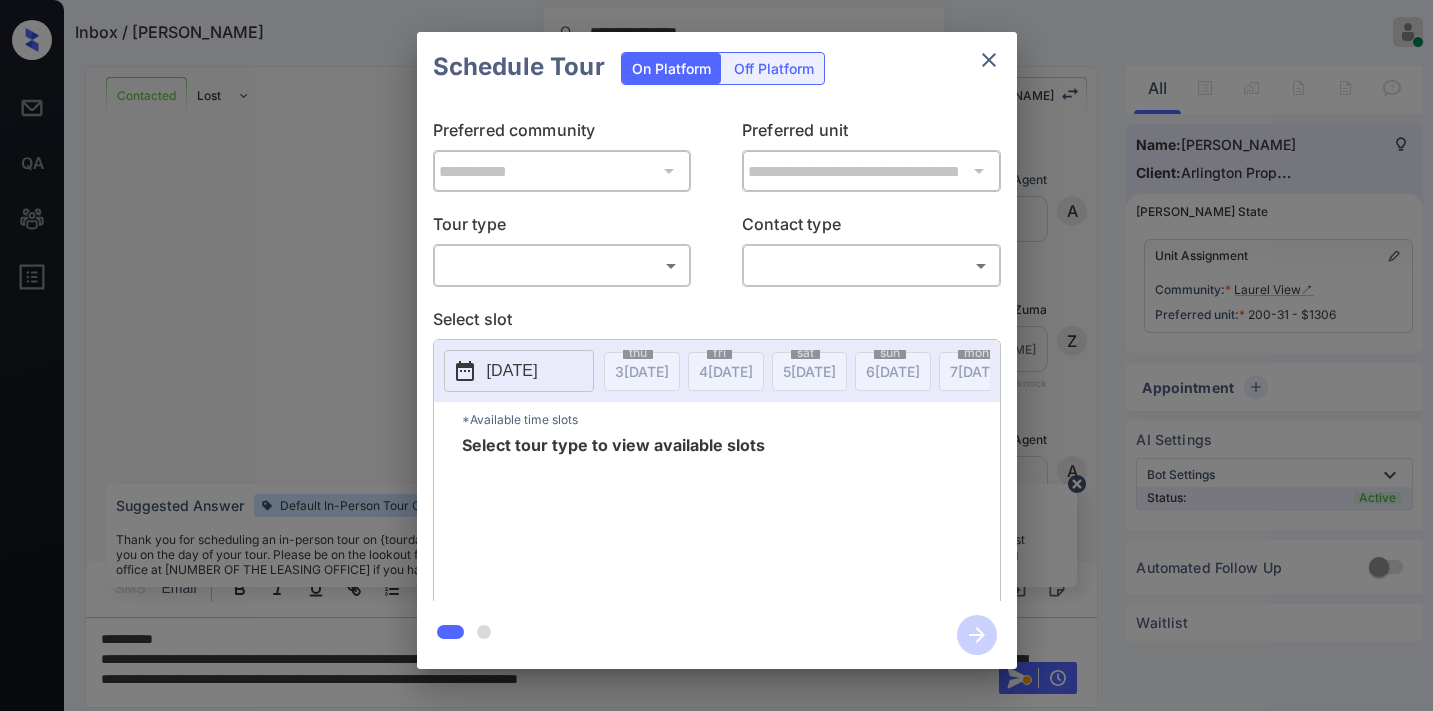 scroll, scrollTop: 0, scrollLeft: 0, axis: both 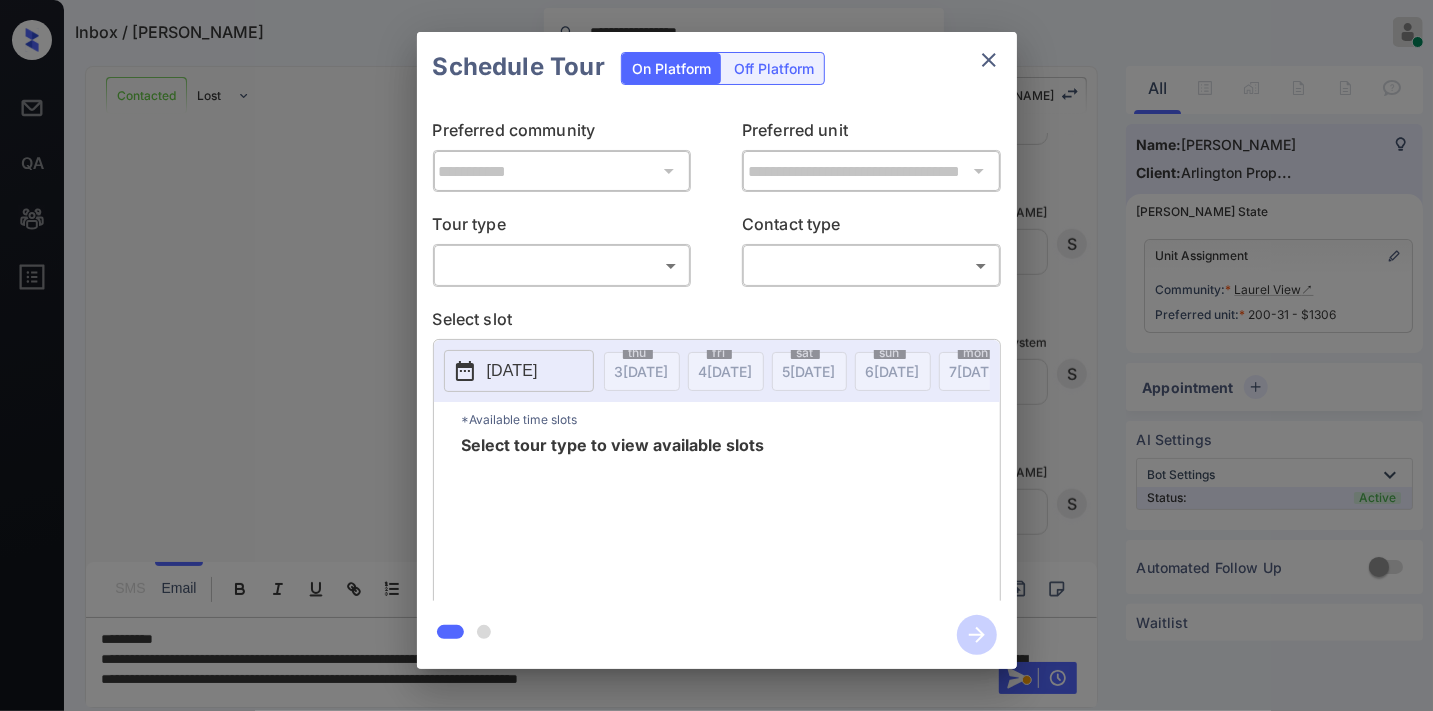 click on "**********" at bounding box center [716, 355] 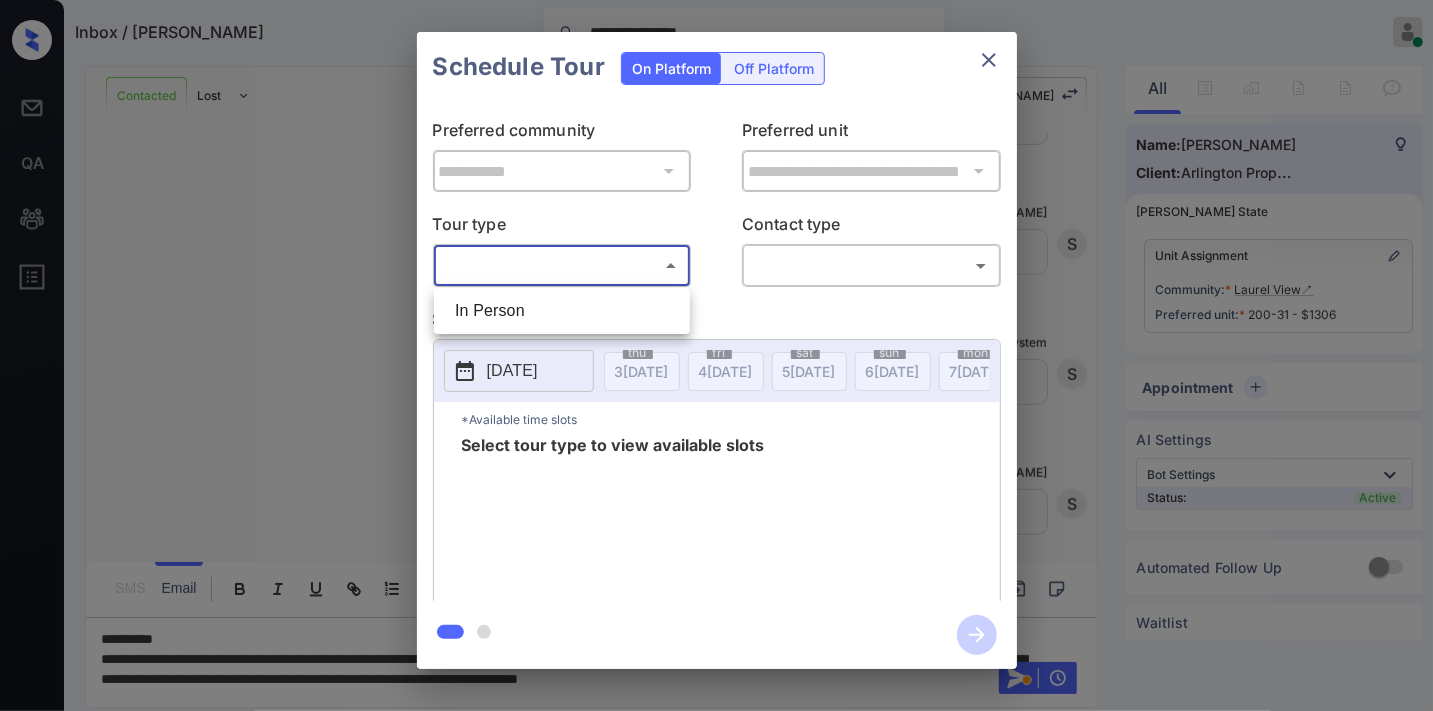 click on "In Person" at bounding box center (562, 311) 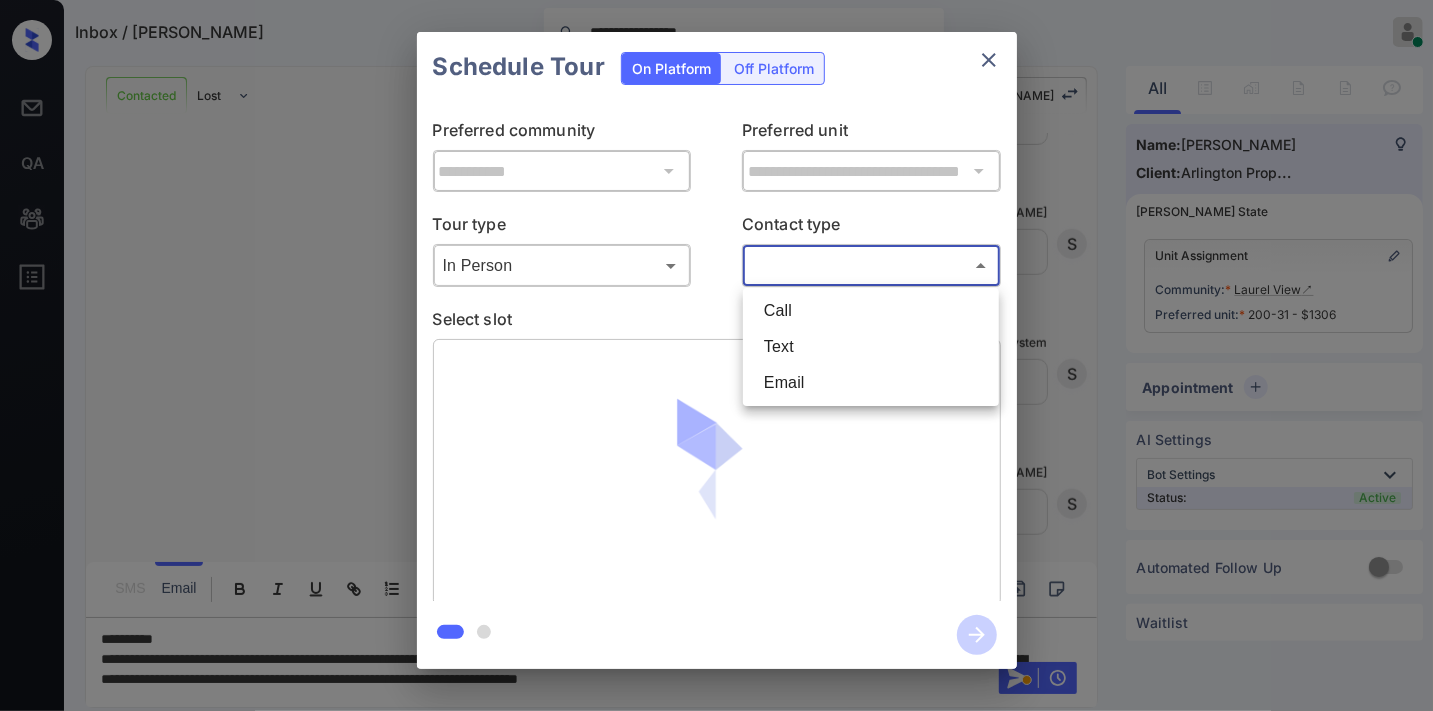 click on "**********" at bounding box center [716, 355] 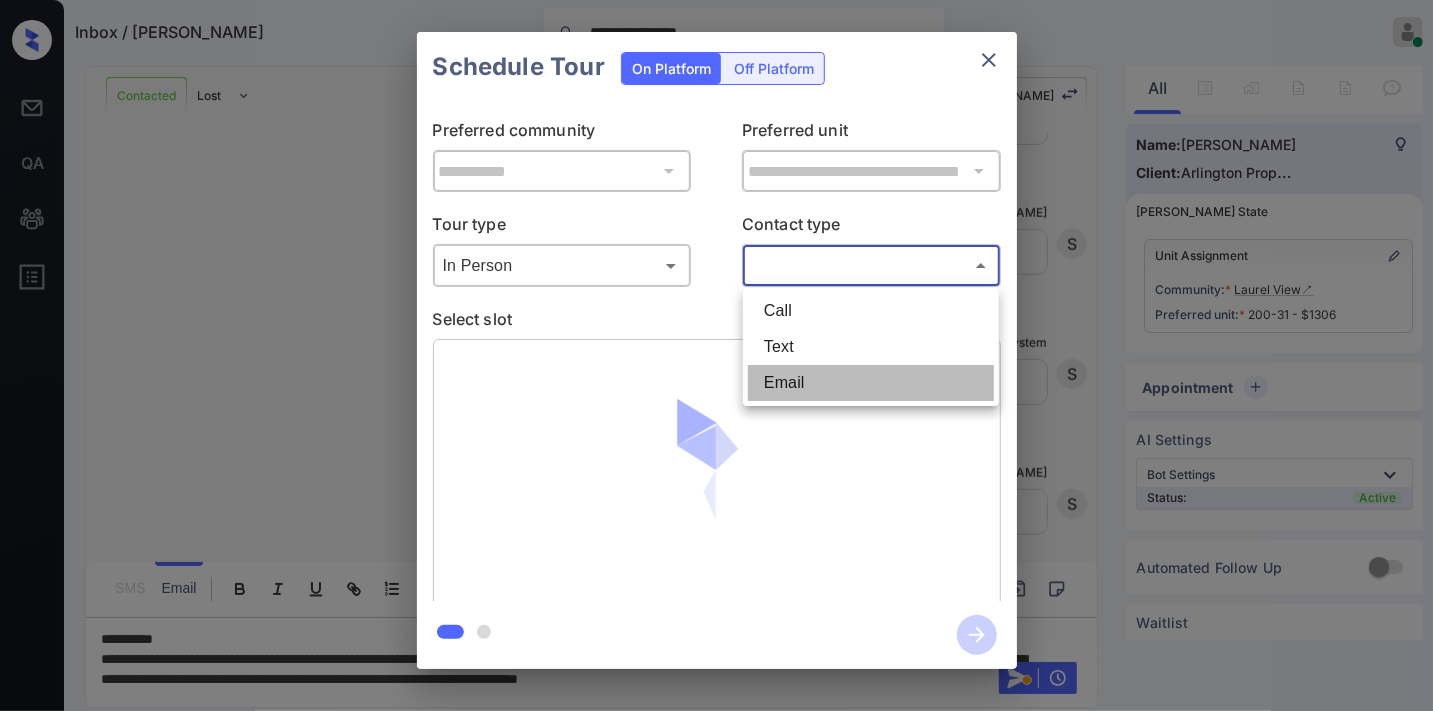 click on "Email" at bounding box center (871, 383) 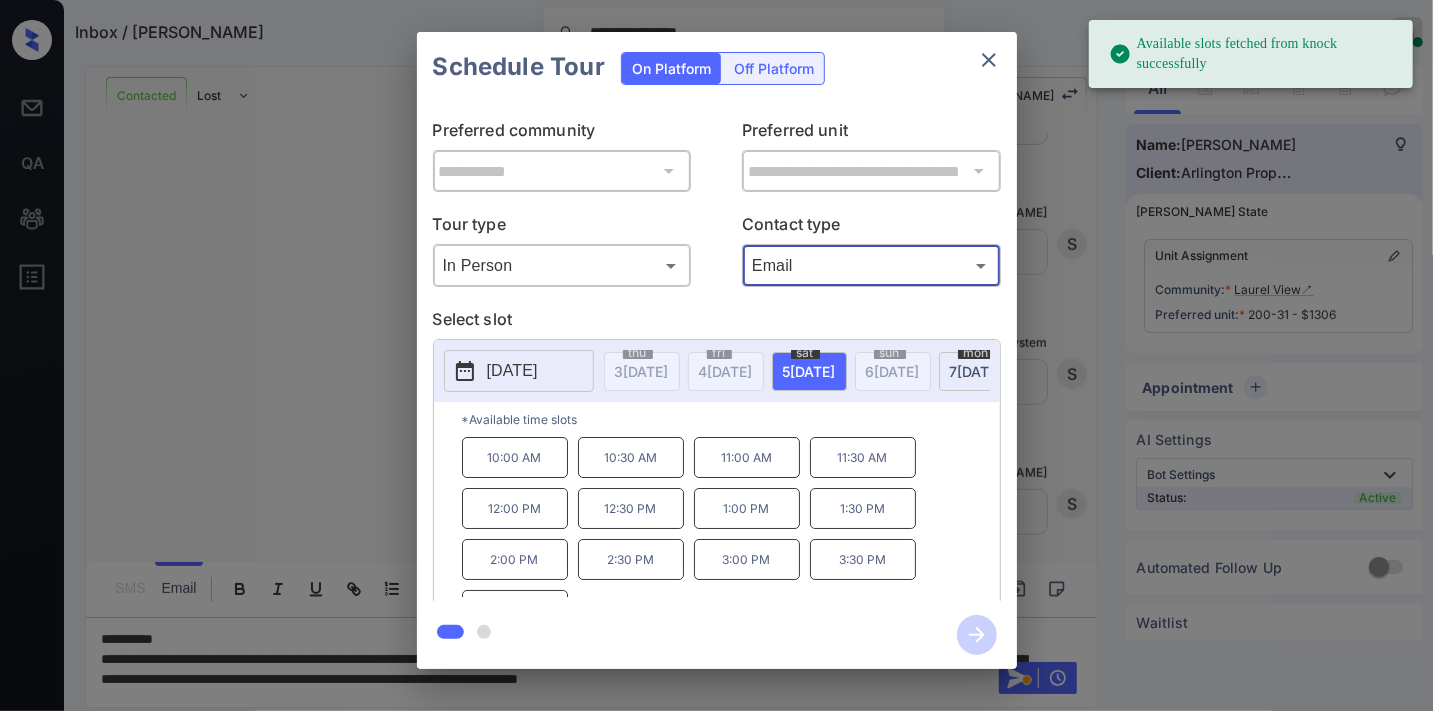 click on "[DATE]" at bounding box center (512, 371) 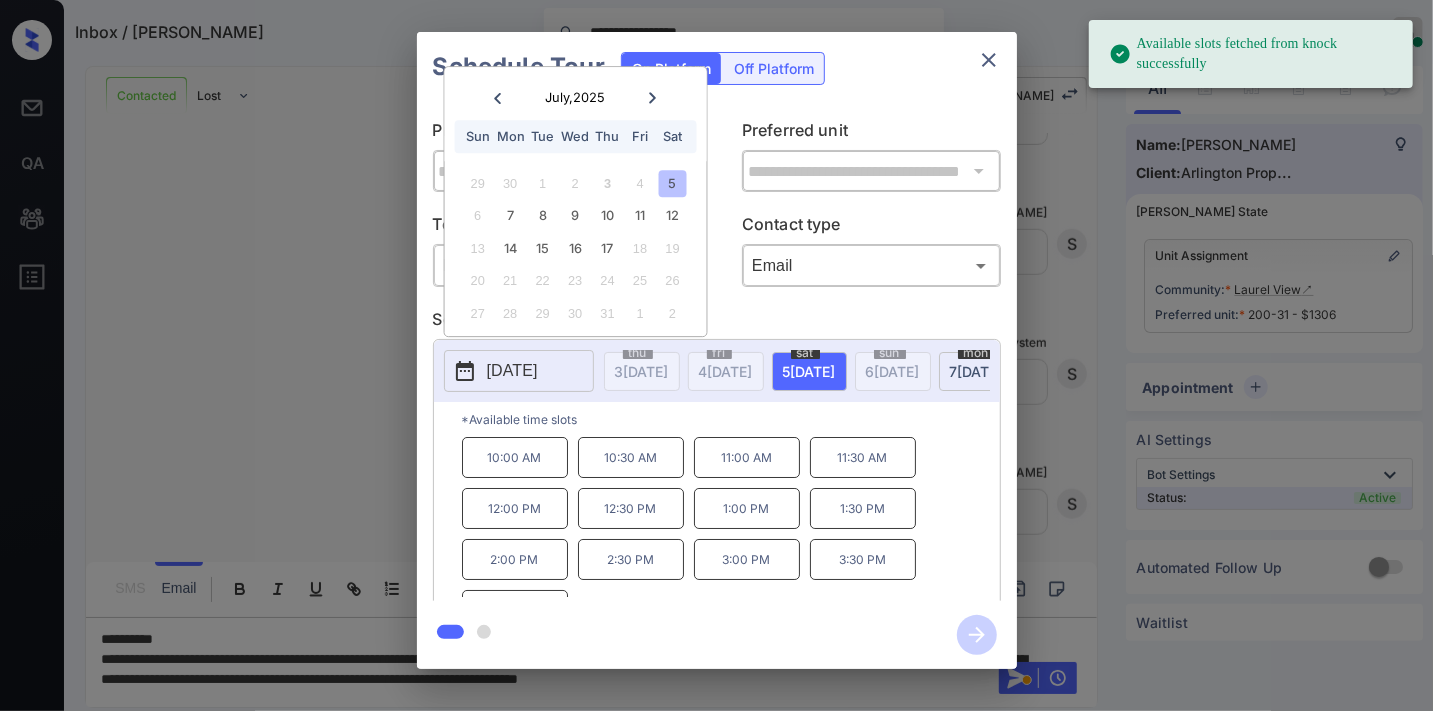 click on "[DATE]" at bounding box center [642, 371] 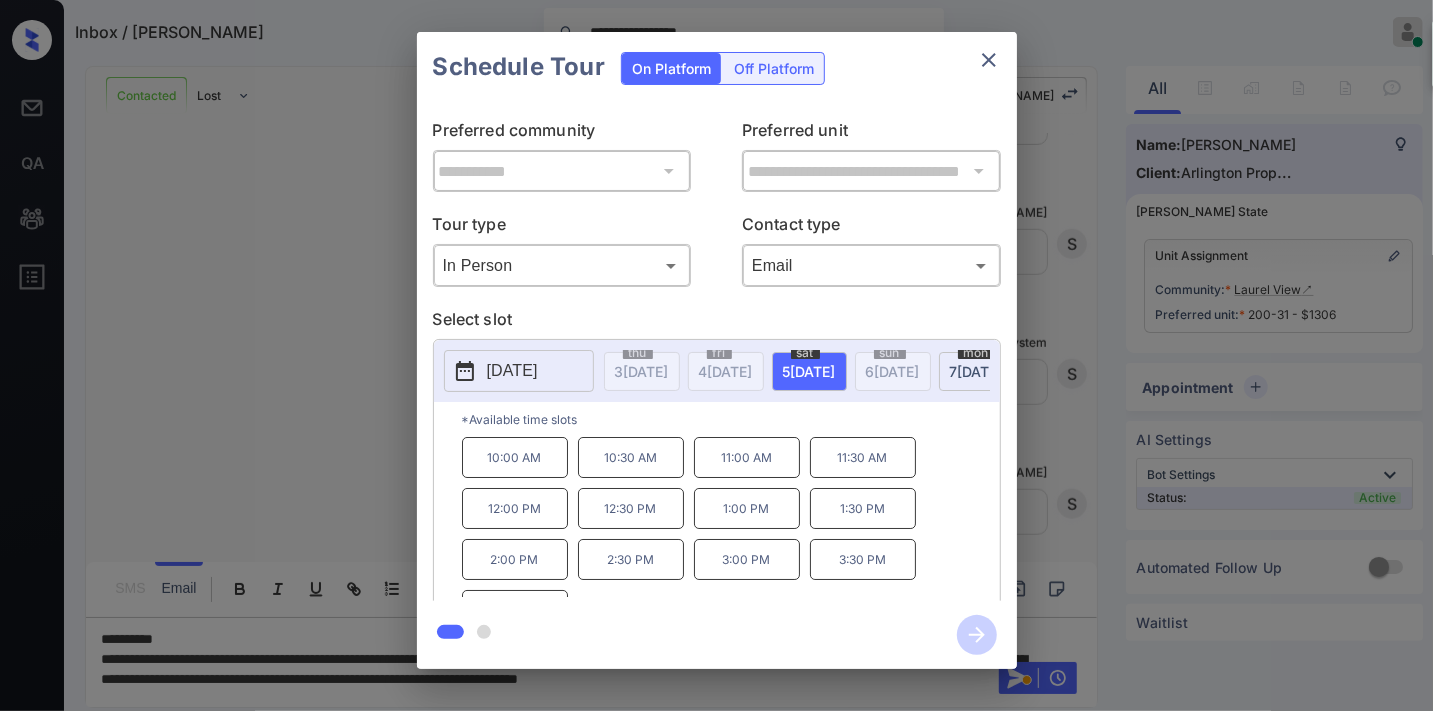 click on "10:00 AM" at bounding box center [515, 457] 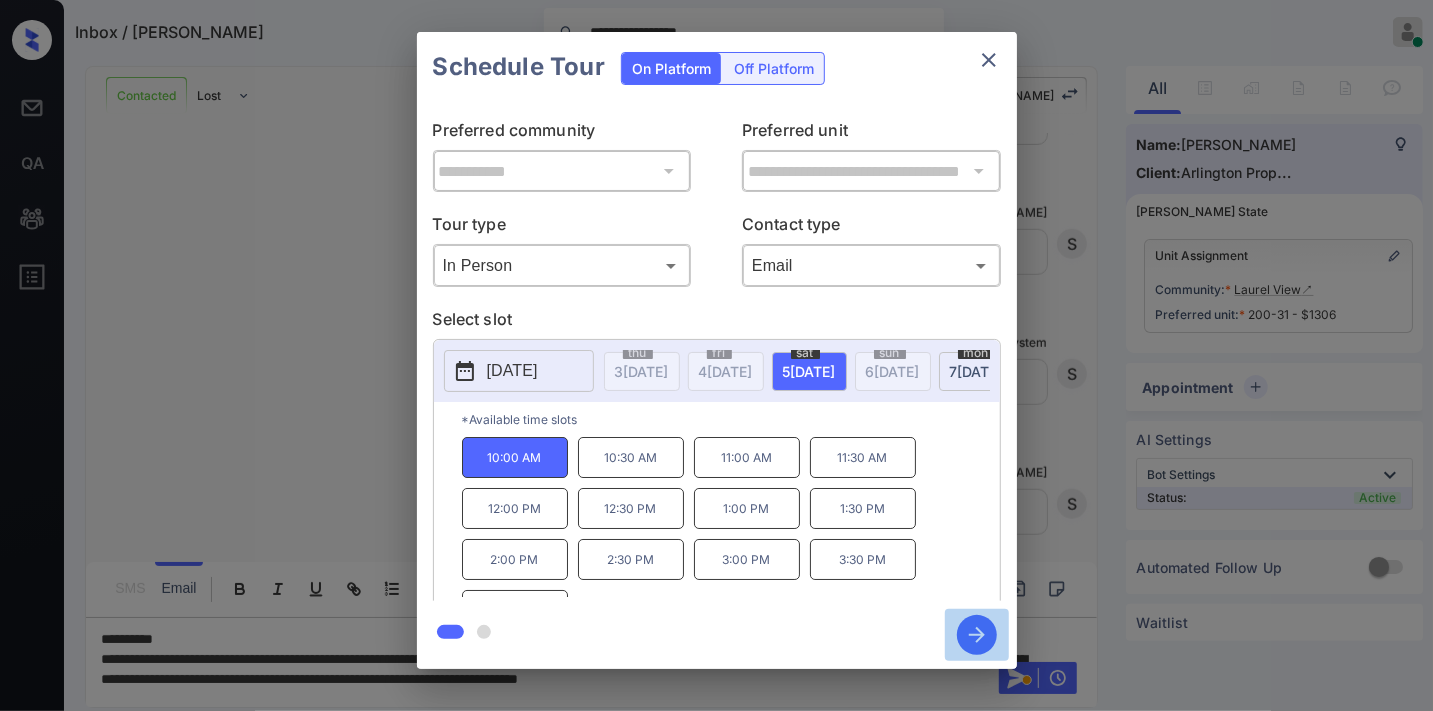 click 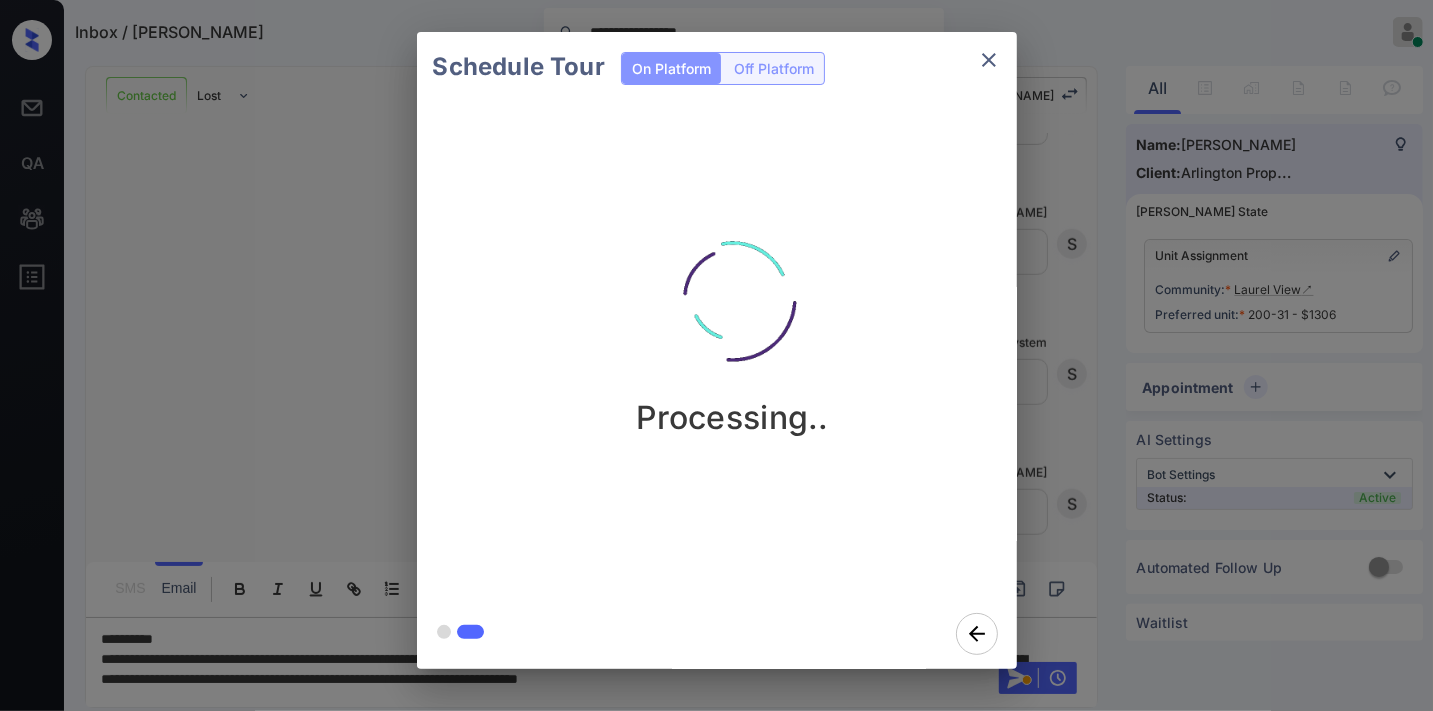 click on "Schedule Tour On Platform Off Platform Processing.." at bounding box center [716, 350] 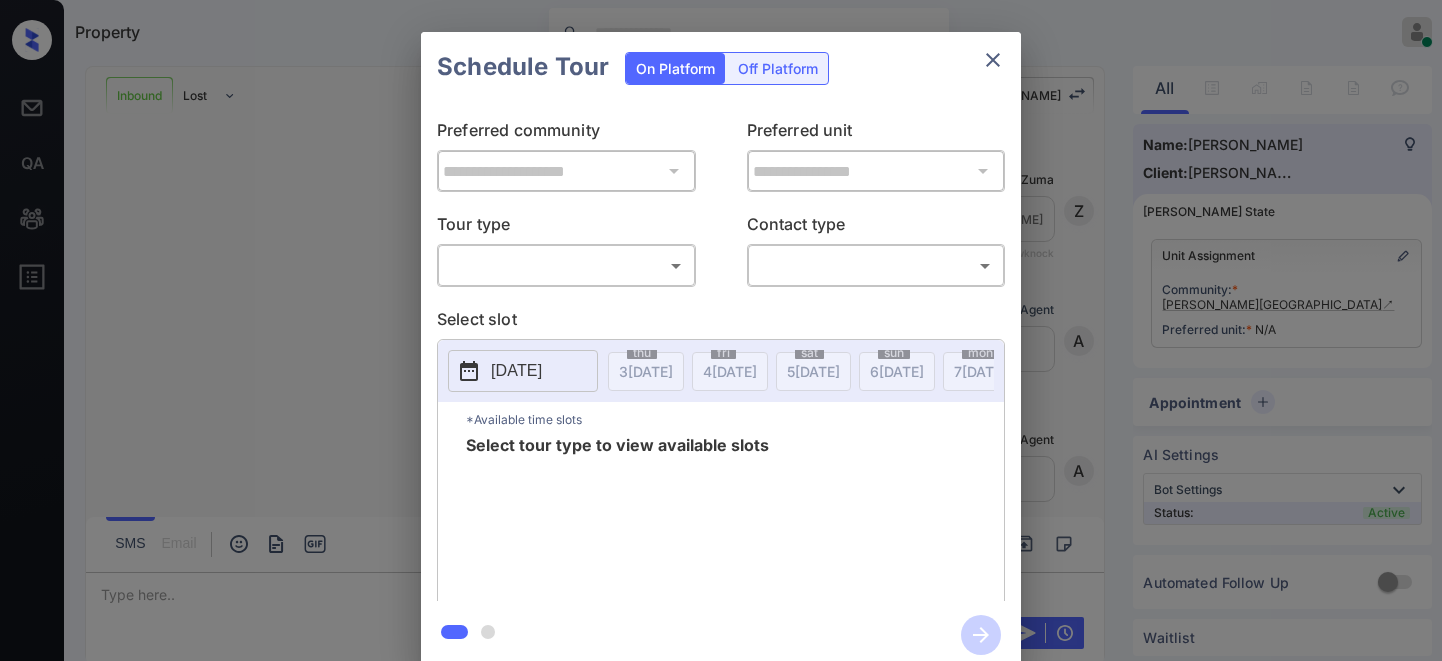 click on "Property Samantha Soliven Online Set yourself   offline Set yourself   on break Profile Switch to  dark  mode Sign out Inbound Lost Lead Sentiment: Angry Upon sliding the acknowledgement:  Lead will move to lost stage. * ​ SMS and call option will be set to opt out. AFM will be turned off for the lead. Kelsey New Message Zuma Lead transferred to leasing agent: kelsey Jul 01, 2025 09:48 pm  Sync'd w  knock Z New Message Agent Lead created via webhook in Inbound stage. Jul 01, 2025 09:48 pm A New Message Agent AFM Request sent to Kelsey. Jul 01, 2025 09:48 pm A New Message Agent Notes Note: Structured Note:
Move In Date: 2025-09-08
Bedroom: 2
Jul 01, 2025 09:48 pm A New Message Kelsey Hi Hanadie, this is Kelsey reaching out because I saw you submitted an inquiry for Griffis East Village. Would you like to schedule a tour or know any additional information? Also, please confirm that this is the best method to contact you. Jul 01, 2025 09:48 pm   | TemplateAFMSms  Sync'd w  knock K New Message Kelsey K Note:" at bounding box center (721, 330) 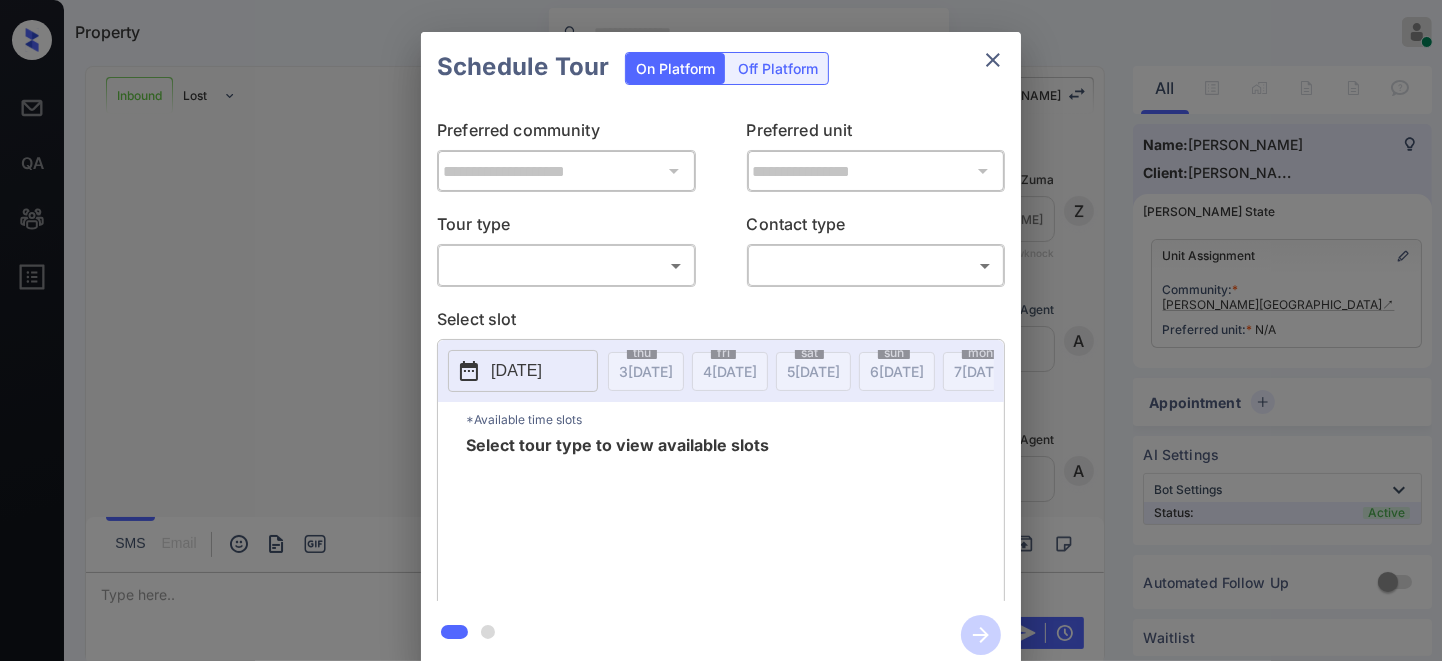 scroll, scrollTop: 702, scrollLeft: 0, axis: vertical 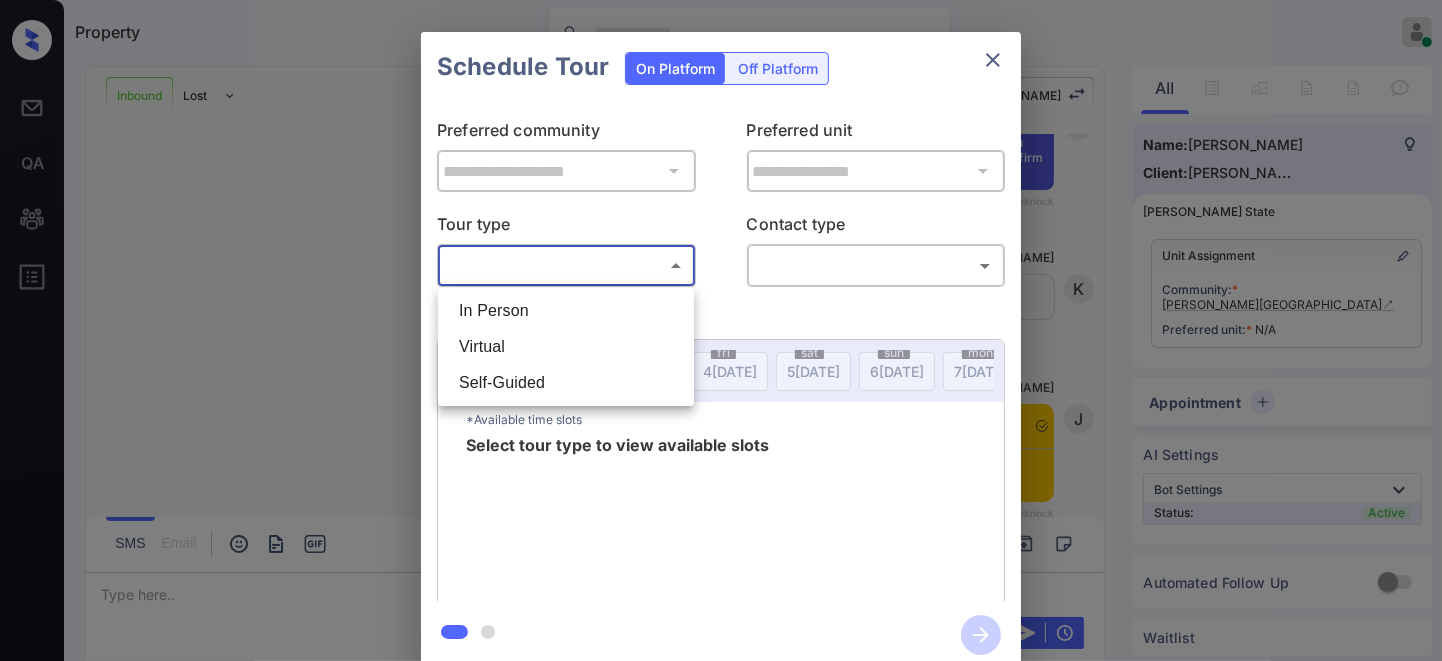 click on "In Person" at bounding box center [566, 311] 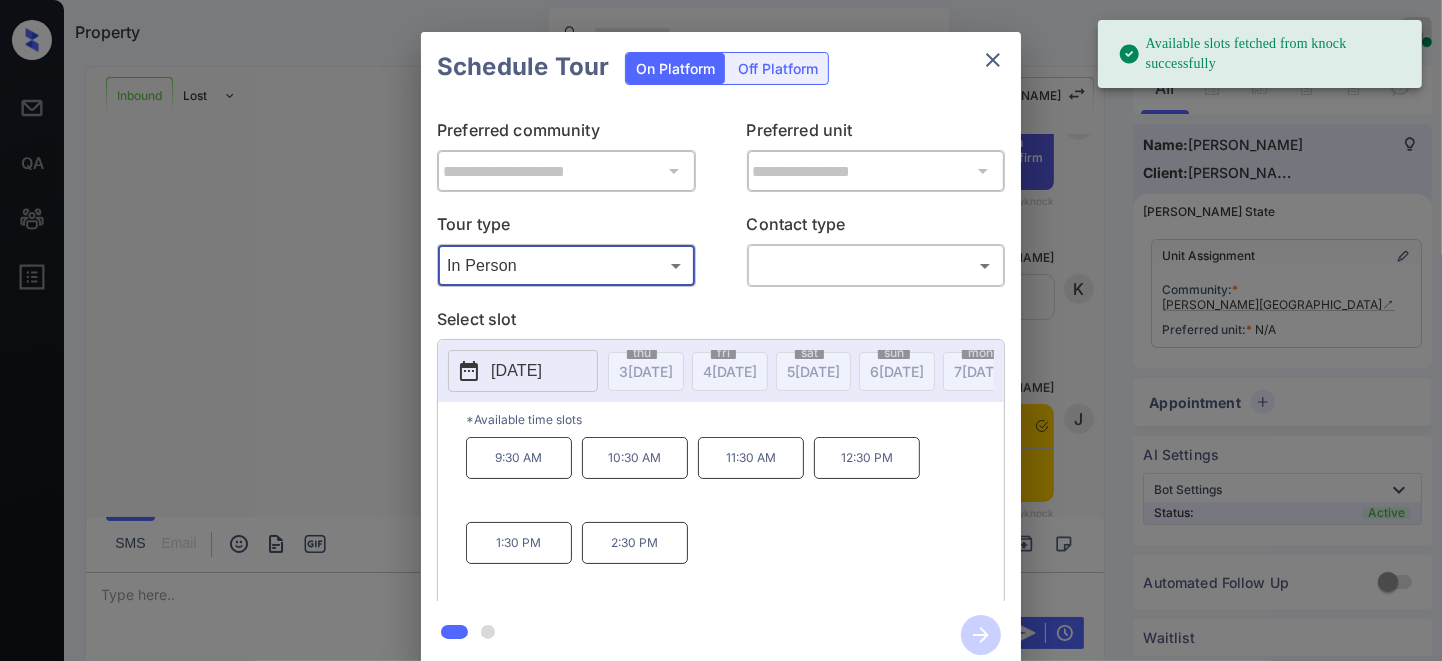 click on "2025-07-08" at bounding box center [523, 371] 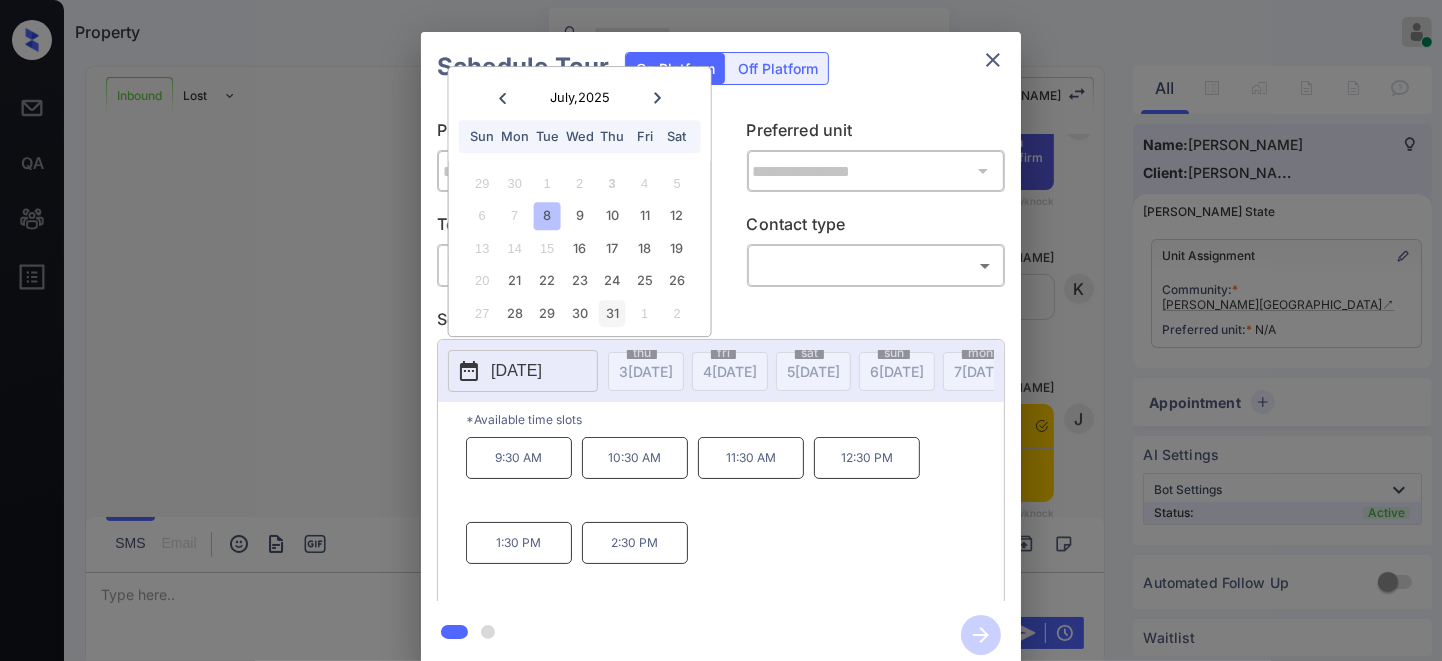 click on "31" at bounding box center [612, 313] 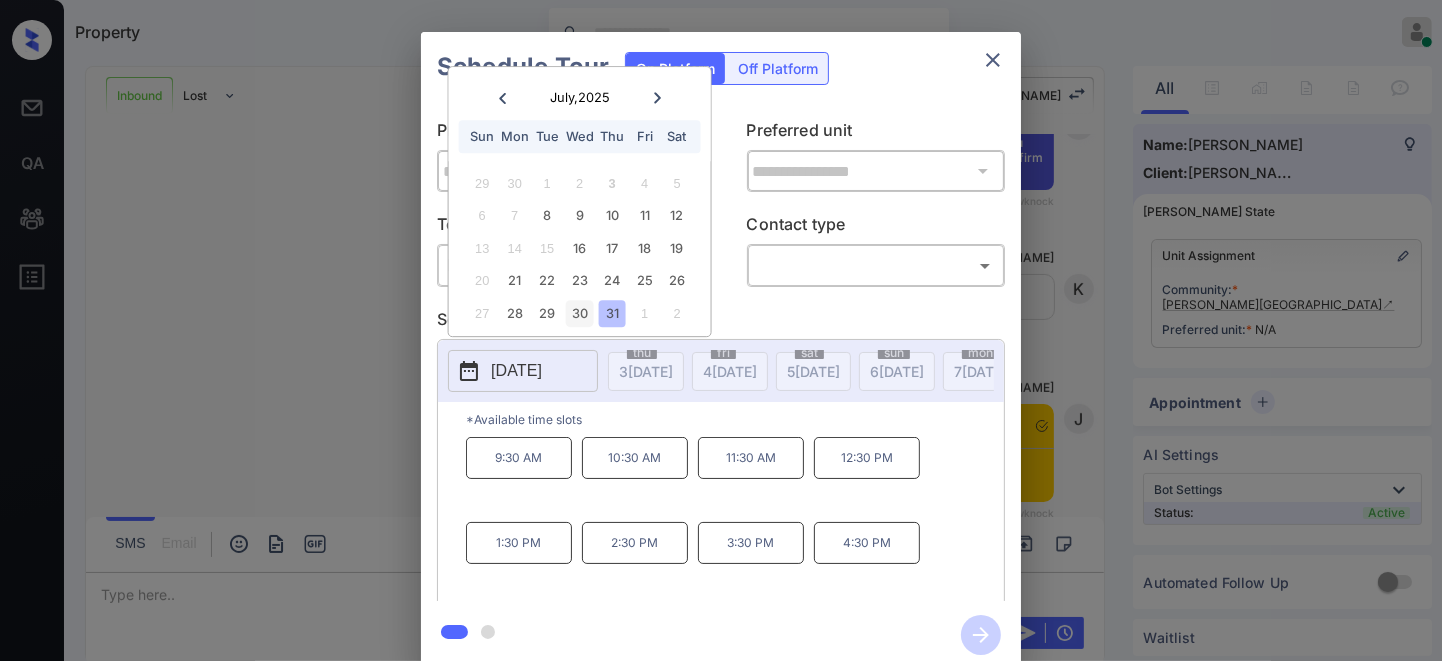 click on "30" at bounding box center (579, 313) 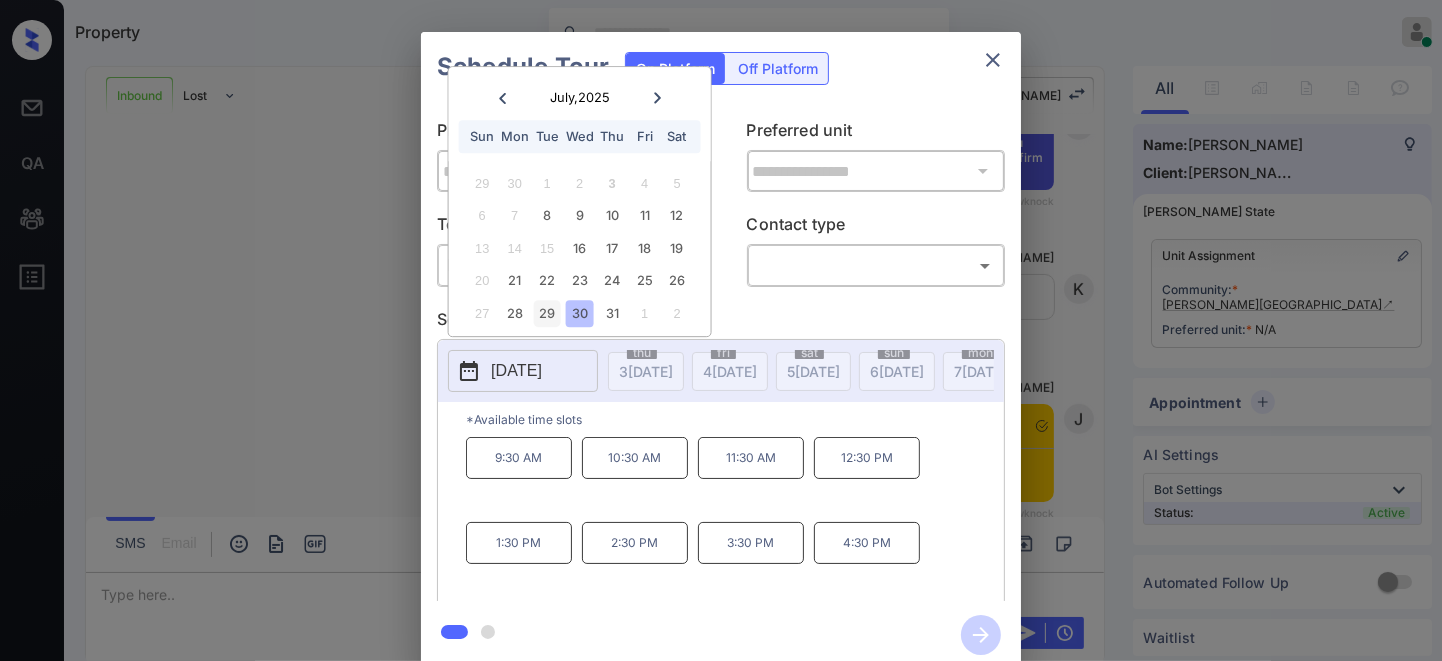 click on "29" at bounding box center (547, 313) 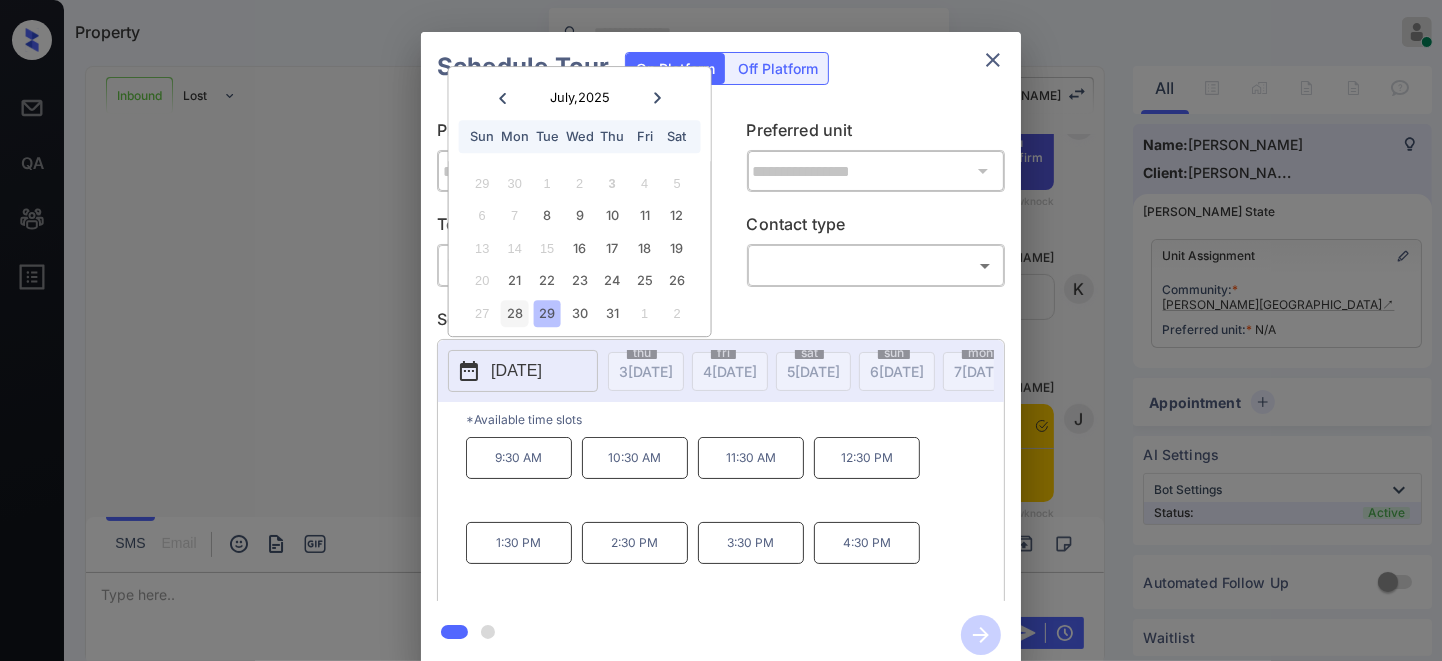 click on "28" at bounding box center [514, 313] 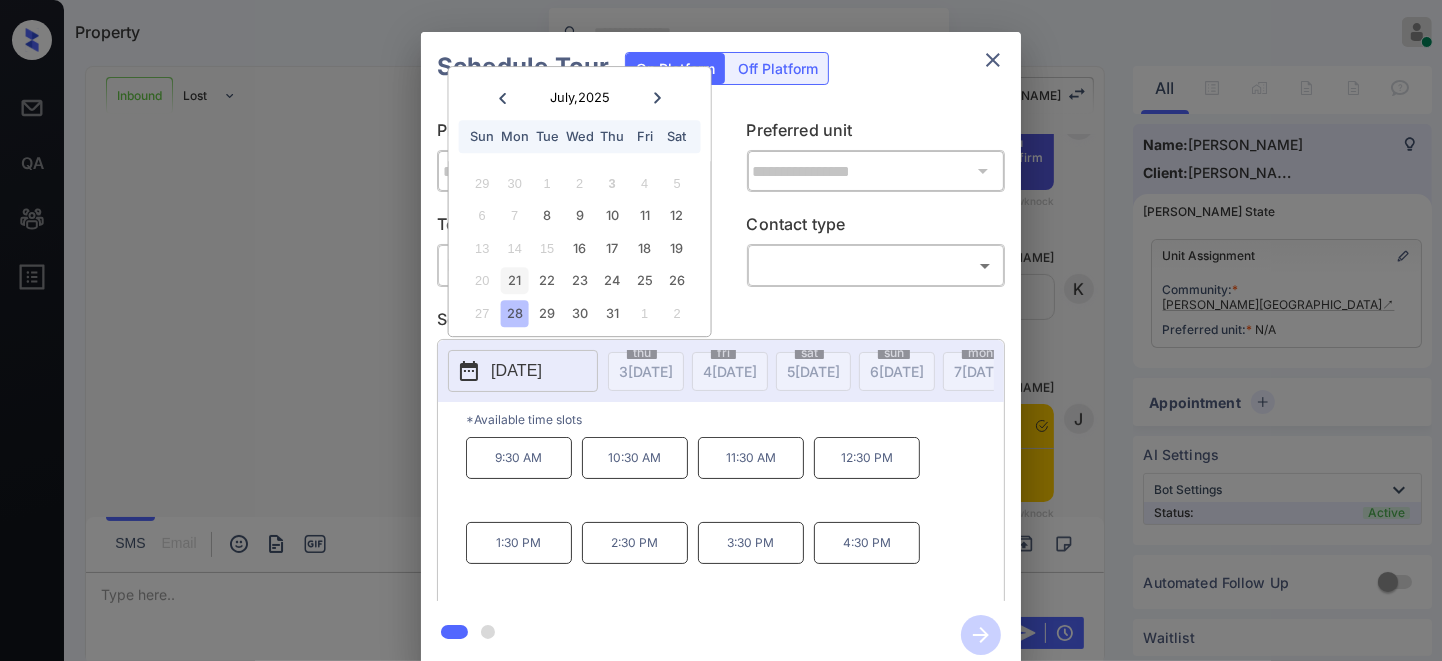 click on "21" at bounding box center [514, 281] 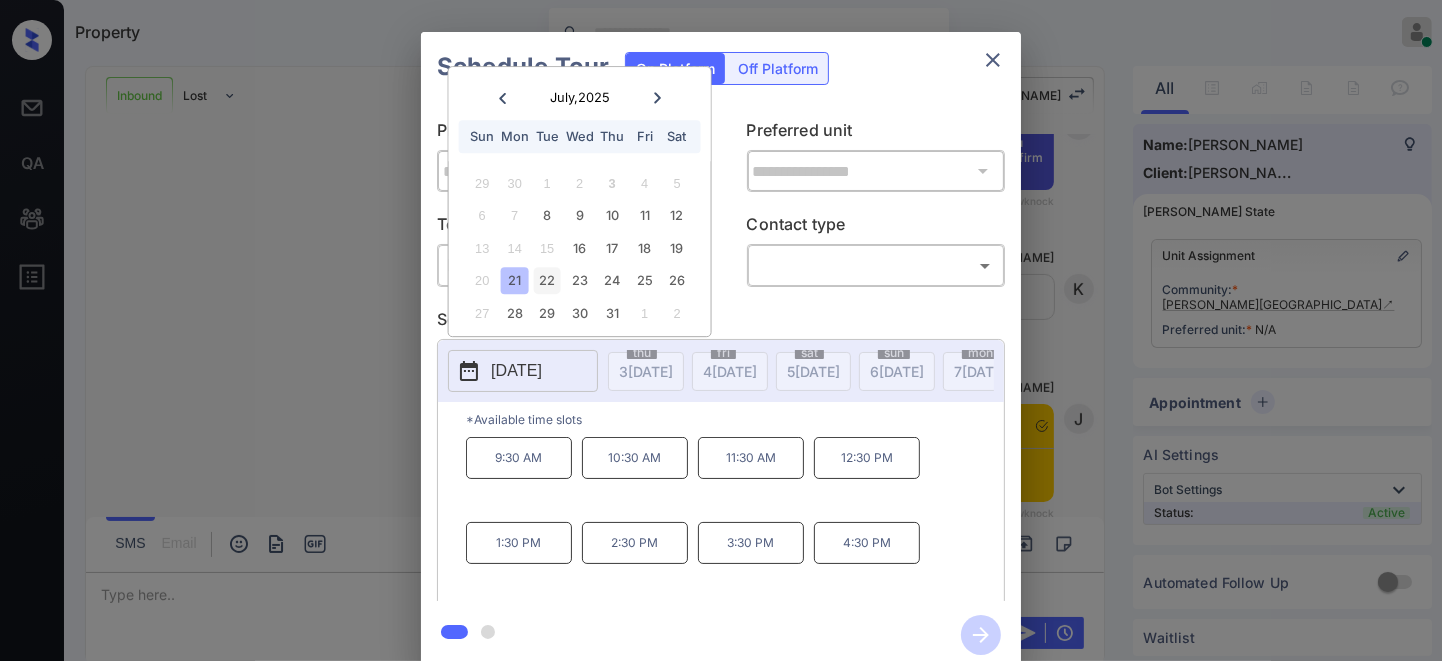 click on "22" at bounding box center (547, 281) 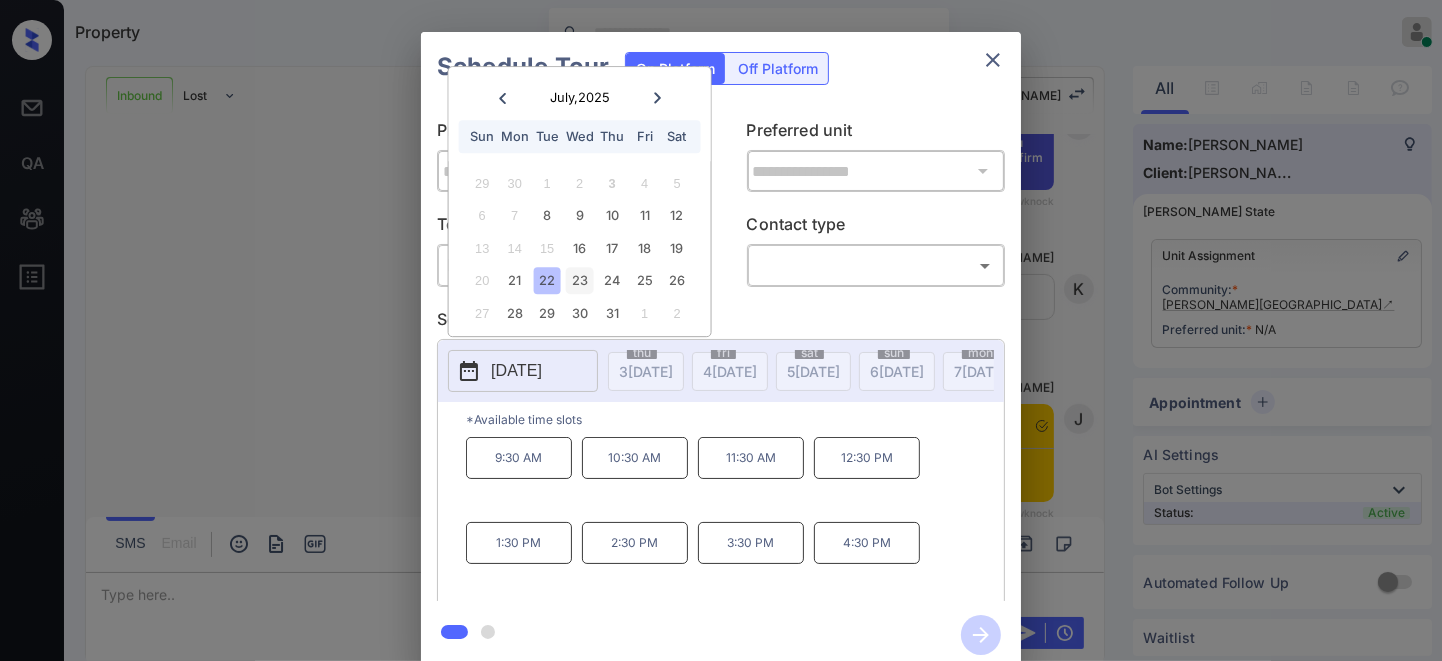 click on "23" at bounding box center (579, 281) 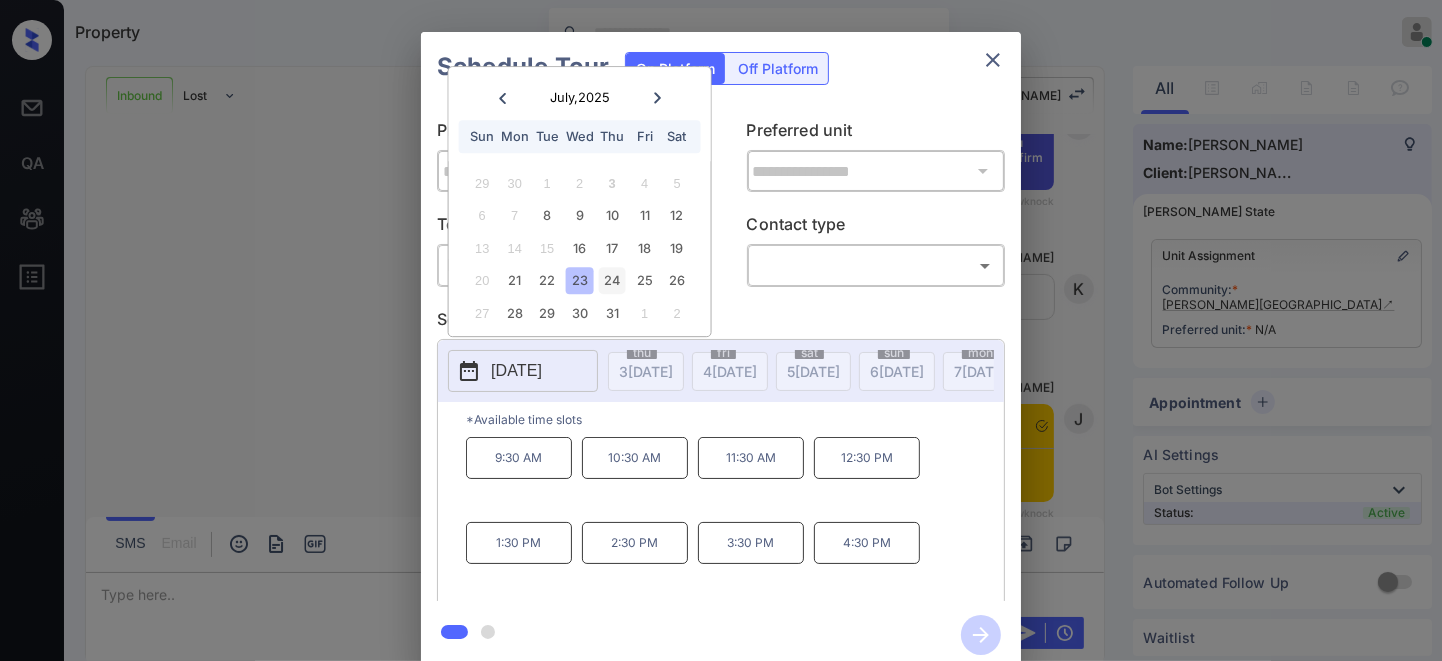 click on "24" at bounding box center [612, 281] 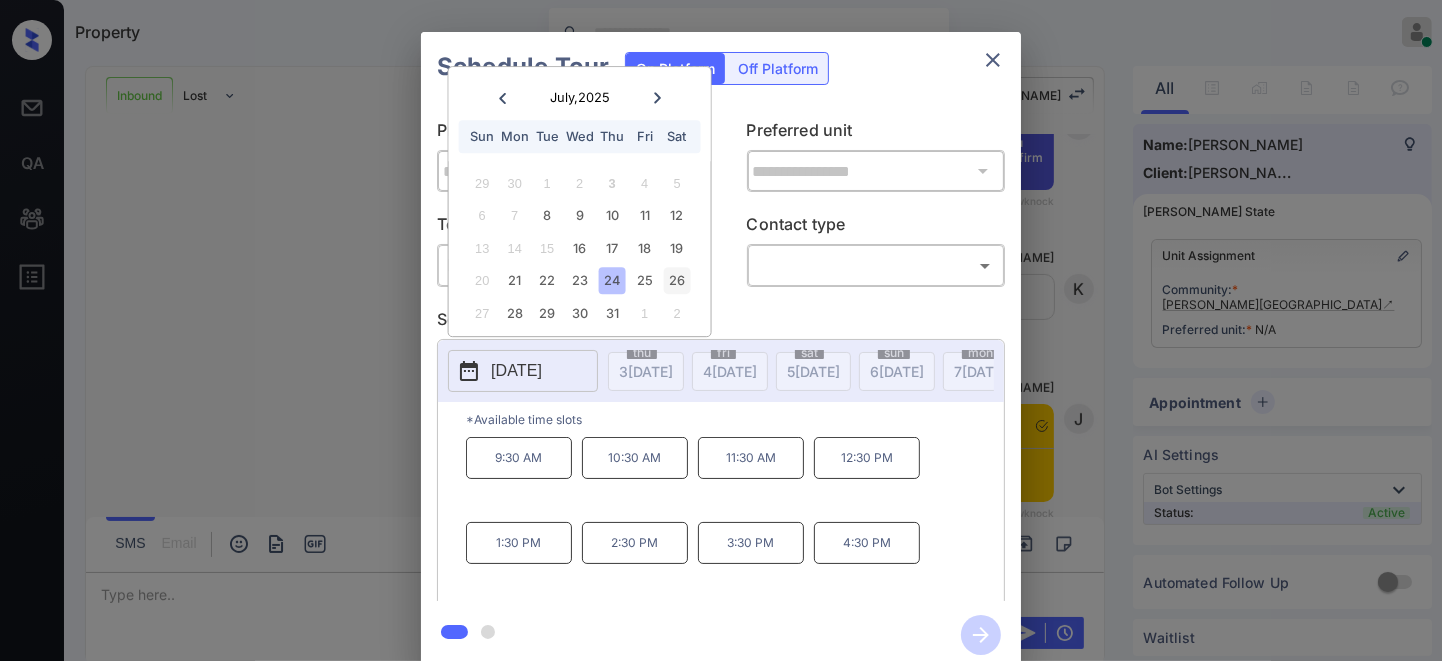 click on "25" at bounding box center (644, 281) 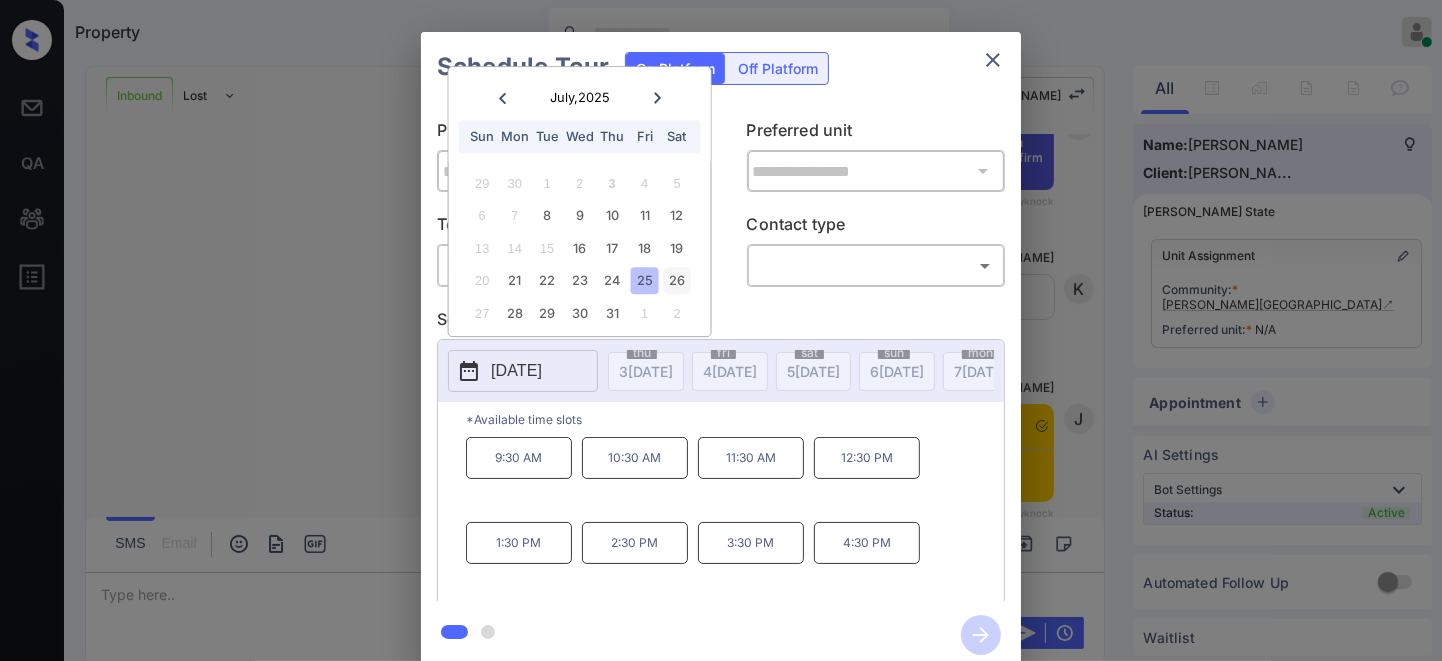 click on "26" at bounding box center (676, 281) 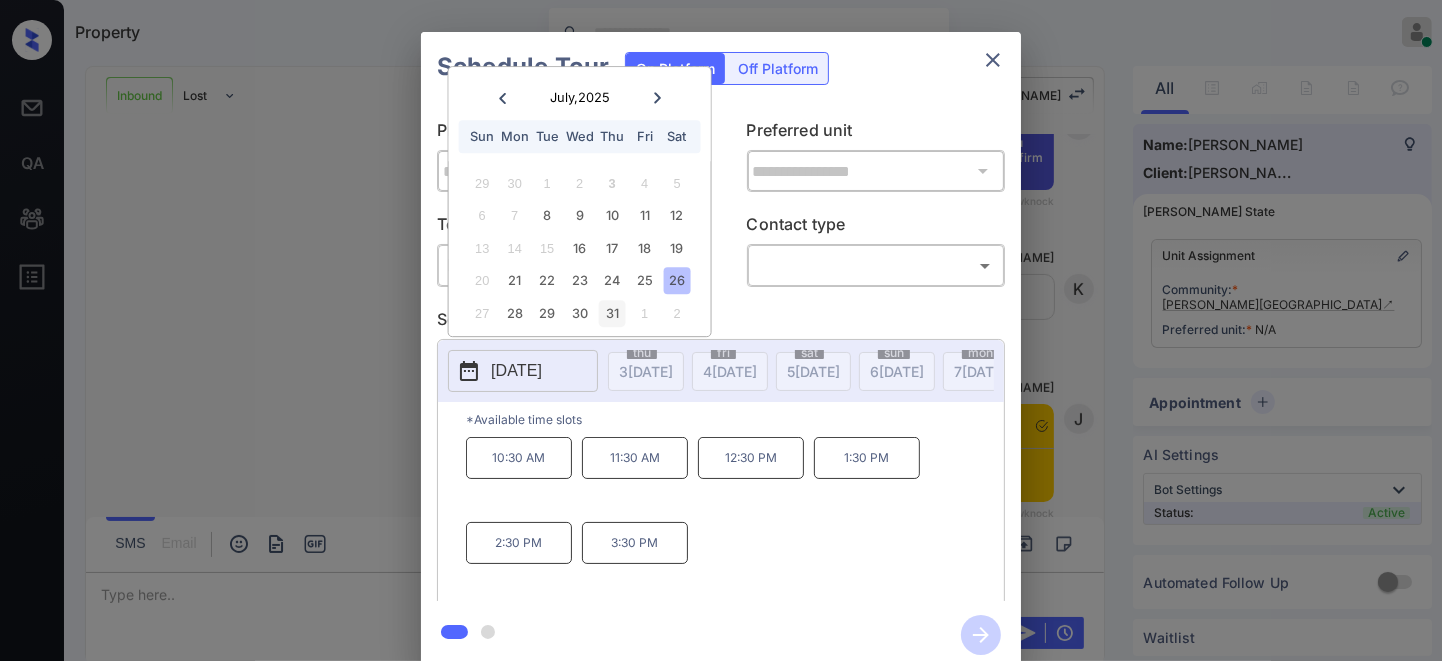 click on "31" at bounding box center [612, 313] 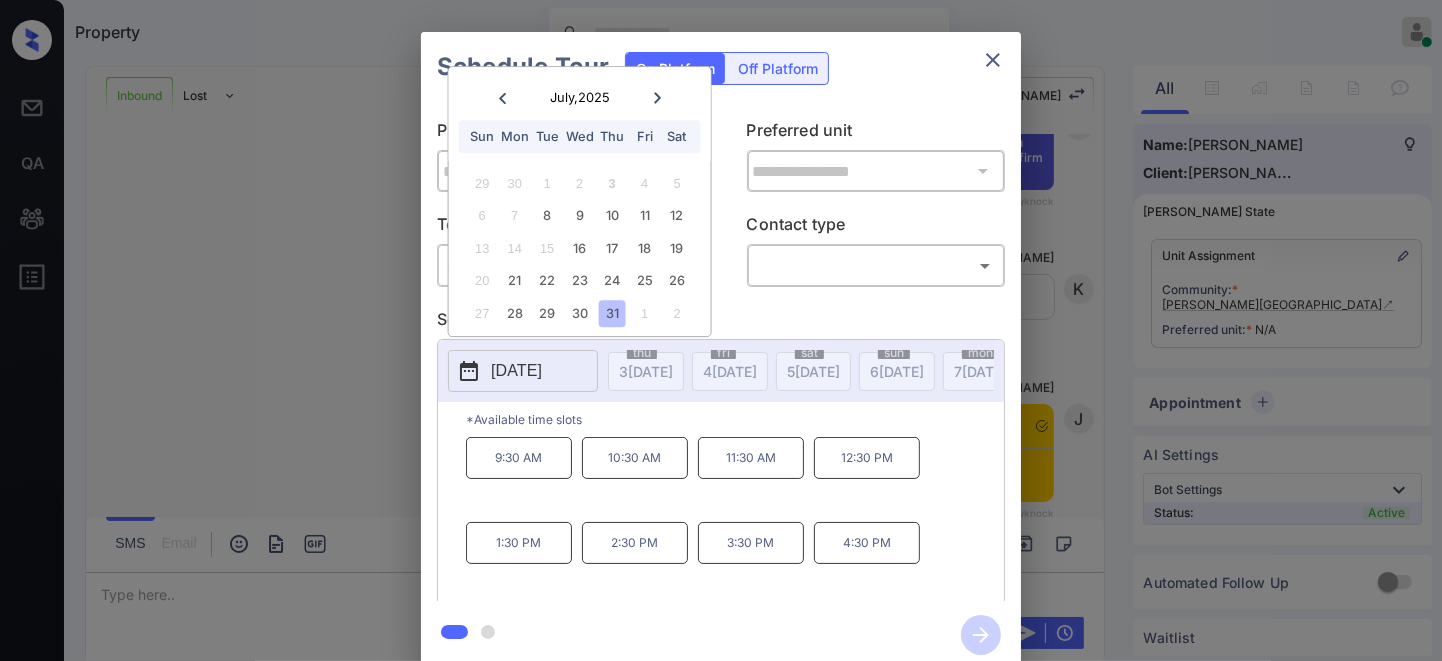 click 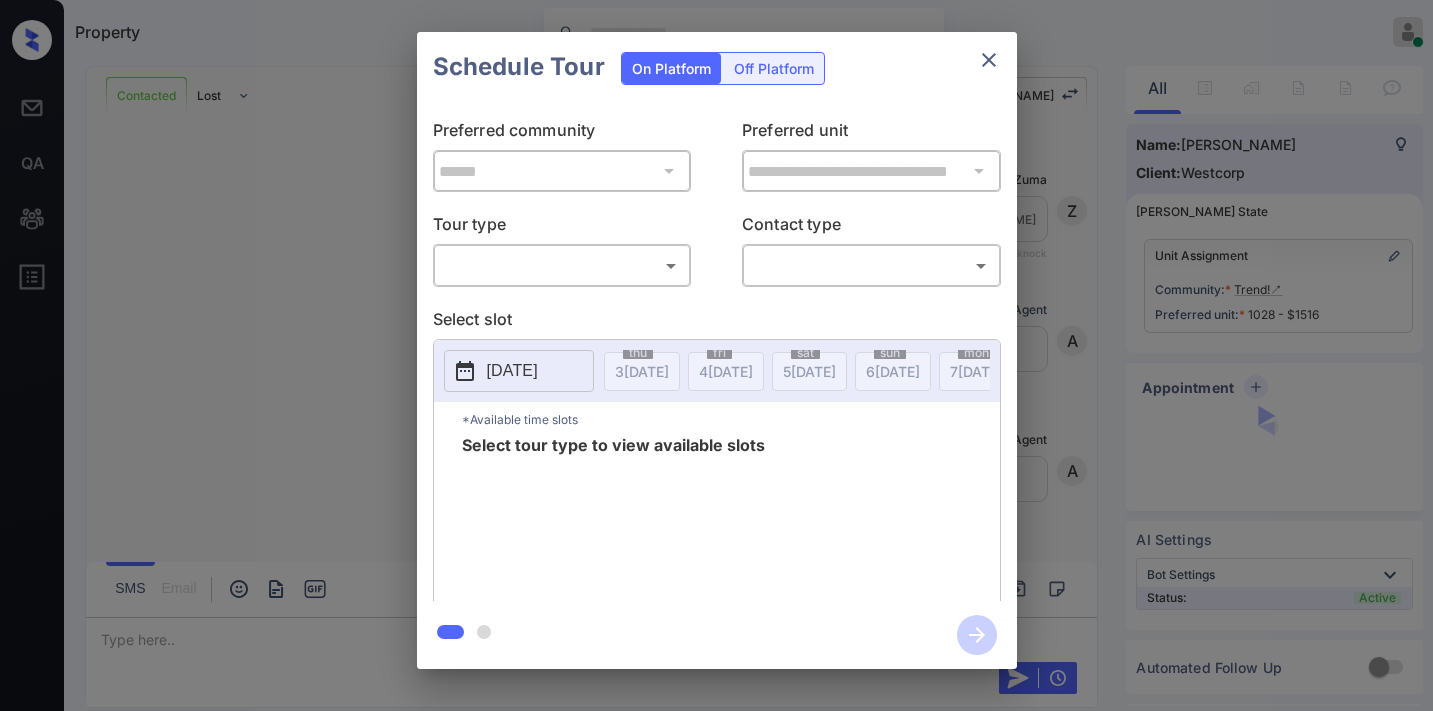 click on "Property [PERSON_NAME] Online Set yourself   offline Set yourself   on break Profile Switch to  dark  mode Sign out Contacted Lost Lead Sentiment: Angry Upon sliding the acknowledgement:  Lead will move to lost stage. * ​ SMS and call option will be set to opt out. AFM will be turned off for the lead. [PERSON_NAME] New Message [PERSON_NAME] Lead transferred to leasing agent: [PERSON_NAME] [DATE] 06:49 pm  Sync'd w  knock Z New Message Agent Lead created via webhook in Inbound stage. [DATE] 06:49 pm A New Message Agent AFM Request sent to [PERSON_NAME]. [DATE] 06:49 pm A New Message Agent Notes Note: Structured Note:
Move In Date: [DATE]
[DATE] 06:49 pm A New Message [PERSON_NAME] Lead Details Updated
Move In Date:  [DATE]
[DATE] 06:49 pm K New Message [PERSON_NAME] From:   [EMAIL_ADDRESS][DOMAIN_NAME] To:   [EMAIL_ADDRESS][DOMAIN_NAME] Hi [PERSON_NAME],       Best,   [PERSON_NAME]   Trend! Read More [DATE] 06:49 pm   | SmarterAFMV2Email  Sync'd w  knock K New Message [PERSON_NAME] Lead archived by [PERSON_NAME]! K New Message" at bounding box center (716, 355) 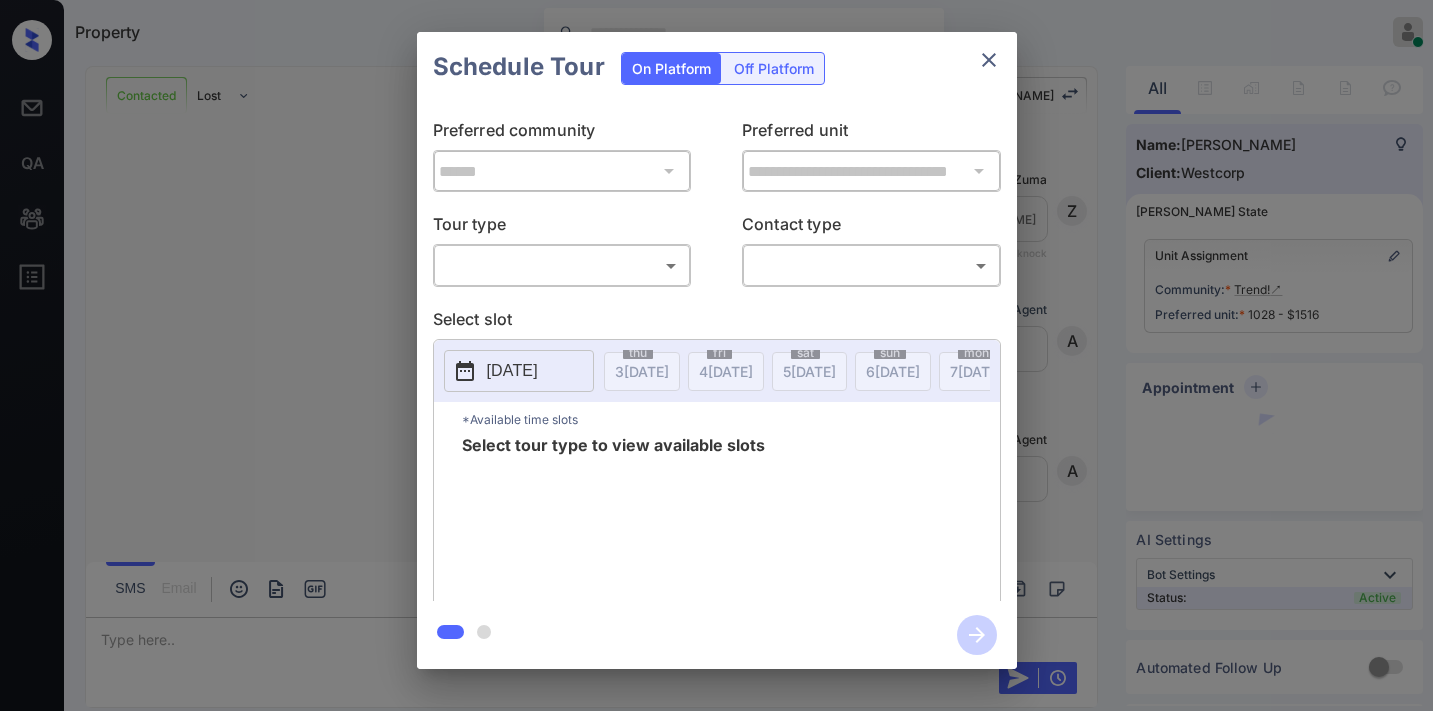 scroll, scrollTop: 0, scrollLeft: 0, axis: both 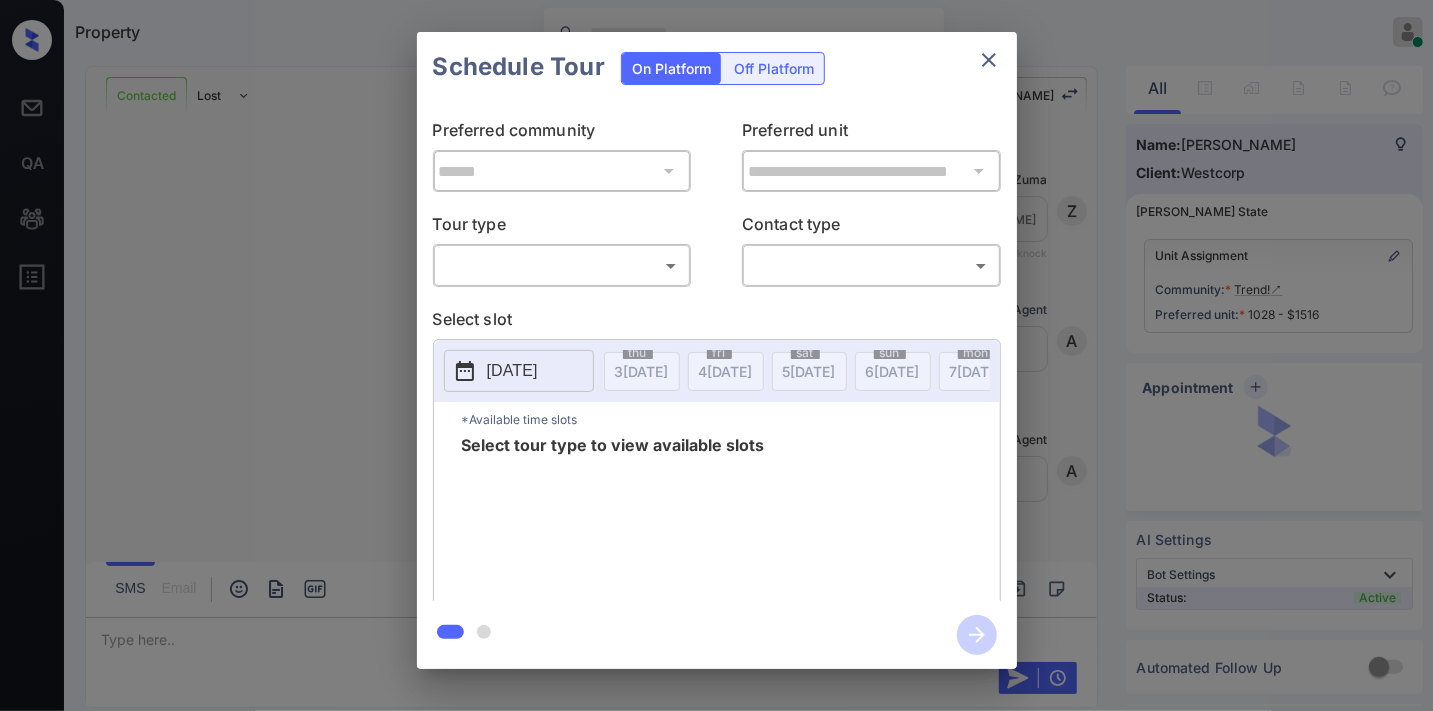 type on "********" 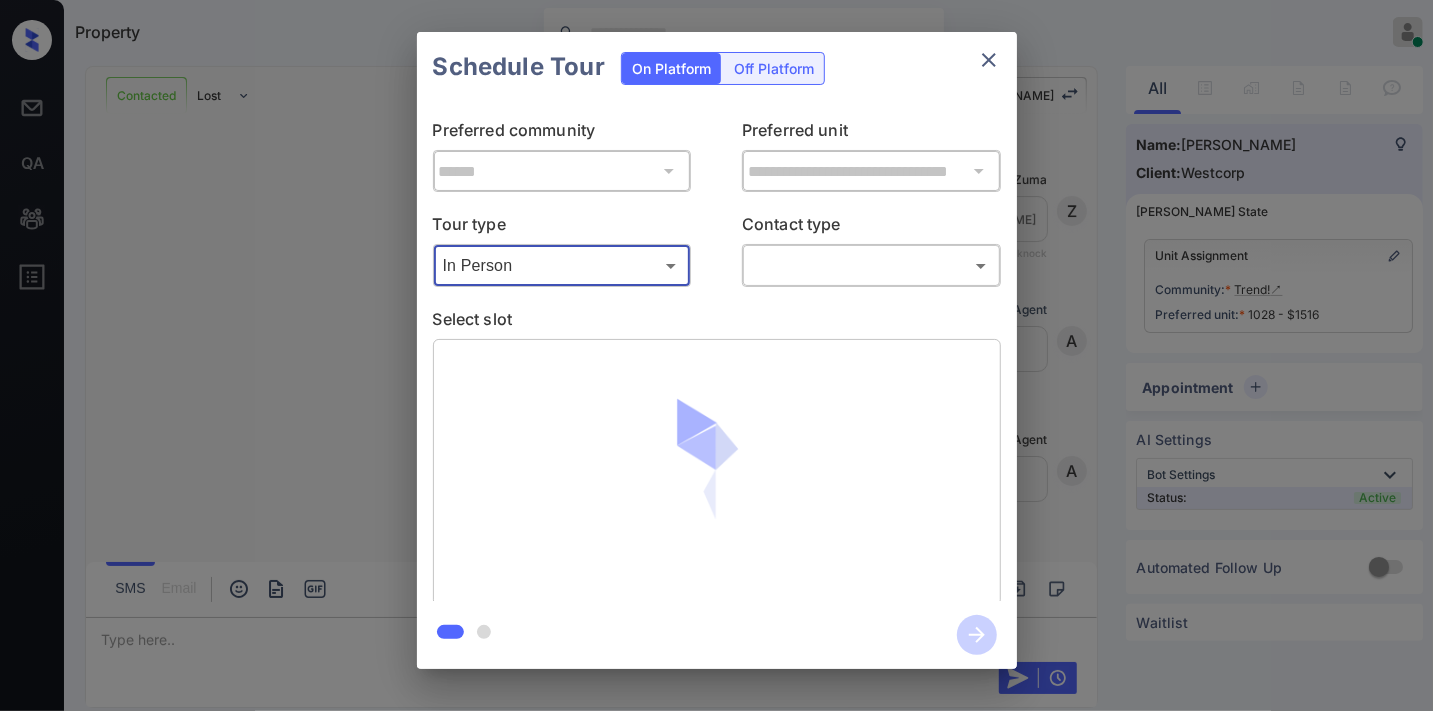scroll, scrollTop: 3983, scrollLeft: 0, axis: vertical 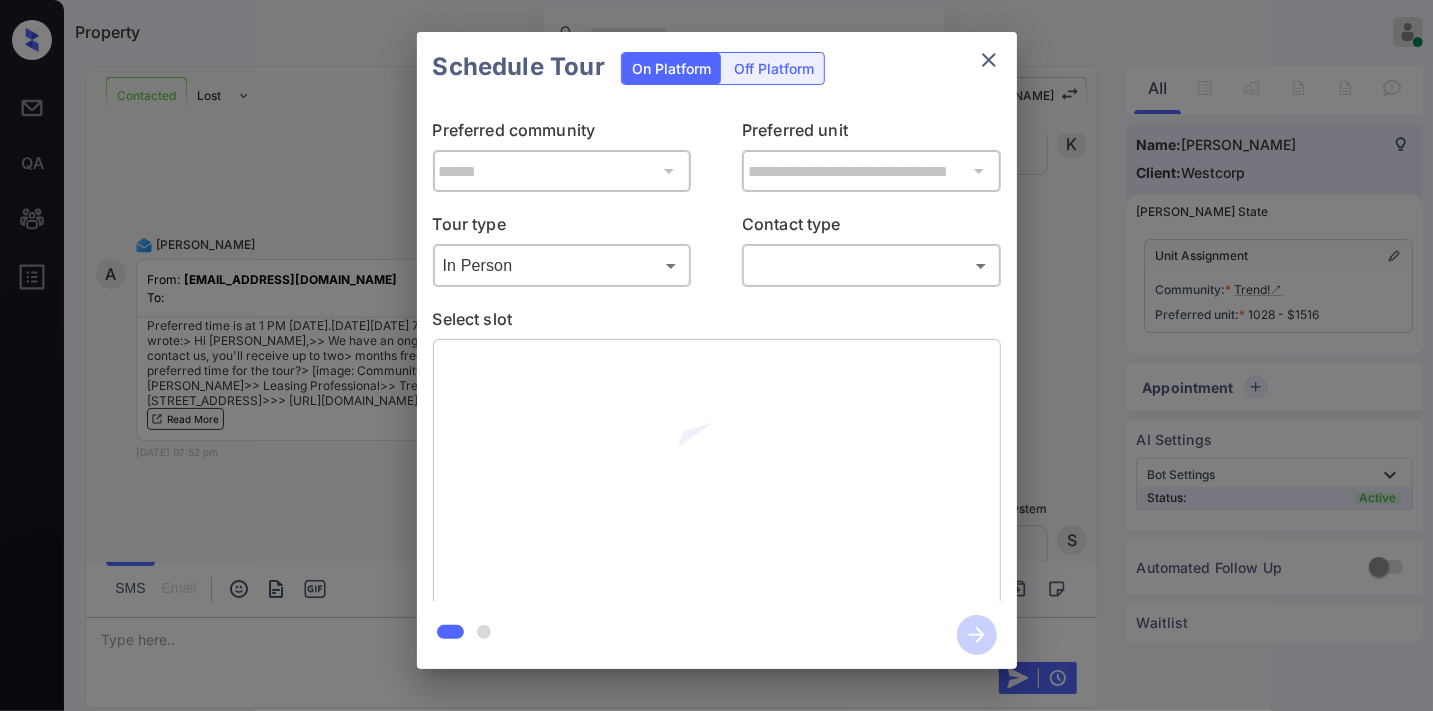 click on "Contact type" at bounding box center [871, 228] 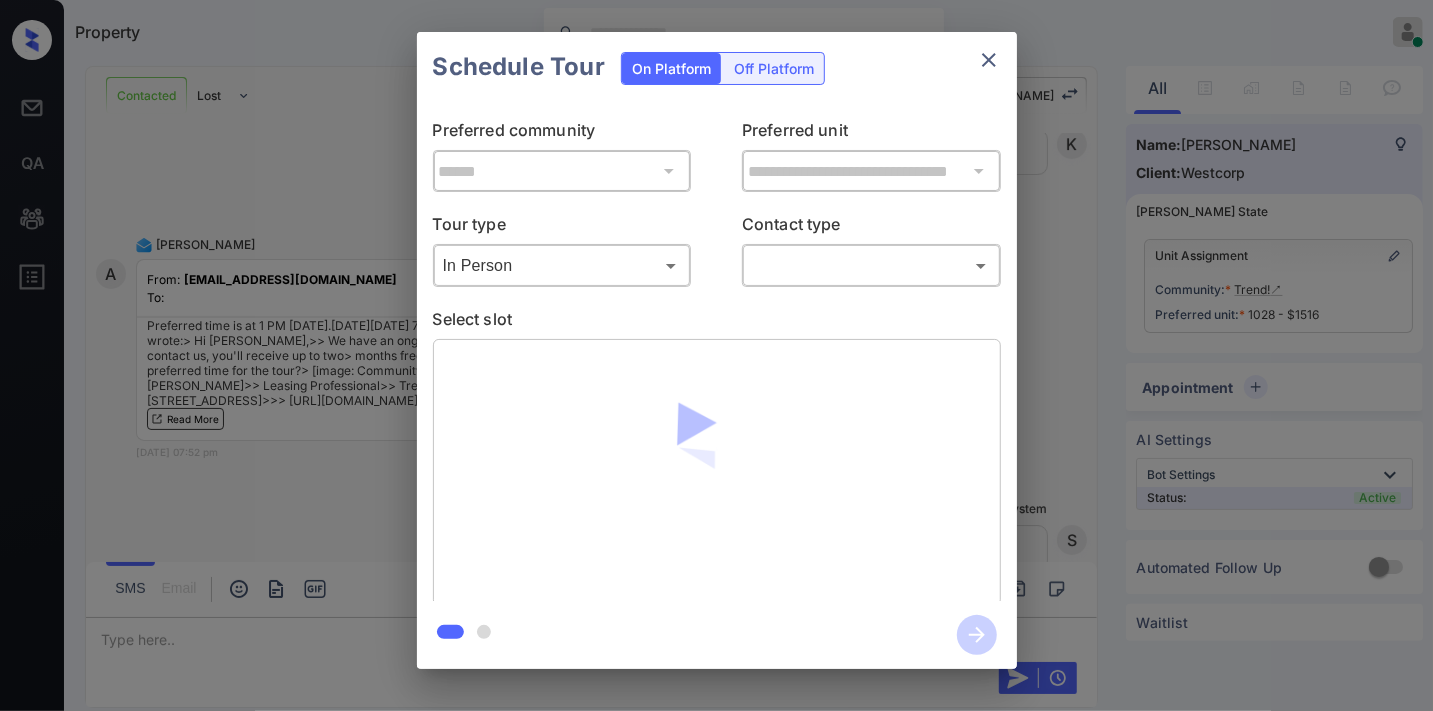 click on "Property [PERSON_NAME] Online Set yourself   offline Set yourself   on break Profile Switch to  dark  mode Sign out Contacted Lost Lead Sentiment: Angry Upon sliding the acknowledgement:  Lead will move to lost stage. * ​ SMS and call option will be set to opt out. AFM will be turned off for the lead. [PERSON_NAME] New Message [PERSON_NAME] Lead transferred to leasing agent: [PERSON_NAME] [DATE] 06:49 pm  Sync'd w  knock Z New Message Agent Lead created via webhook in Inbound stage. [DATE] 06:49 pm A New Message Agent AFM Request sent to [PERSON_NAME]. [DATE] 06:49 pm A New Message Agent Notes Note: Structured Note:
Move In Date: [DATE]
[DATE] 06:49 pm A New Message [PERSON_NAME] Lead Details Updated
Move In Date:  [DATE]
[DATE] 06:49 pm K New Message [PERSON_NAME] From:   [EMAIL_ADDRESS][DOMAIN_NAME] To:   [EMAIL_ADDRESS][DOMAIN_NAME] Hi [PERSON_NAME],       Best,   [PERSON_NAME]   Trend! Read More [DATE] 06:49 pm   | SmarterAFMV2Email  Sync'd w  knock K New Message [PERSON_NAME] Lead archived by [PERSON_NAME]! K New Message" at bounding box center (716, 355) 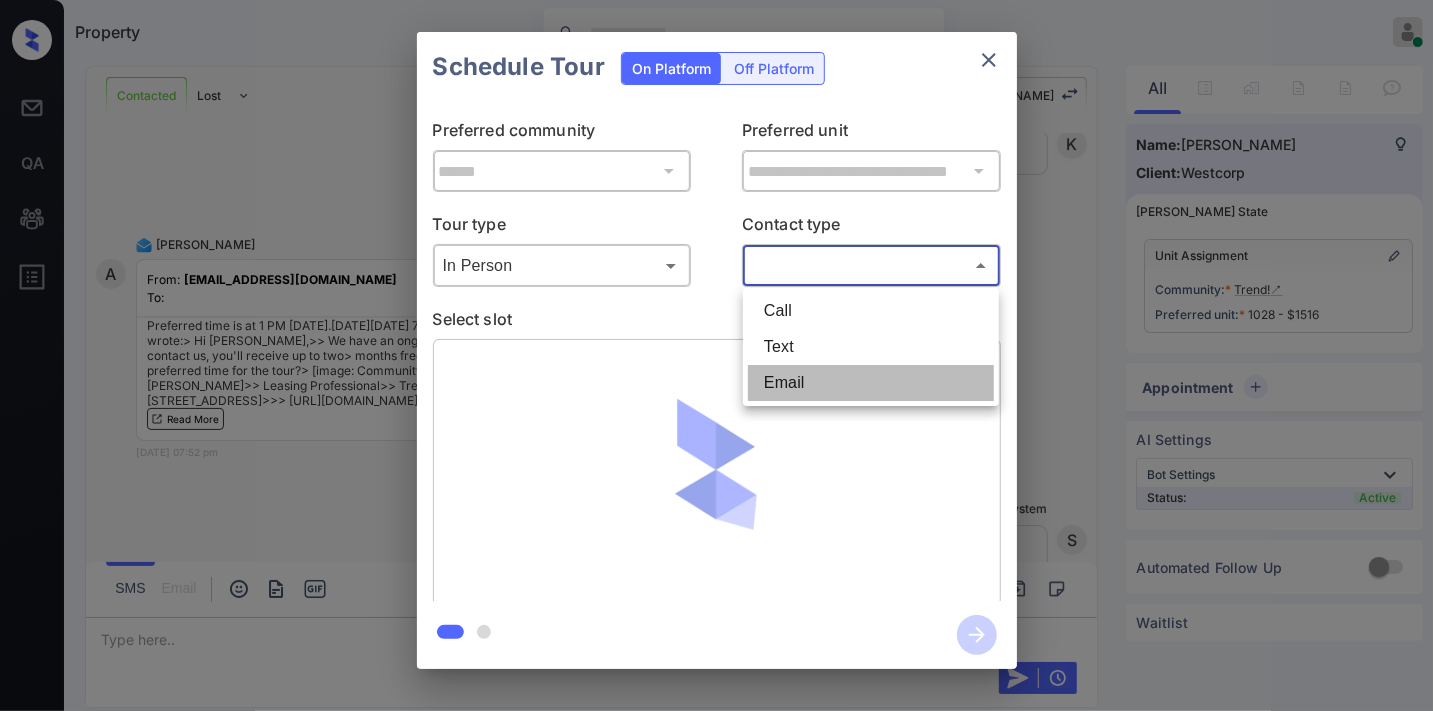 click on "Email" at bounding box center [871, 383] 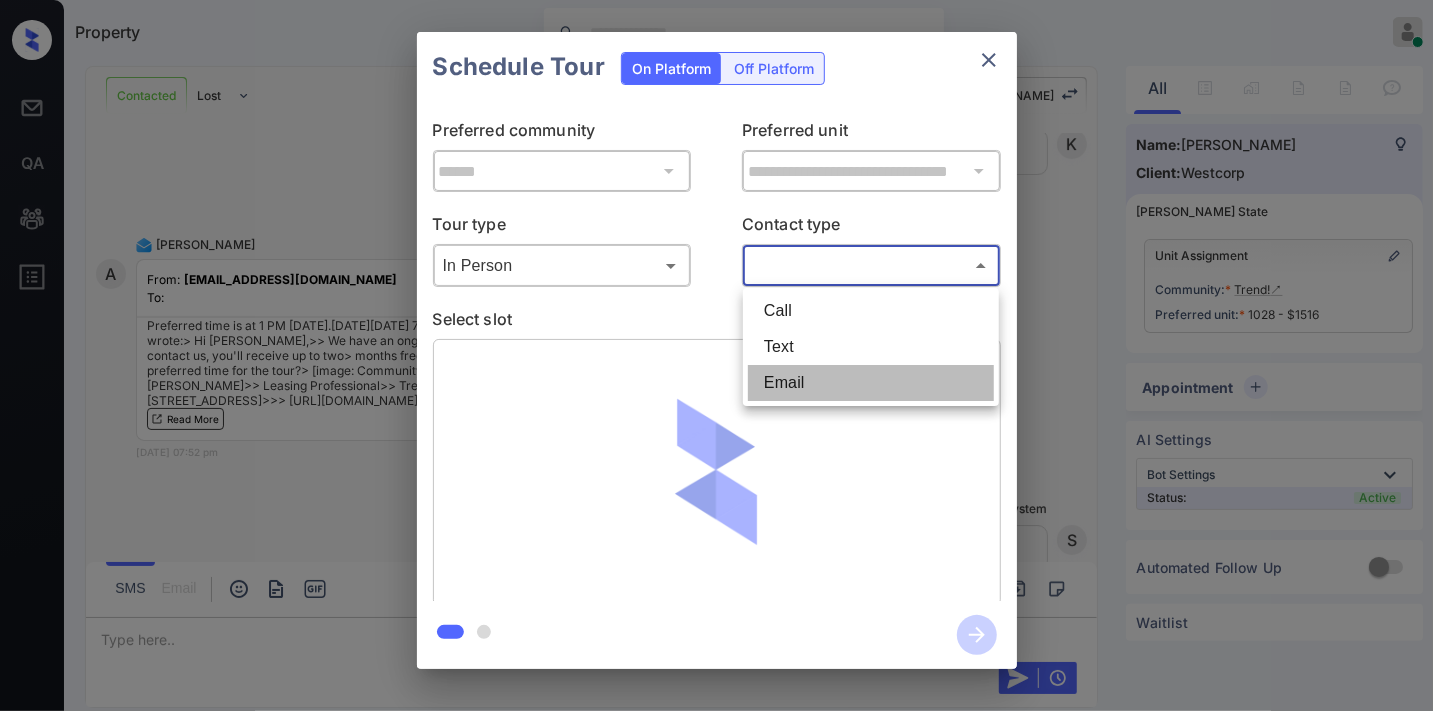 type on "*****" 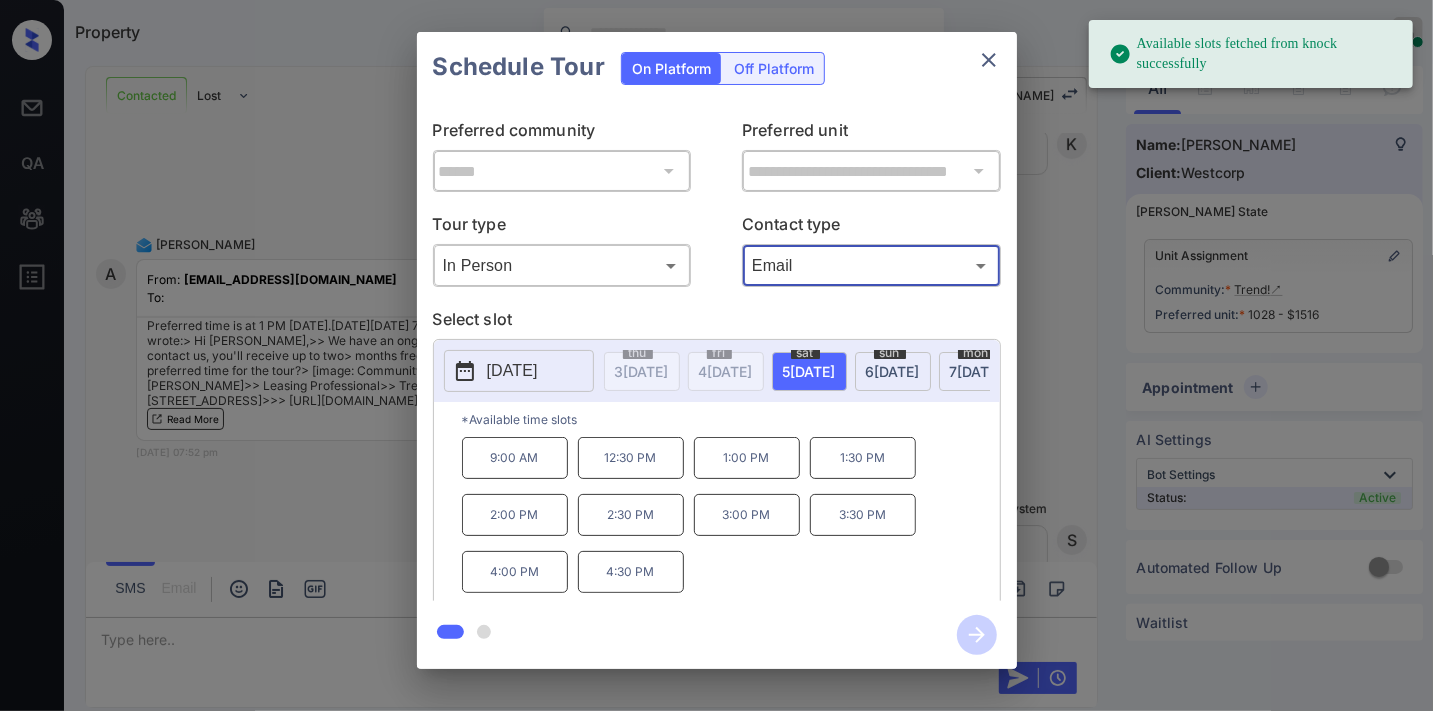 click on "2025-07-05" at bounding box center (512, 371) 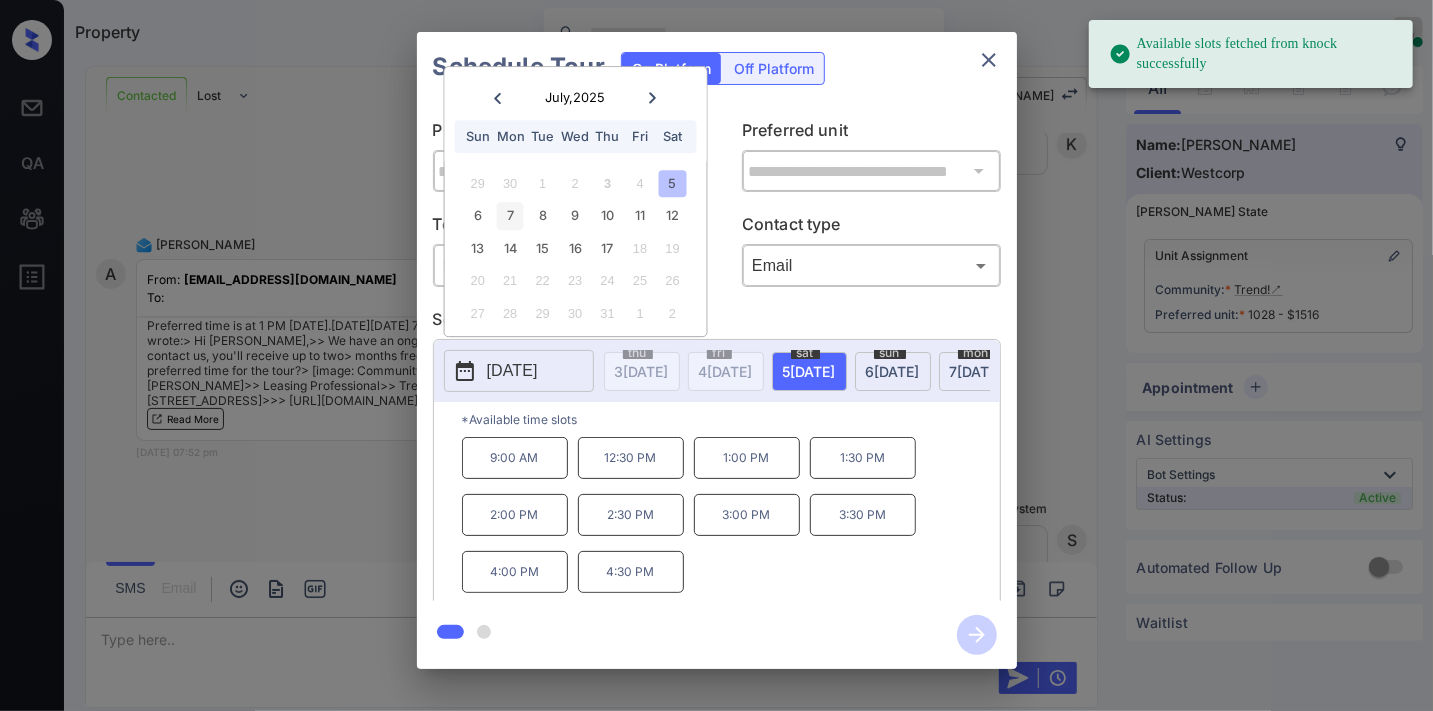 click on "7" at bounding box center (510, 216) 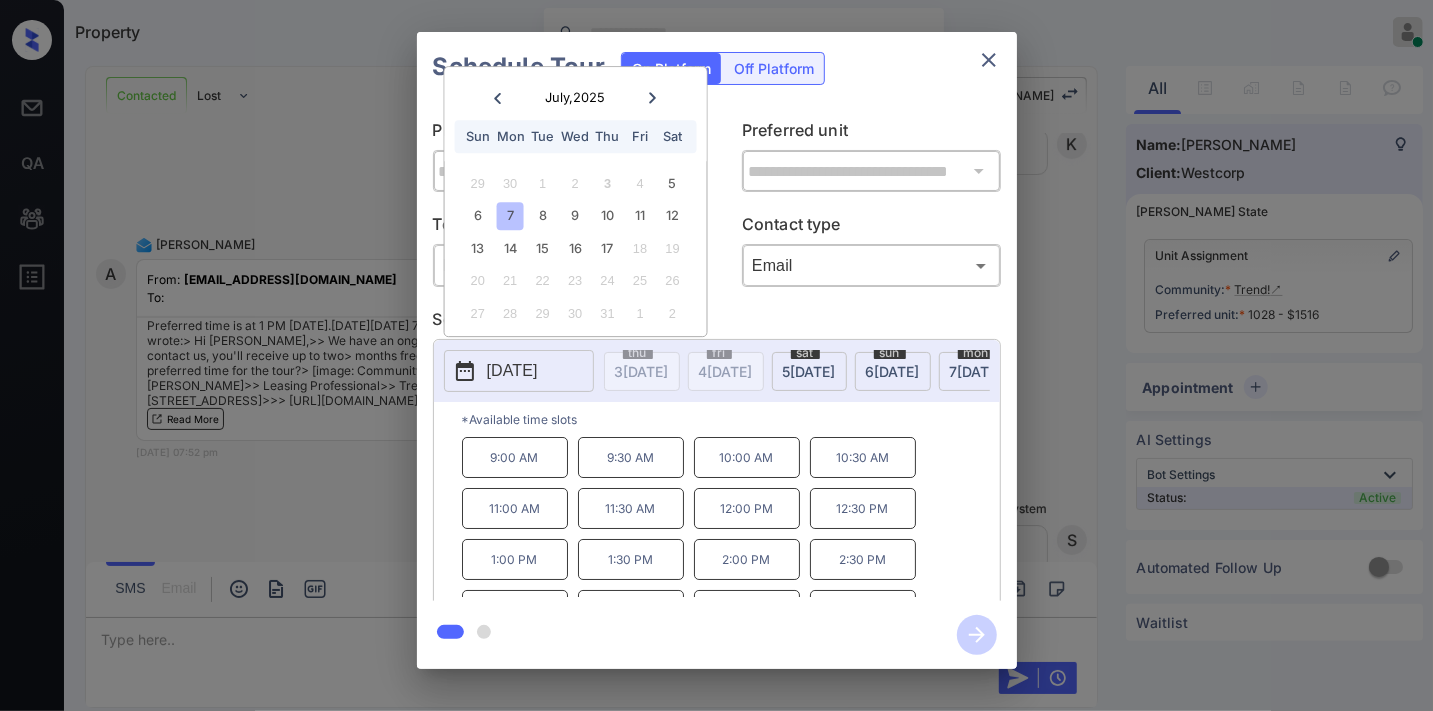 click on "1:00 PM" at bounding box center [515, 559] 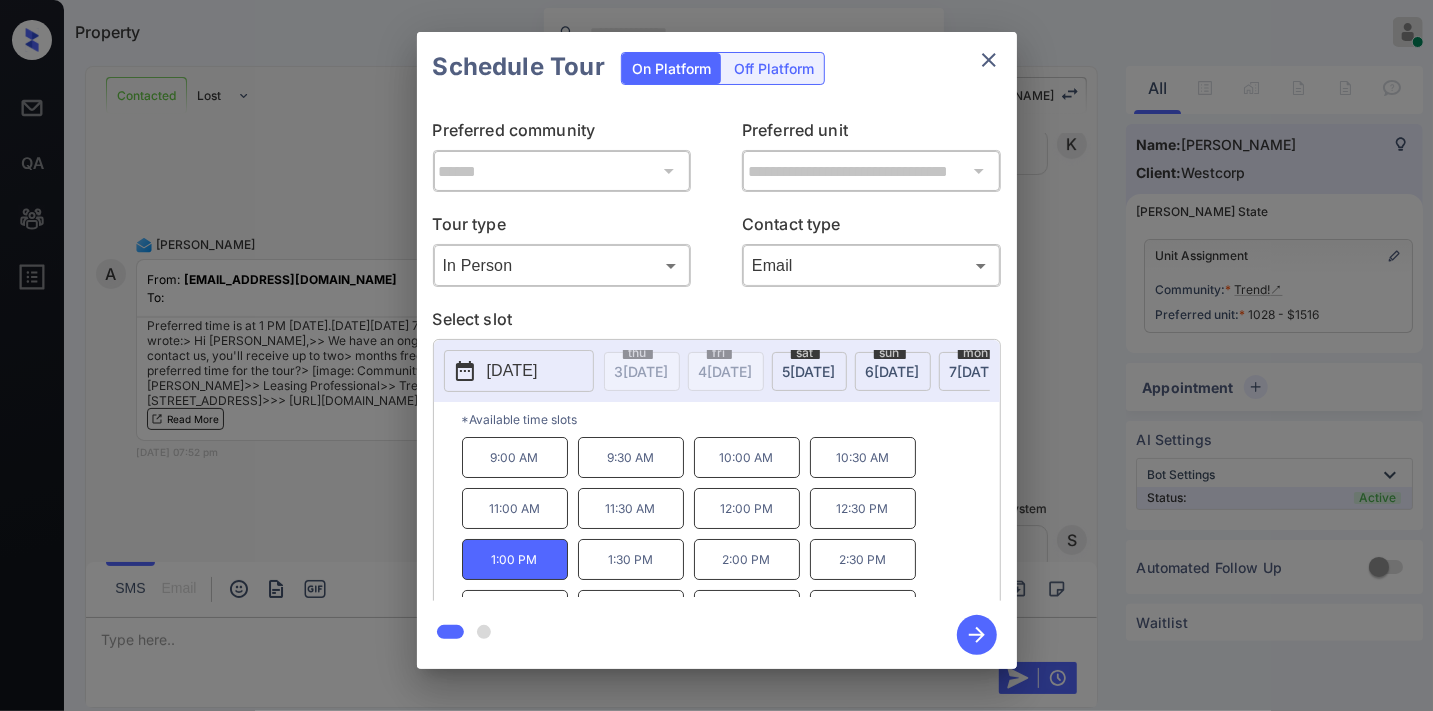 click 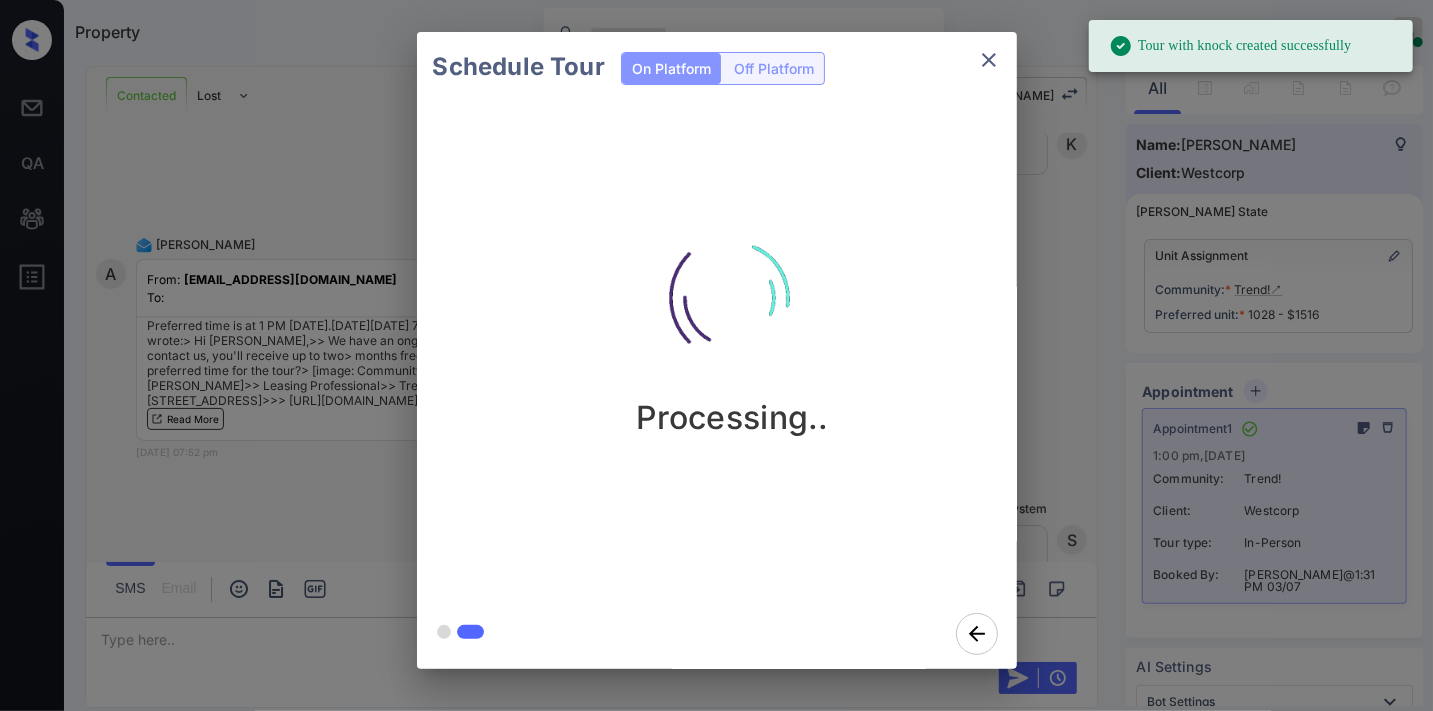 click 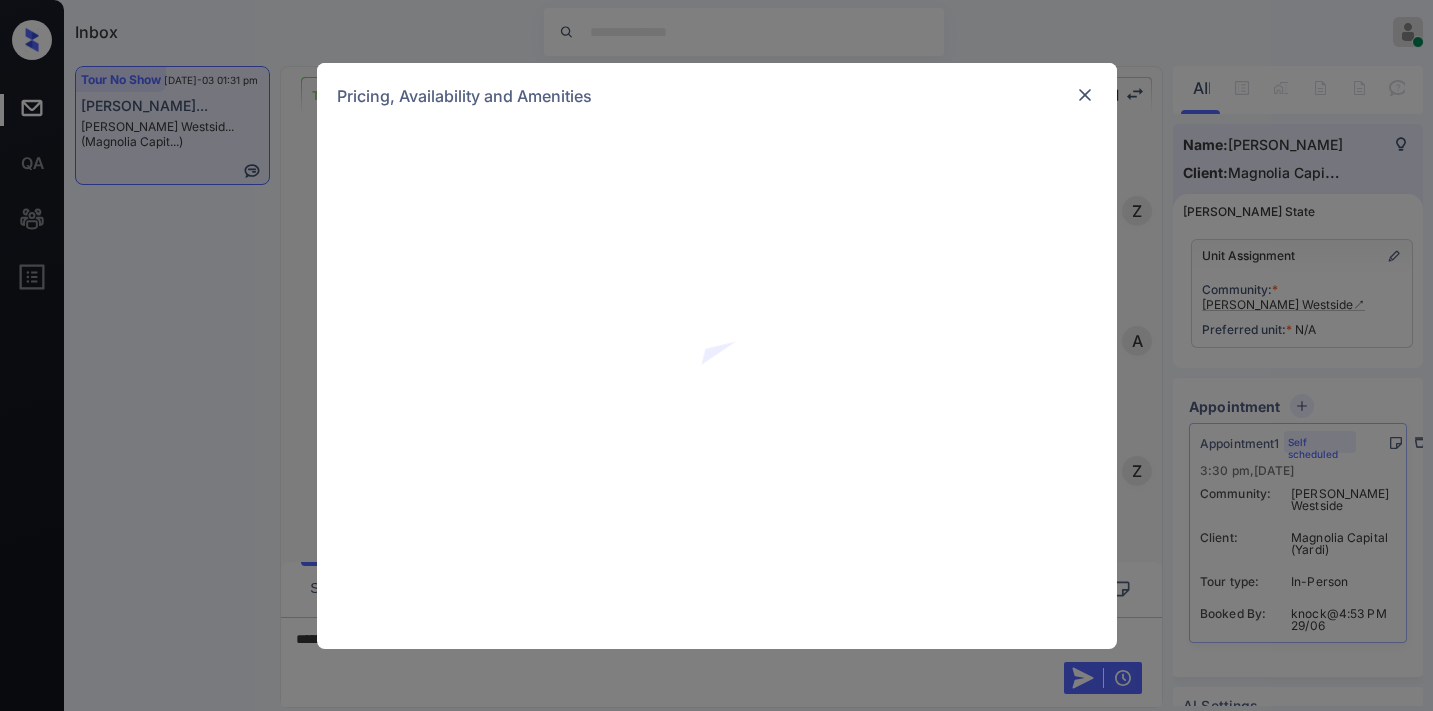 scroll, scrollTop: 0, scrollLeft: 0, axis: both 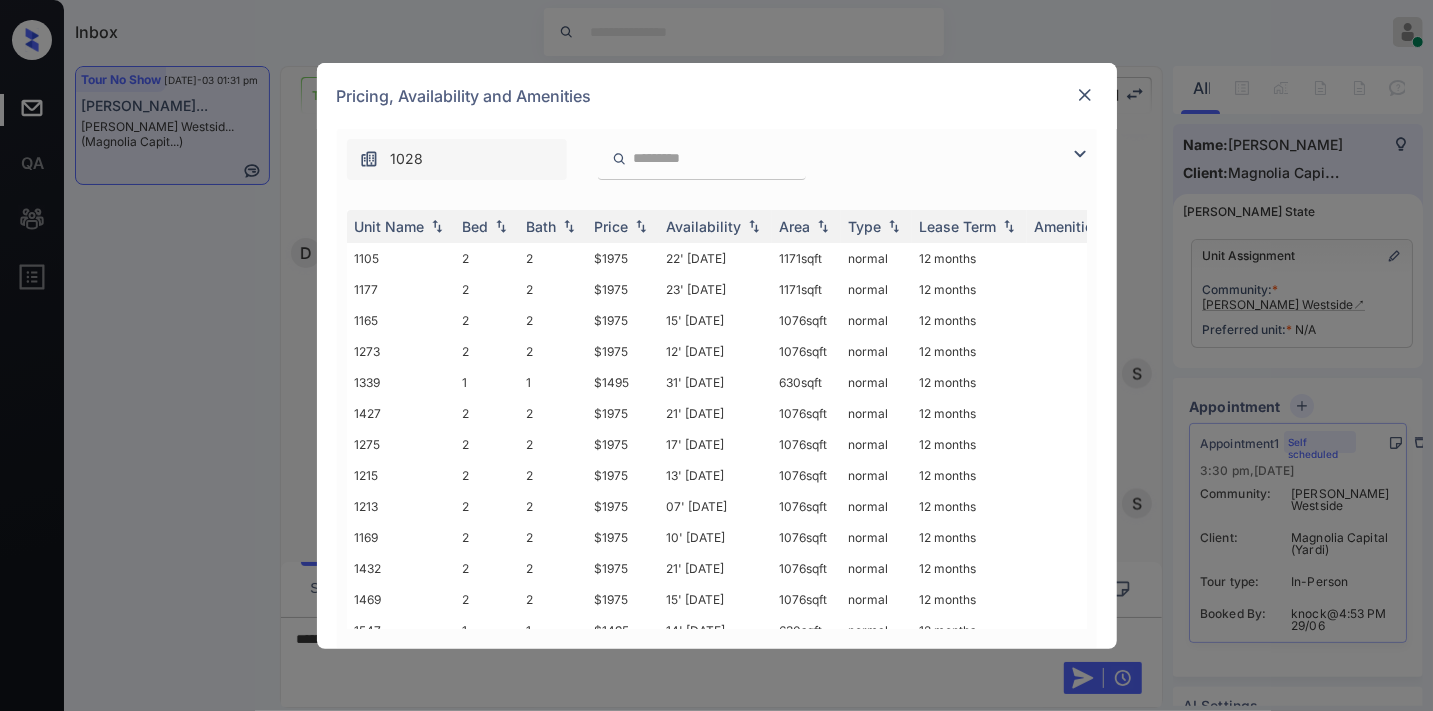 click at bounding box center [1085, 95] 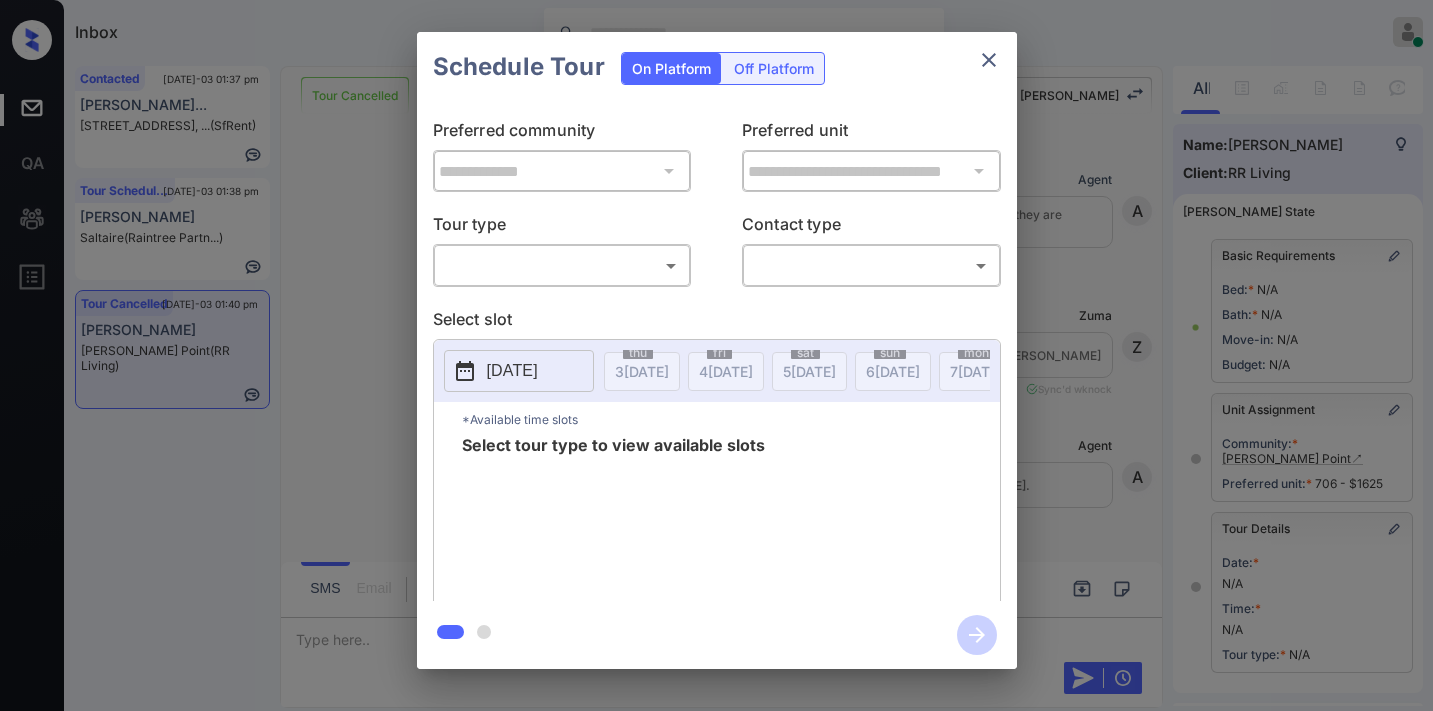 click on "Inbox [PERSON_NAME] Online Set yourself   offline Set yourself   on break Profile Switch to  dark  mode Sign out Contacted [DATE]-03 01:37 pm   [PERSON_NAME]... [STREET_ADDRESS]  (SfRent) Tour Scheduled [DATE]-03 01:38 pm   [PERSON_NAME]  (Raintree Partn...) Tour Cancelled [DATE]-03 01:40 pm   [PERSON_NAME] [PERSON_NAME] Point  (RR Living) Tour Cancelled Lost Lead Sentiment: Angry Upon sliding the acknowledgement:  Lead will move to lost stage. * ​ SMS and call option will be set to opt out. AFM will be turned off for the lead. [PERSON_NAME] New Message Agent Lead created because they indicated they are interested in leasing via Zuma IVR. [DATE] 10:00 am A New Message Zuma Lead transferred to leasing agent: [PERSON_NAME] [DATE] 10:00 am  Sync'd w  knock Z New Message Agent AFM Request sent to [PERSON_NAME]. [DATE] 10:00 am A New Message [PERSON_NAME] . This is [PERSON_NAME] with [PERSON_NAME] Point. We’d love to have you come tour with us. What’s a good day and time for you? [DATE] 10:00 am   | TemplateAFMSms K New Message" at bounding box center (716, 355) 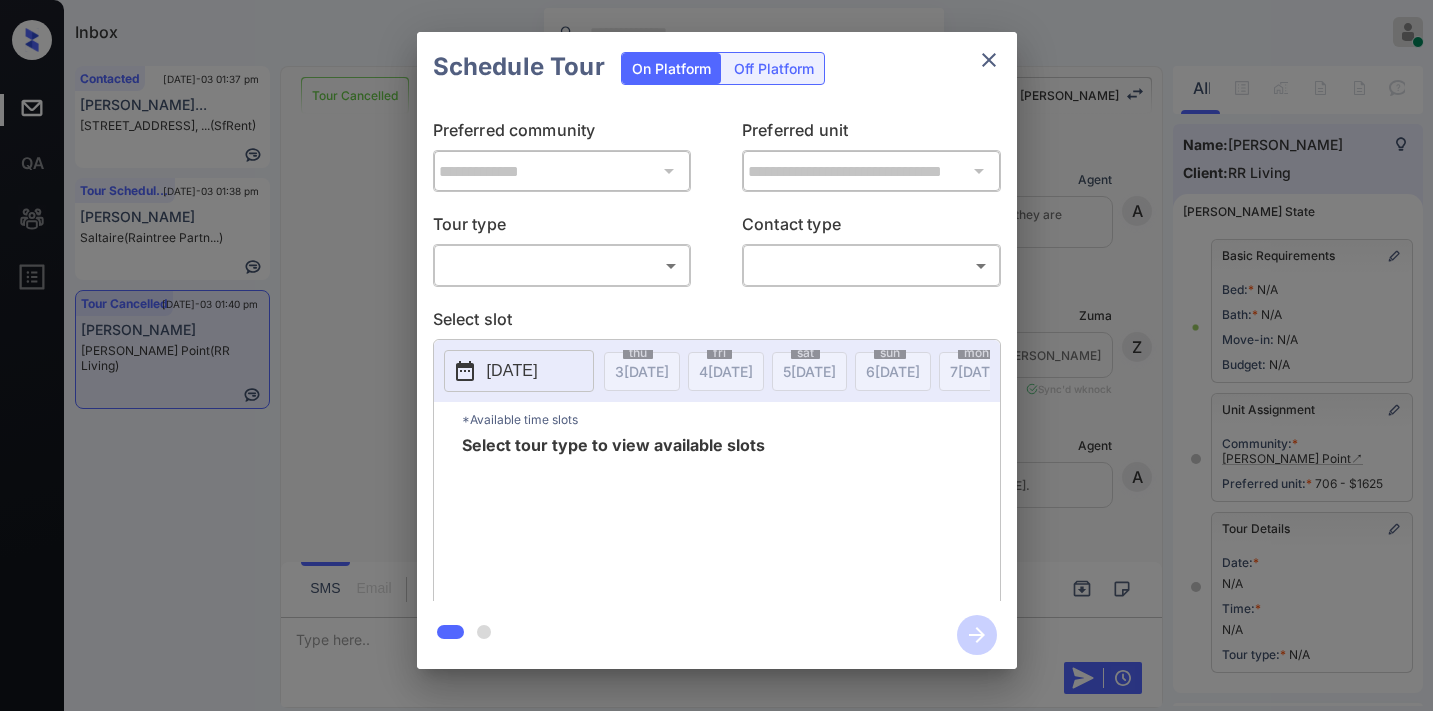 scroll, scrollTop: 0, scrollLeft: 0, axis: both 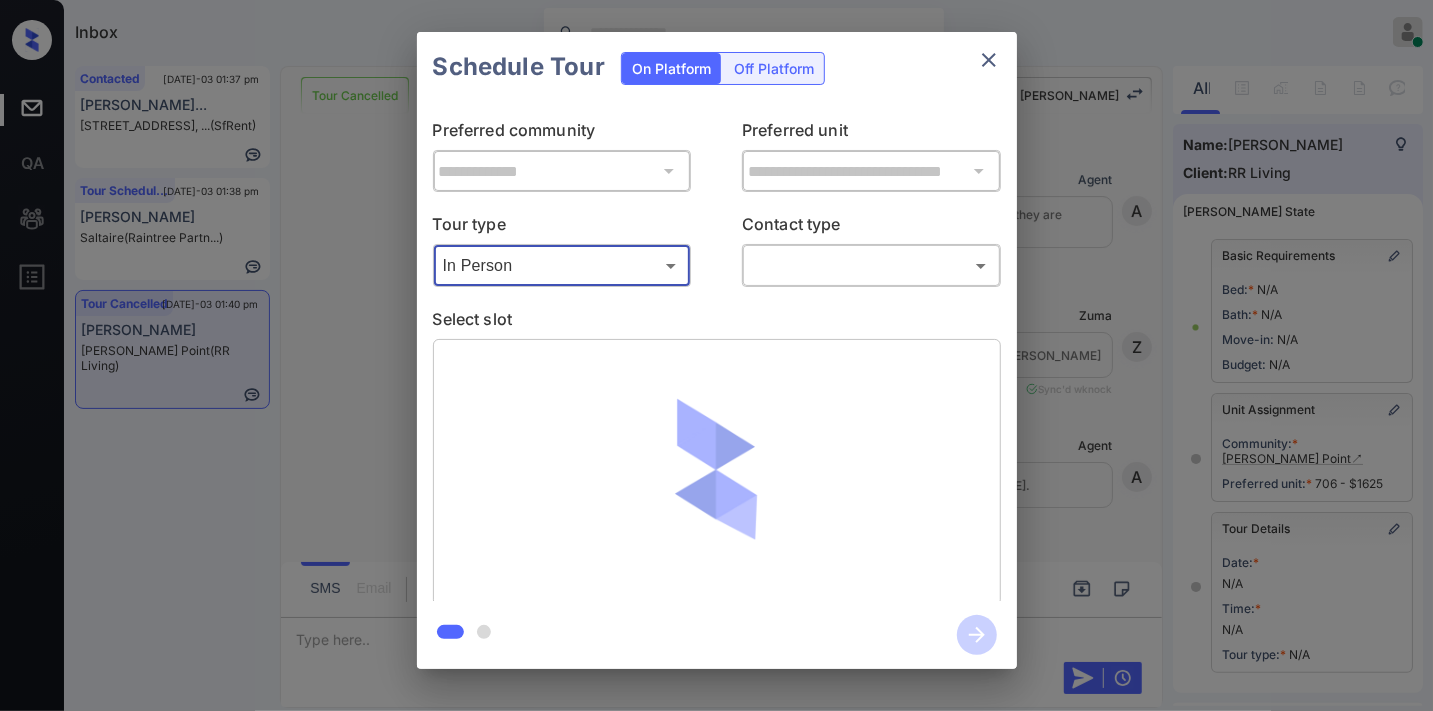 type on "********" 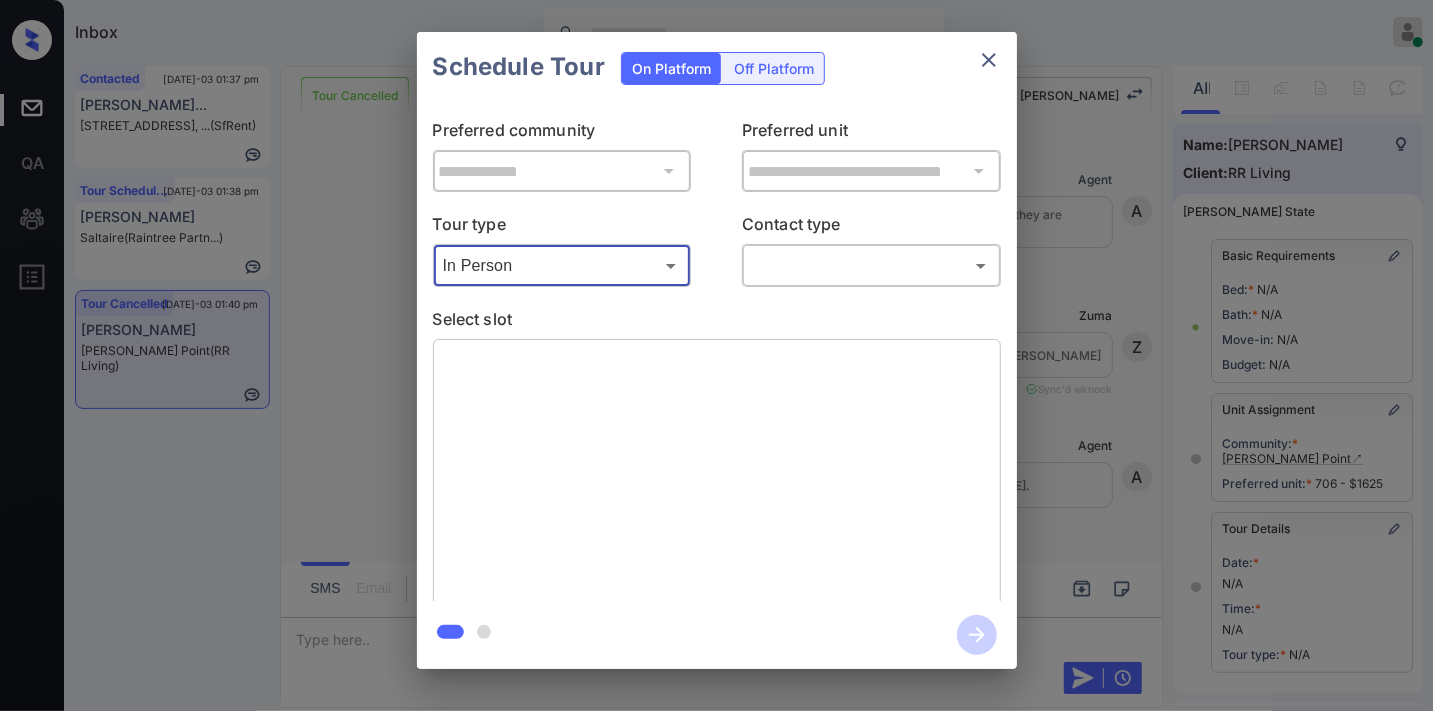 click at bounding box center [716, 355] 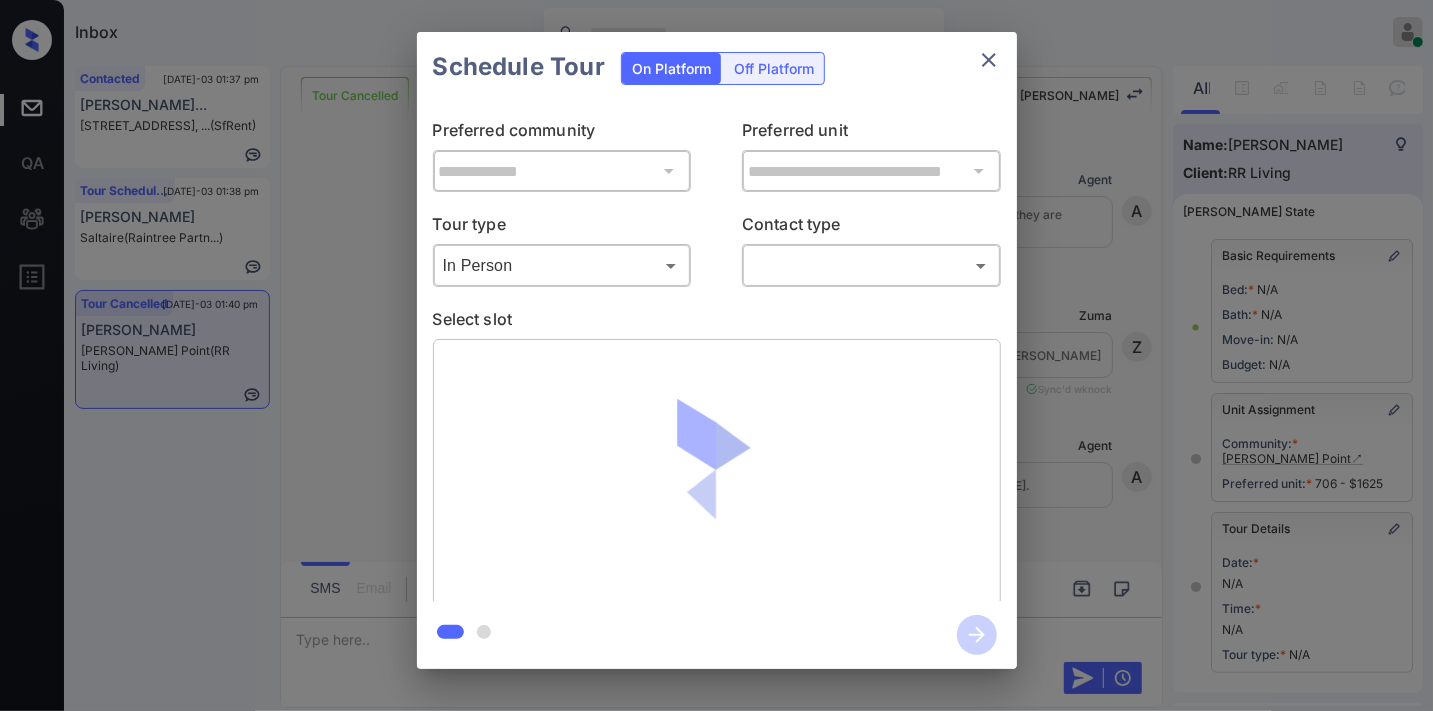 scroll, scrollTop: 21337, scrollLeft: 0, axis: vertical 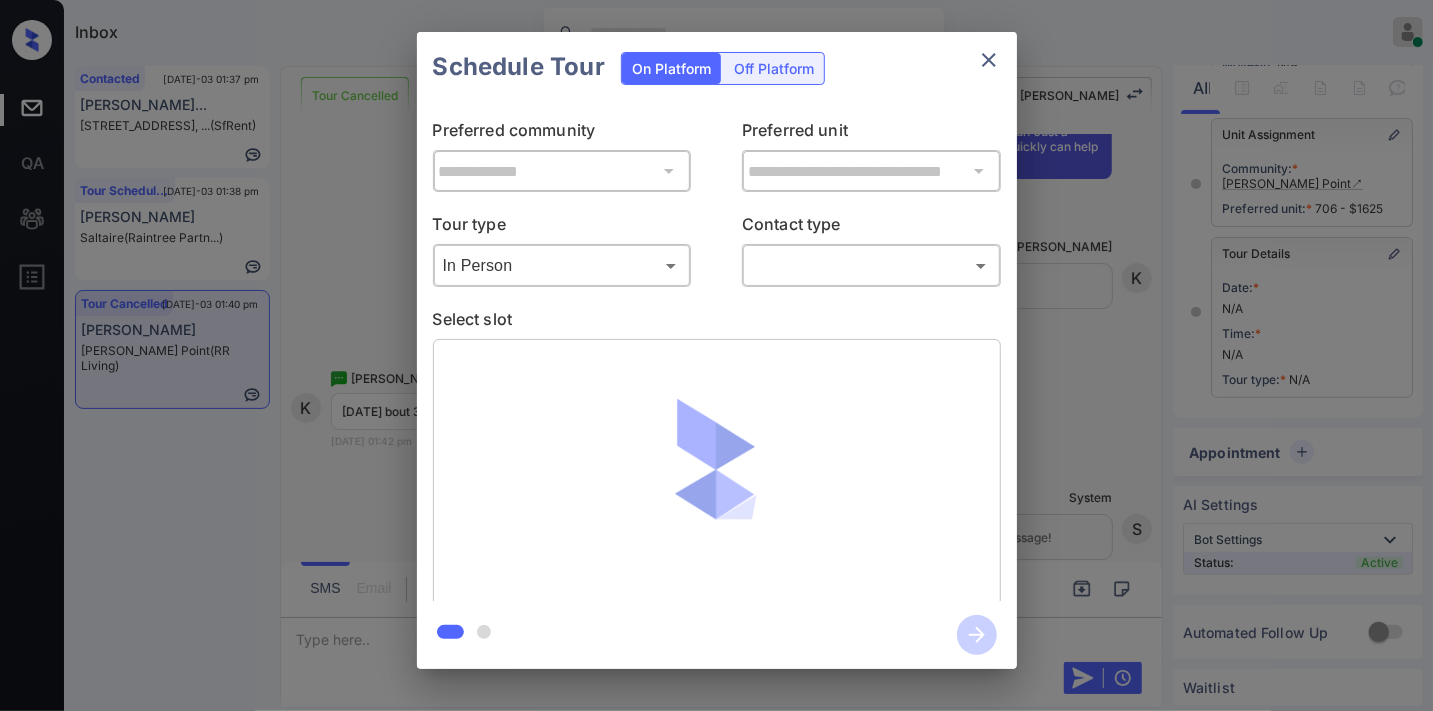 click on "Inbox Samantha Soliven Online Set yourself   offline Set yourself   on break Profile Switch to  dark  mode Sign out Contacted Jul-03 01:37 pm   JohnMichael Ma... 1739 Pine St, ...  (SfRent) Tour Scheduled Jul-03 01:38 pm   Inas Kelly Saltaire  (Raintree Partn...) Tour Cancelled Jul-03 01:40 pm   Keno holt Kessler Point  (RR Living) Tour Cancelled Lost Lead Sentiment: Angry Upon sliding the acknowledgement:  Lead will move to lost stage. * ​ SMS and call option will be set to opt out. AFM will be turned off for the lead. Kelsey New Message Agent Lead created because they indicated they are interested in leasing via Zuma IVR. Jun 10, 2025 10:00 am A New Message Zuma Lead transferred to leasing agent: kelsey Jun 10, 2025 10:00 am  Sync'd w  knock Z New Message Agent AFM Request sent to Kelsey. Jun 10, 2025 10:00 am A New Message Kelsey Hi . This is Kelsey with Kessler Point. We’d love to have you come tour with us. What’s a good day and time for you? Jun 10, 2025 10:00 am   | TemplateAFMSms K New Message" at bounding box center (716, 355) 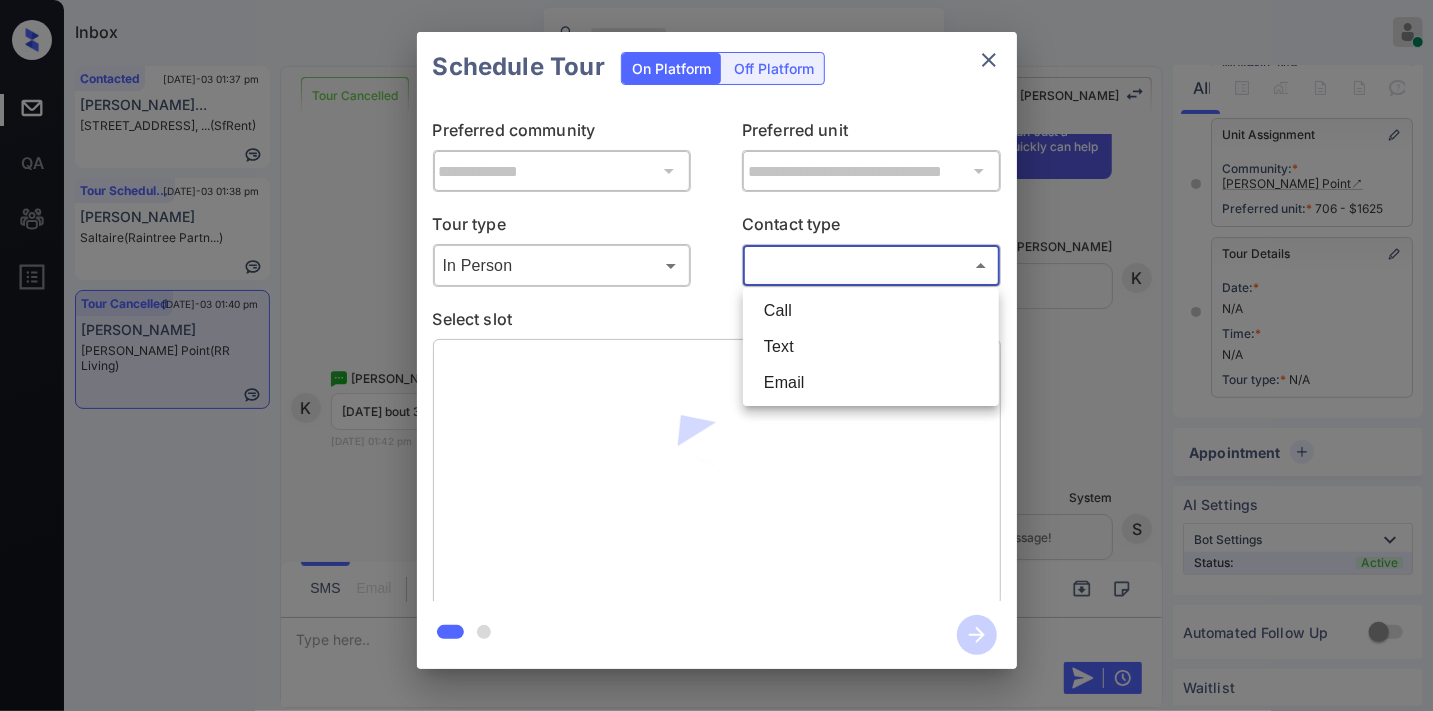 click on "Text" at bounding box center [871, 347] 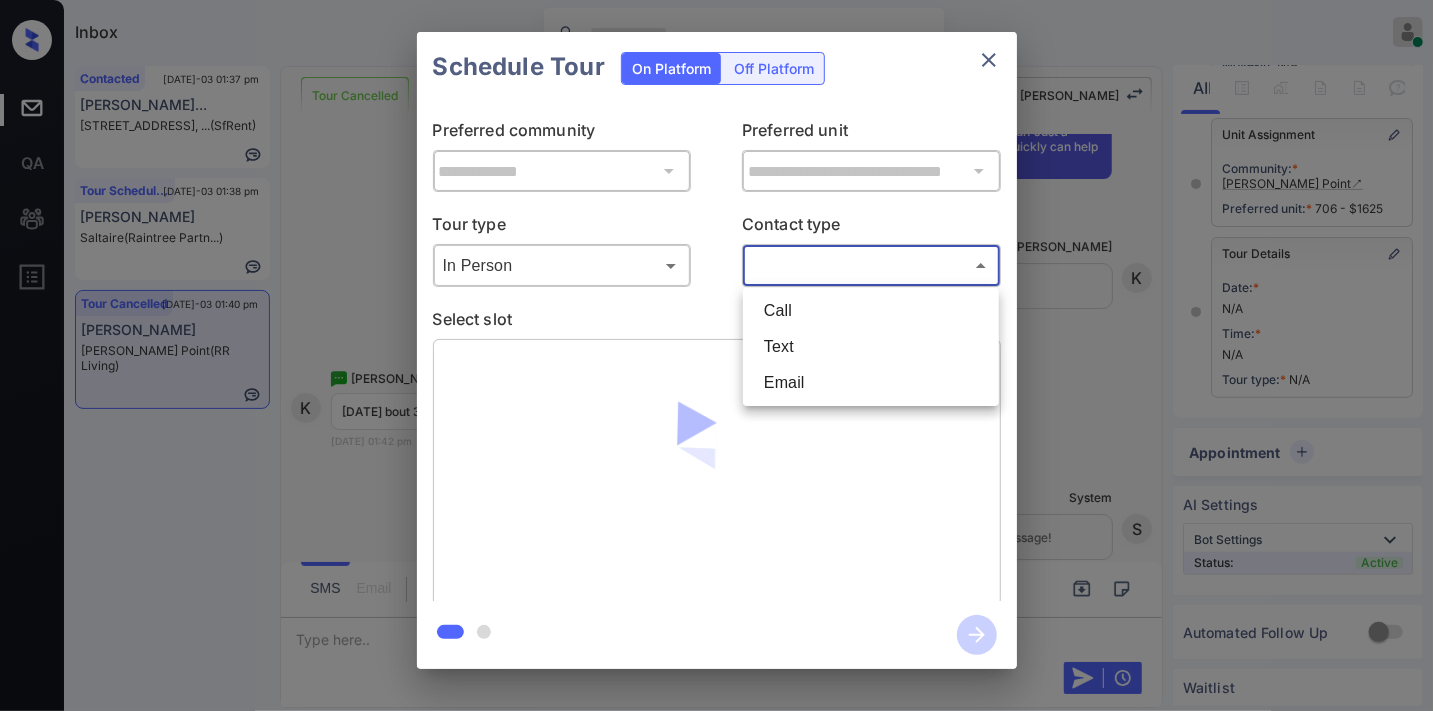type on "****" 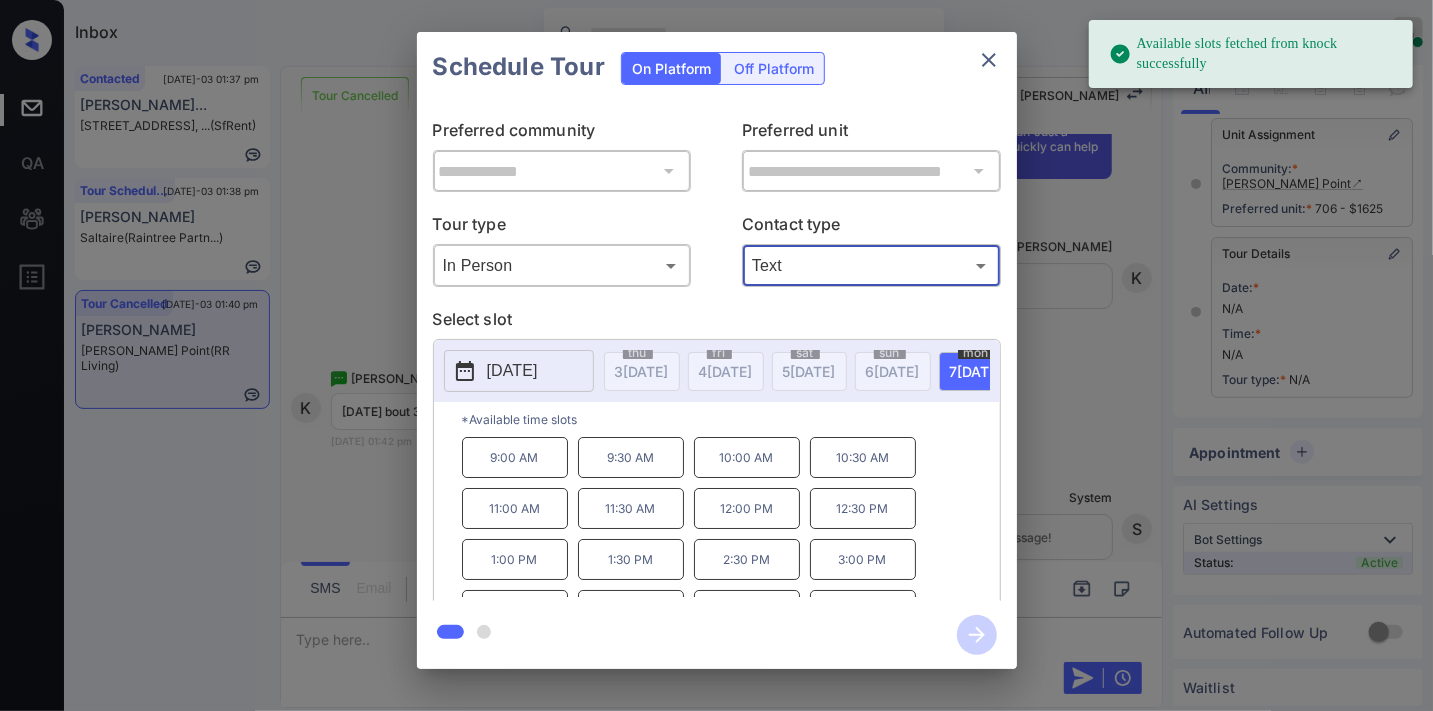 click on "2025-07-07" at bounding box center (519, 371) 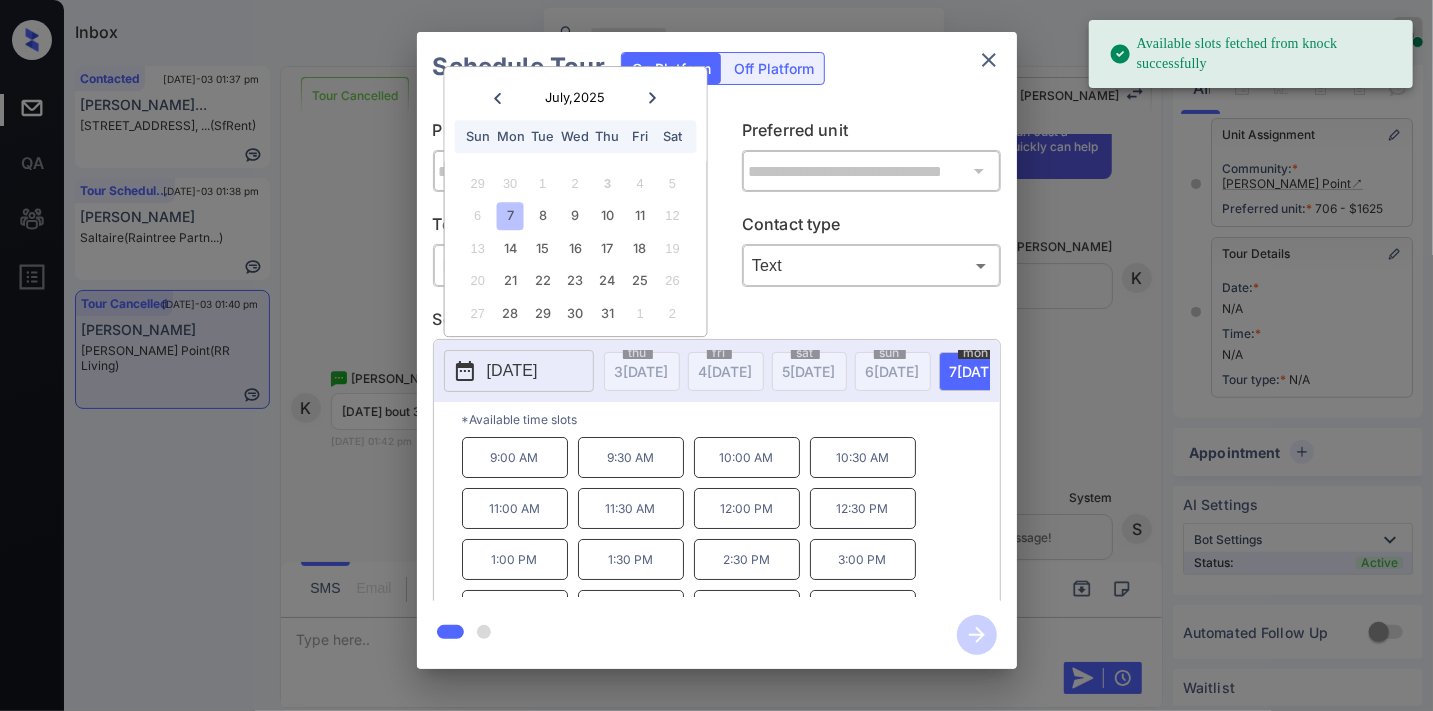 scroll, scrollTop: 21615, scrollLeft: 0, axis: vertical 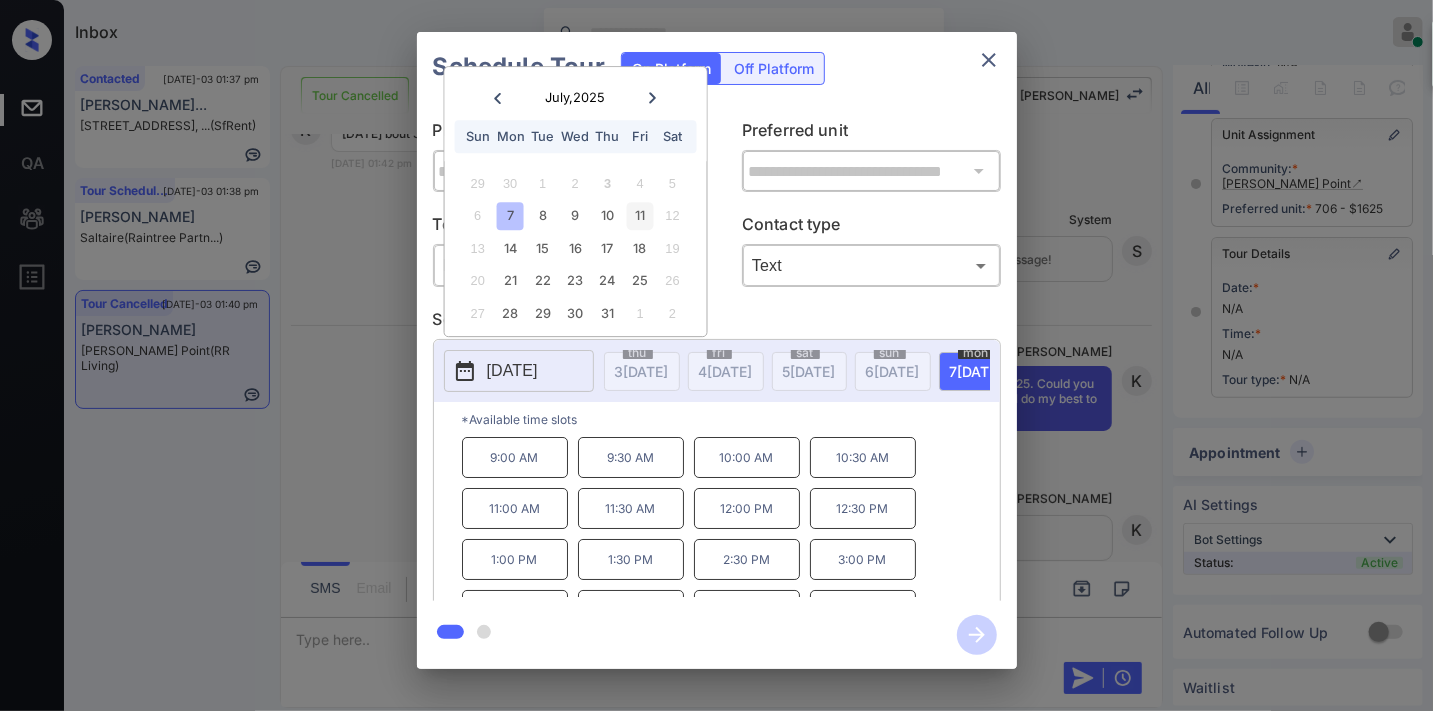 click on "11" at bounding box center [640, 216] 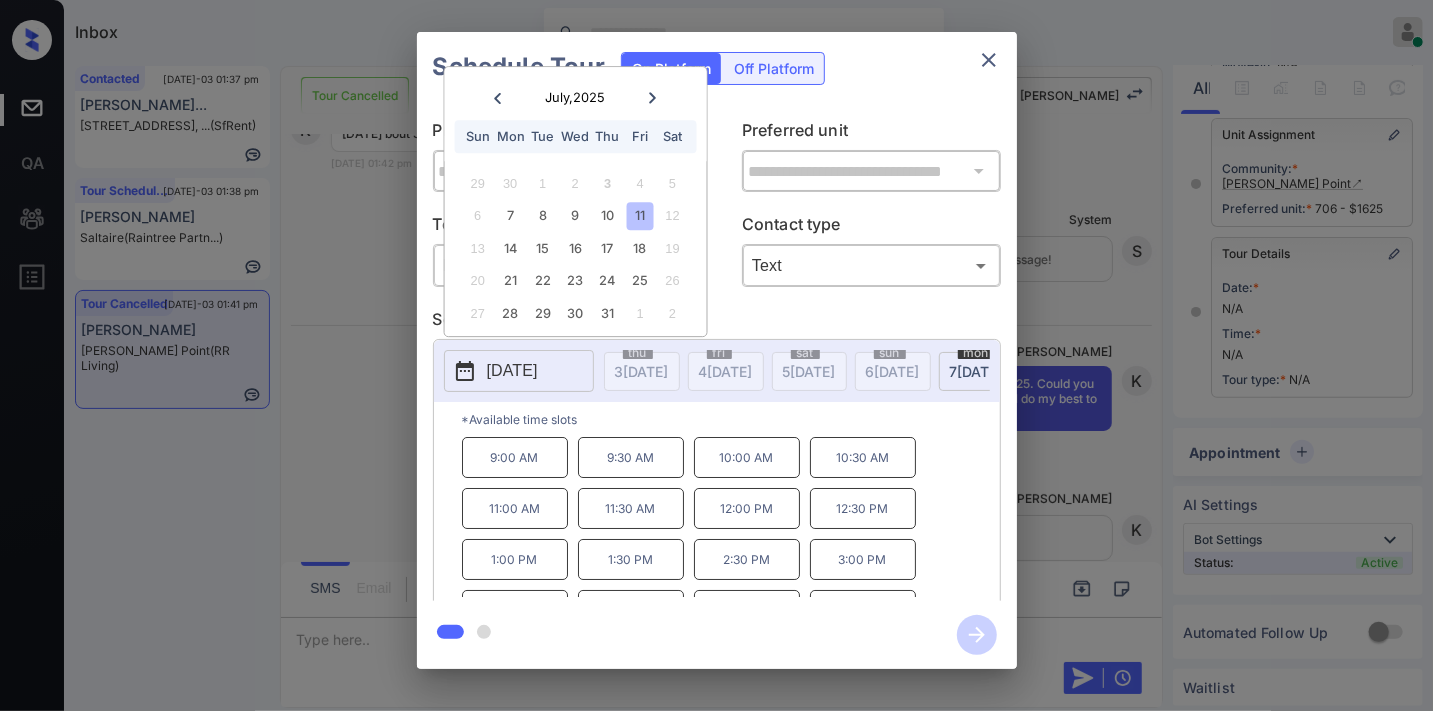 scroll, scrollTop: 34, scrollLeft: 0, axis: vertical 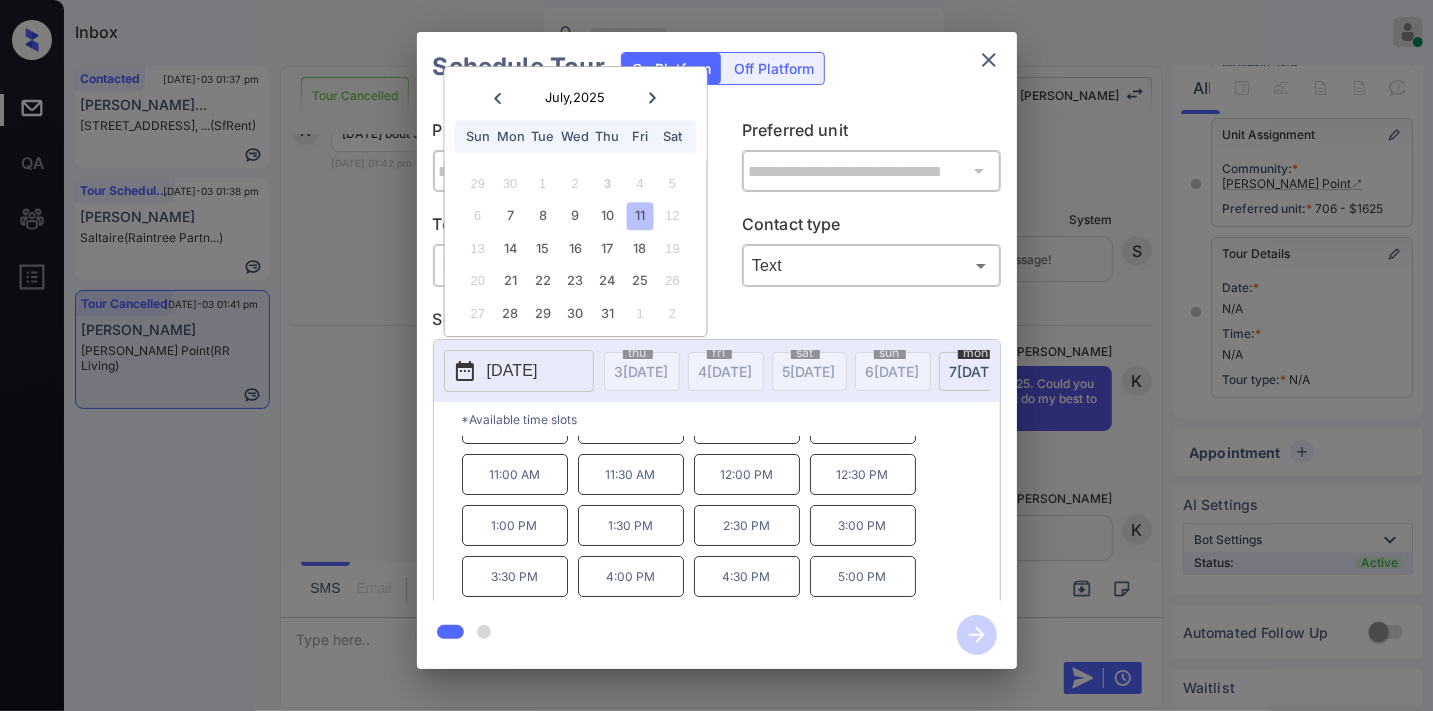 click on "3:30 PM" at bounding box center [515, 576] 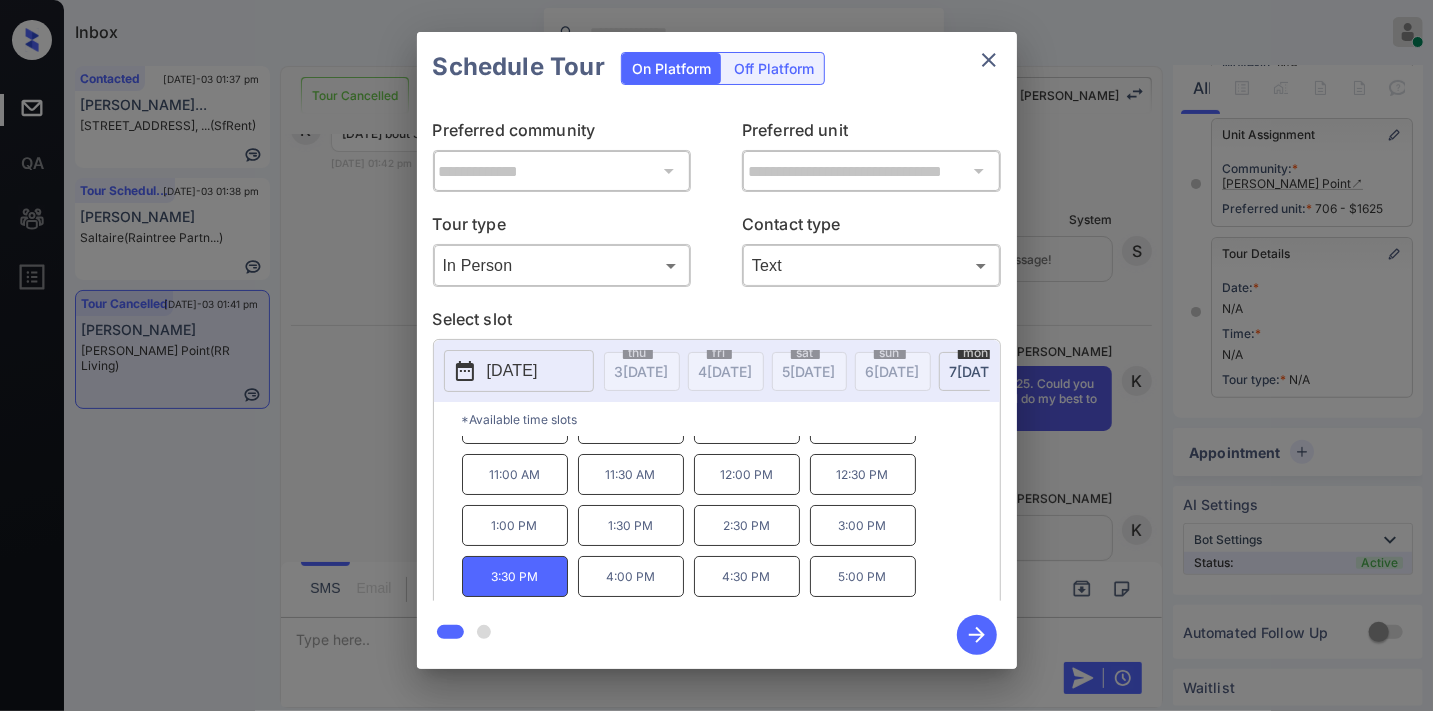 click 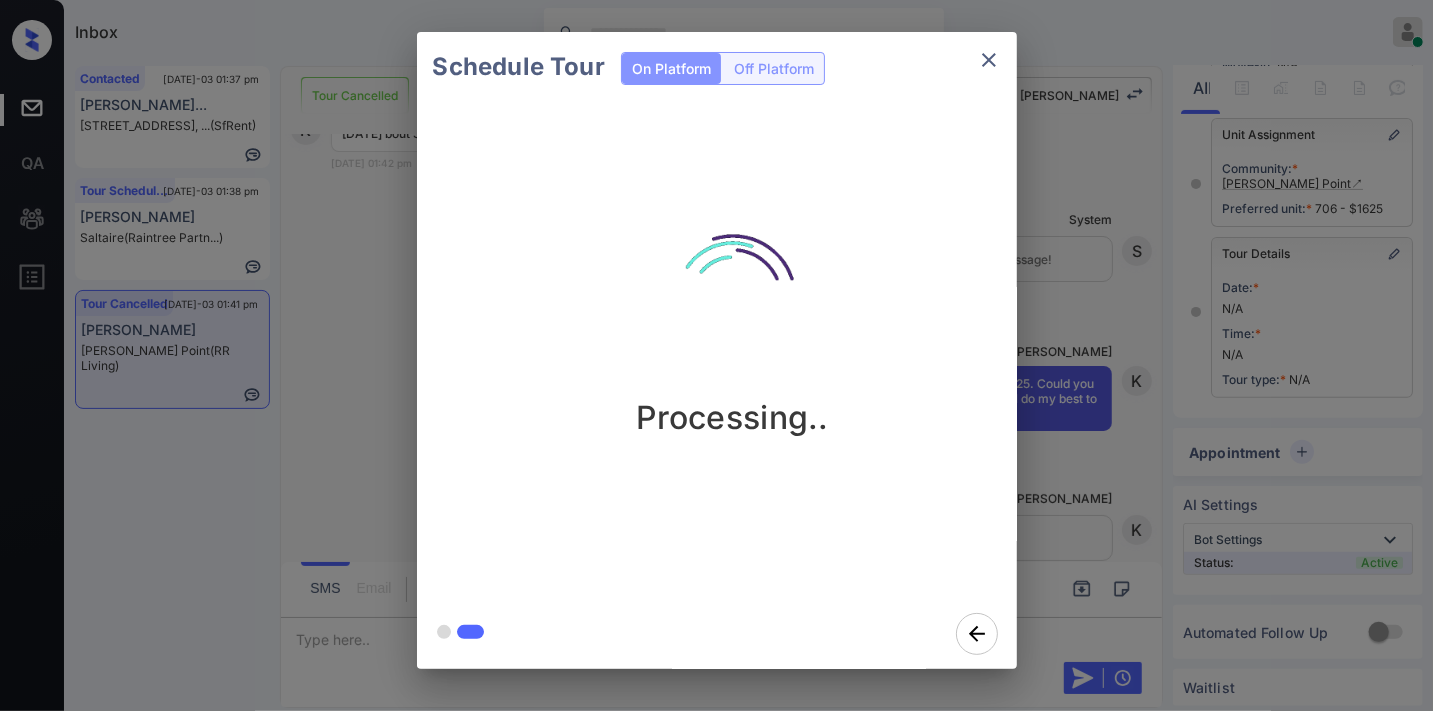 scroll, scrollTop: 21878, scrollLeft: 0, axis: vertical 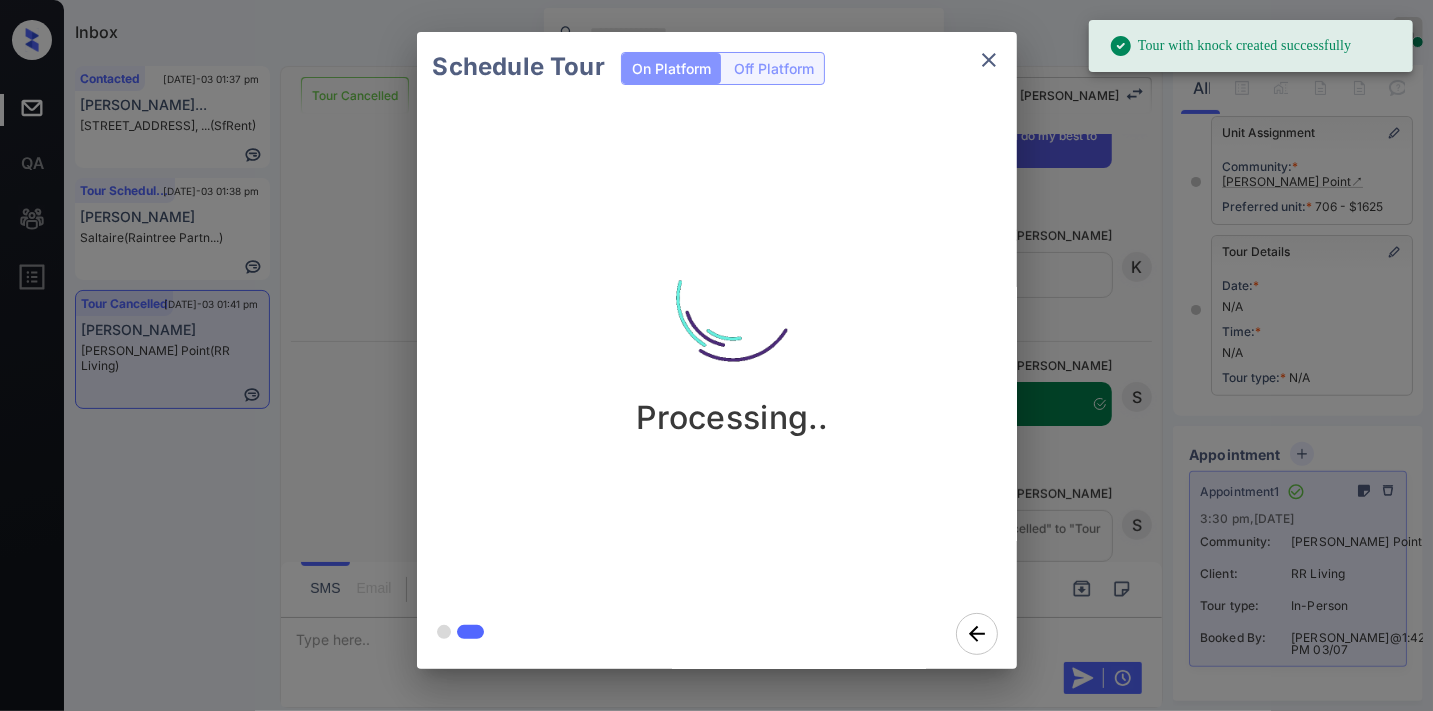 click 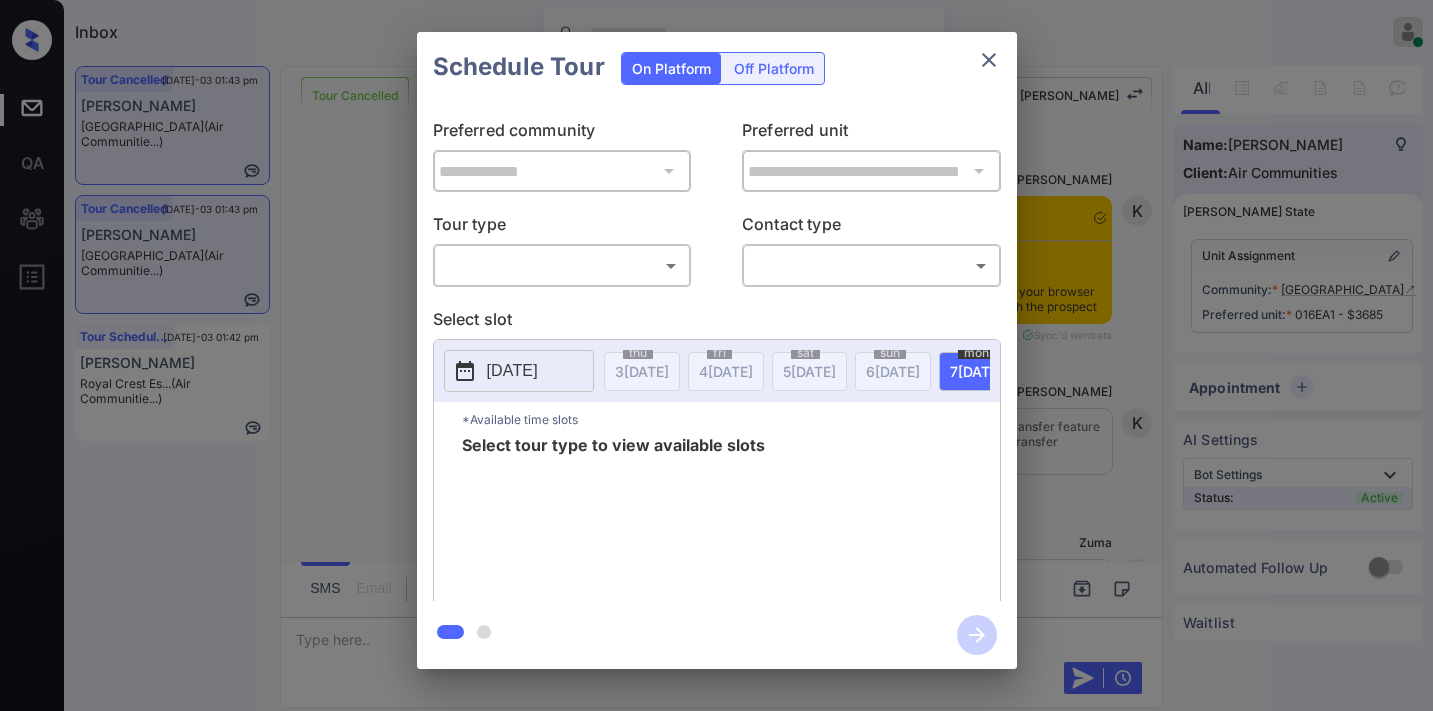 scroll, scrollTop: 0, scrollLeft: 0, axis: both 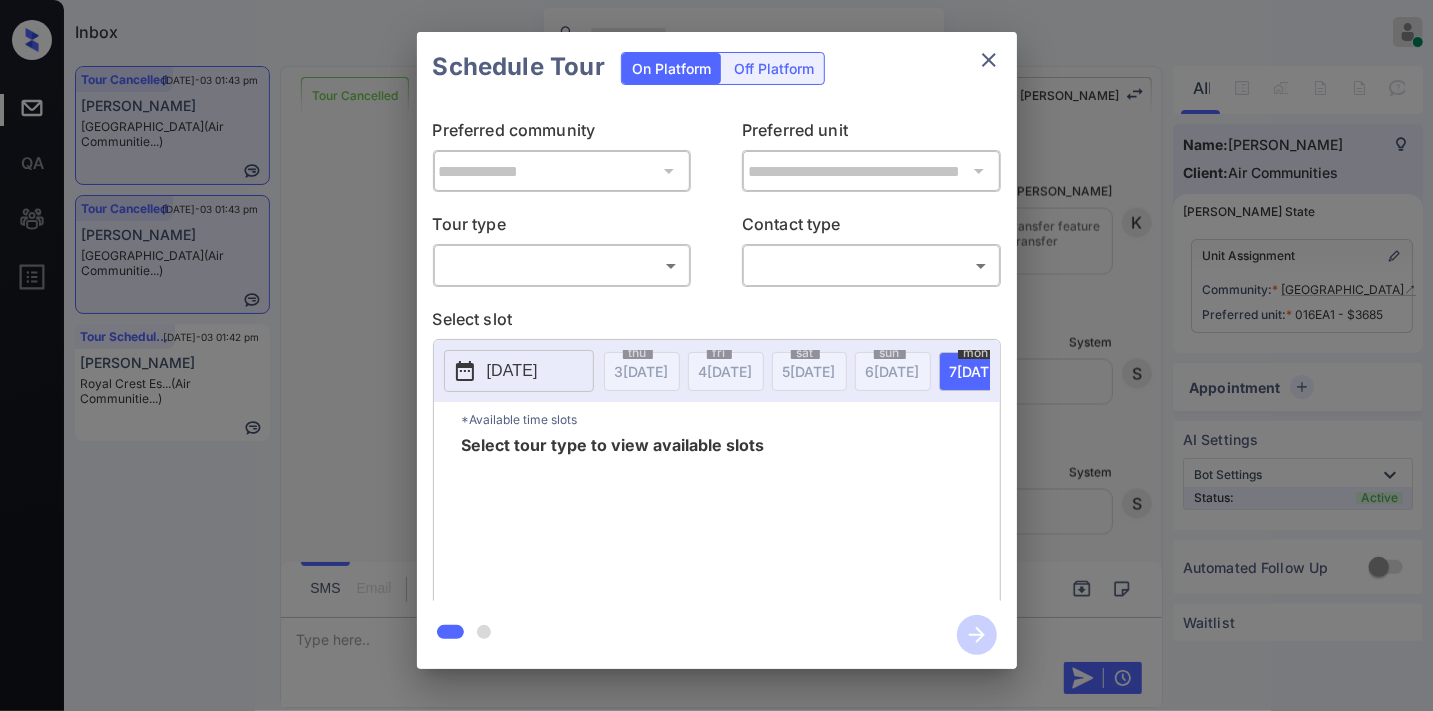 click on "Inbox [PERSON_NAME] Online Set yourself   offline Set yourself   on break Profile Switch to  dark  mode Sign out Tour Cancelled [DATE]-03 01:43 pm   [PERSON_NAME] [PERSON_NAME] Place  (Air Communitie...) Tour Cancelled [DATE]-03 01:43 pm   [PERSON_NAME] [PERSON_NAME] Place  (Air Communitie...) Tour Scheduled [DATE]-03 01:42 pm   [PERSON_NAME] Royal Crest Es...  (Air Communitie...) Tour Cancelled Lost Lead Sentiment: Angry Upon sliding the acknowledgement:  Lead will move to lost stage. * ​ SMS and call option will be set to opt out. AFM will be turned off for the lead. Kelsey New Message [PERSON_NAME] Notes Note: <a href="[URL][DOMAIN_NAME]">[URL][DOMAIN_NAME]</a> - Paste this link into your browser to view [PERSON_NAME] conversation with the prospect [DATE] 09:48 pm  Sync'd w  entrata K New Message [PERSON_NAME] Due to the activation of disableLeadTransfer feature flag, [PERSON_NAME] will no longer transfer ownership of this CRM guest card [DATE] 09:48 pm K Z A" at bounding box center (716, 355) 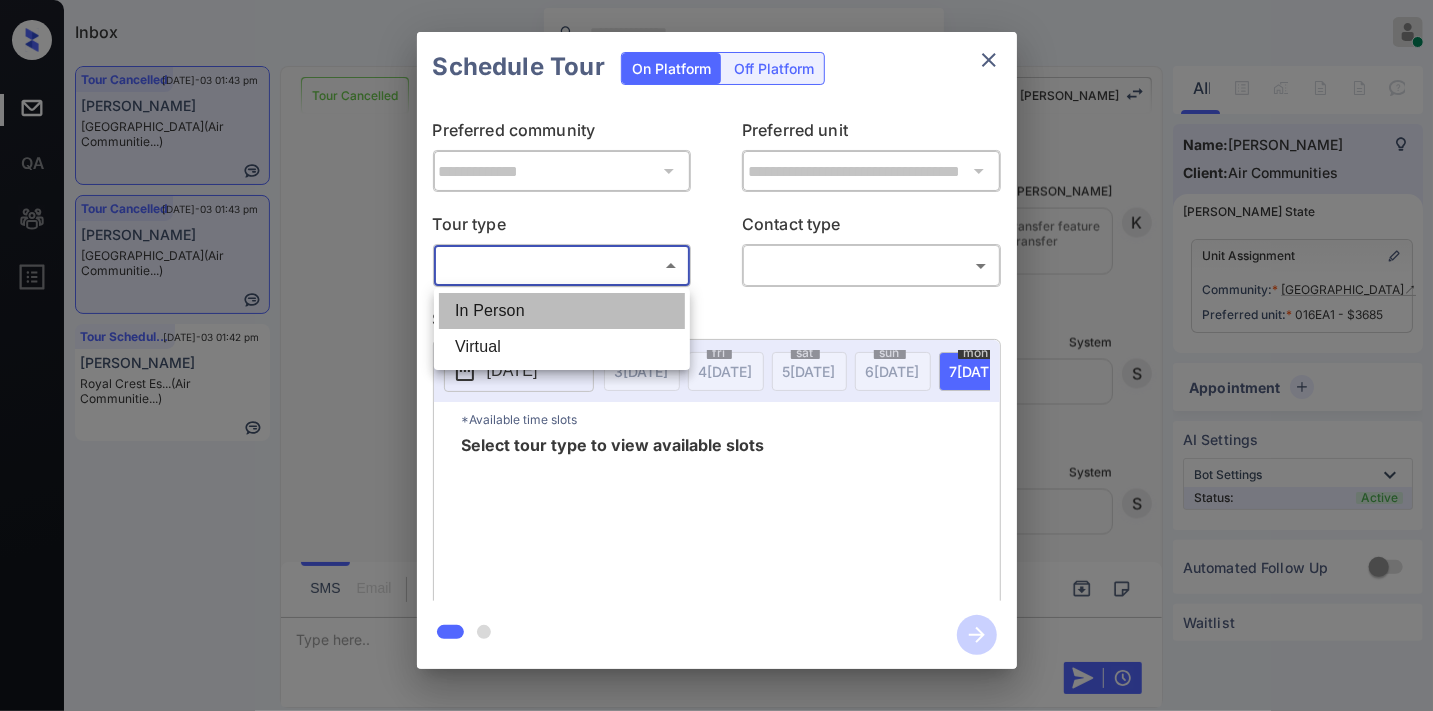 click on "In Person" at bounding box center (562, 311) 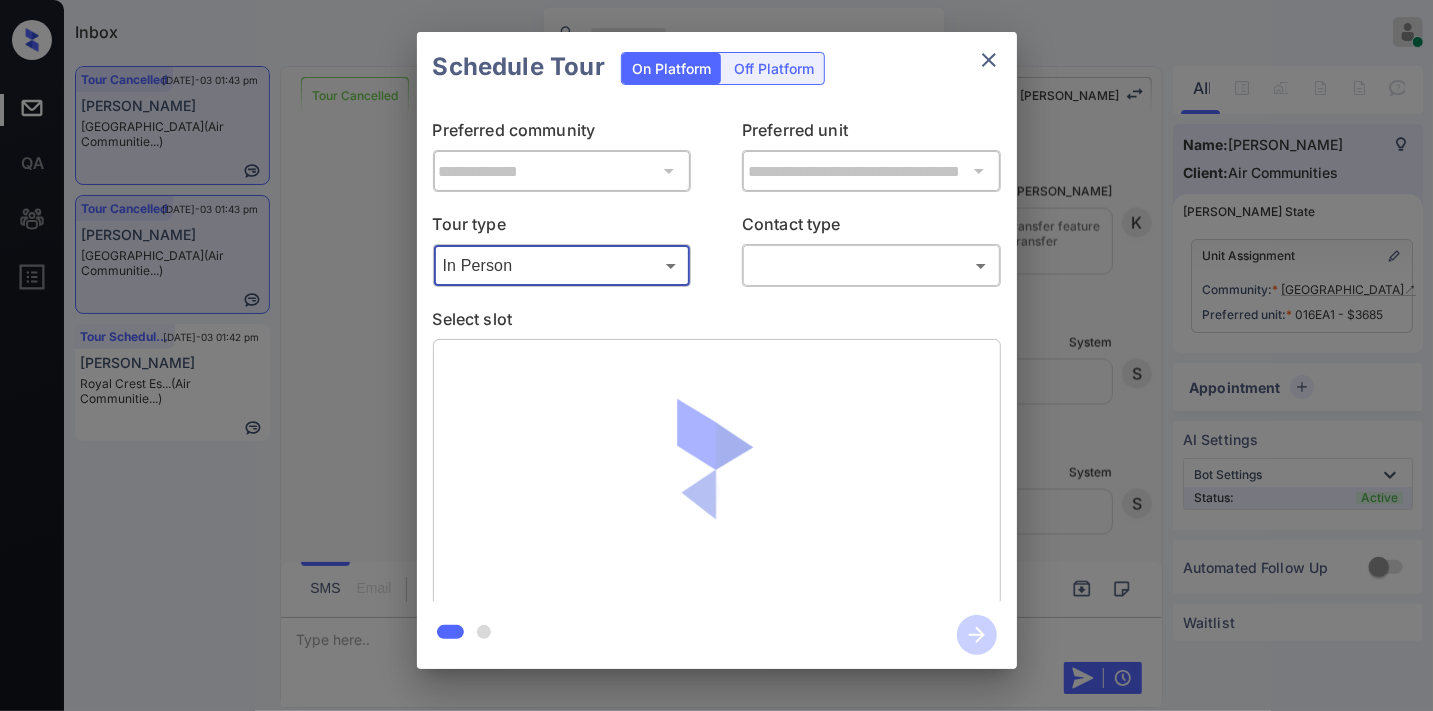click on "Inbox [PERSON_NAME] Online Set yourself   offline Set yourself   on break Profile Switch to  dark  mode Sign out Tour Cancelled [DATE]-03 01:43 pm   [PERSON_NAME] [PERSON_NAME] Place  (Air Communitie...) Tour Cancelled [DATE]-03 01:43 pm   [PERSON_NAME] [PERSON_NAME] Place  (Air Communitie...) Tour Scheduled [DATE]-03 01:42 pm   [PERSON_NAME] Royal Crest Es...  (Air Communitie...) Tour Cancelled Lost Lead Sentiment: Angry Upon sliding the acknowledgement:  Lead will move to lost stage. * ​ SMS and call option will be set to opt out. AFM will be turned off for the lead. Kelsey New Message [PERSON_NAME] Notes Note: <a href="[URL][DOMAIN_NAME]">[URL][DOMAIN_NAME]</a> - Paste this link into your browser to view [PERSON_NAME] conversation with the prospect [DATE] 09:48 pm  Sync'd w  entrata K New Message [PERSON_NAME] Due to the activation of disableLeadTransfer feature flag, [PERSON_NAME] will no longer transfer ownership of this CRM guest card [DATE] 09:48 pm K Z A" at bounding box center (716, 355) 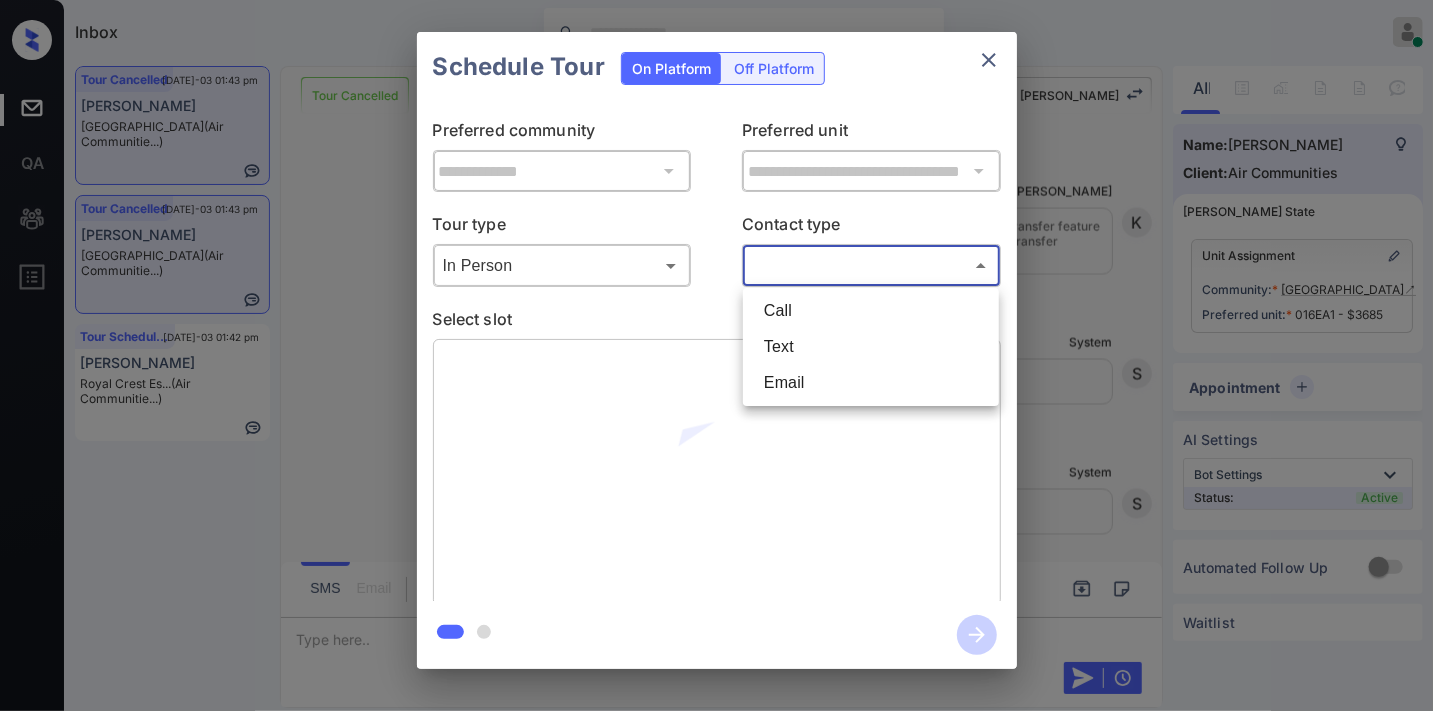 click on "Email" at bounding box center (871, 383) 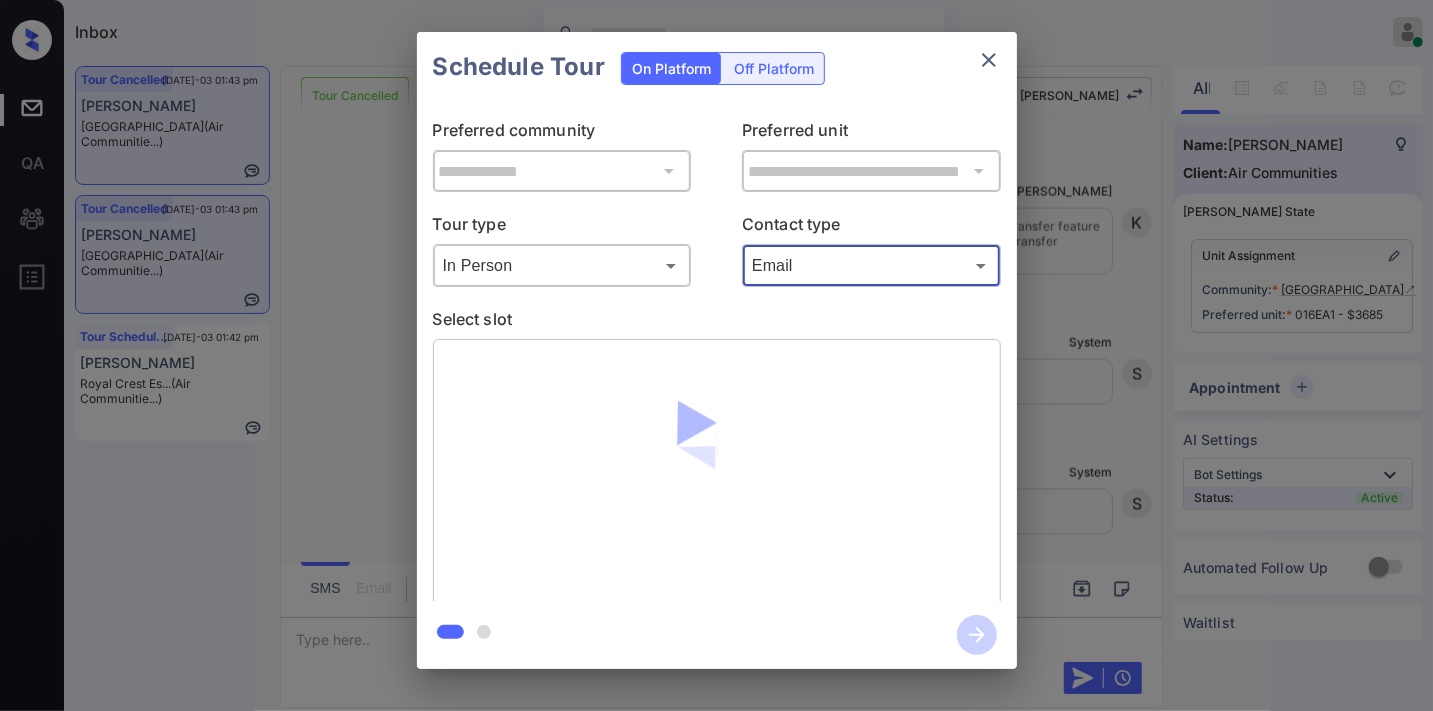 click on "Call Text Email" at bounding box center (716, 355) 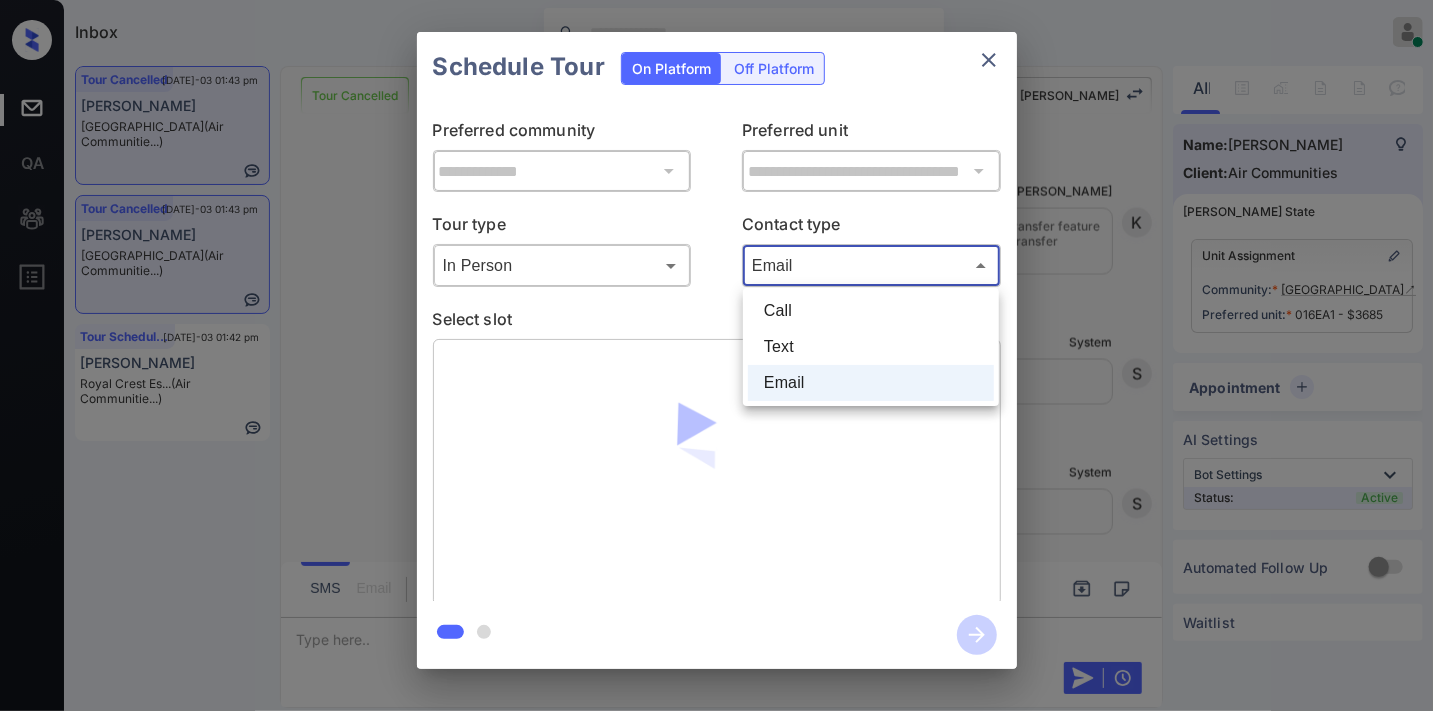 click on "Inbox [PERSON_NAME] Online Set yourself   offline Set yourself   on break Profile Switch to  dark  mode Sign out Tour Cancelled [DATE]-03 01:43 pm   [PERSON_NAME] [PERSON_NAME] Place  (Air Communitie...) Tour Cancelled [DATE]-03 01:43 pm   [PERSON_NAME] [PERSON_NAME] Place  (Air Communitie...) Tour Scheduled [DATE]-03 01:42 pm   [PERSON_NAME] Royal Crest Es...  (Air Communitie...) Tour Cancelled Lost Lead Sentiment: Angry Upon sliding the acknowledgement:  Lead will move to lost stage. * ​ SMS and call option will be set to opt out. AFM will be turned off for the lead. Kelsey New Message [PERSON_NAME] Notes Note: <a href="[URL][DOMAIN_NAME]">[URL][DOMAIN_NAME]</a> - Paste this link into your browser to view [PERSON_NAME] conversation with the prospect [DATE] 09:48 pm  Sync'd w  entrata K New Message [PERSON_NAME] Due to the activation of disableLeadTransfer feature flag, [PERSON_NAME] will no longer transfer ownership of this CRM guest card [DATE] 09:48 pm K Z A" at bounding box center (716, 355) 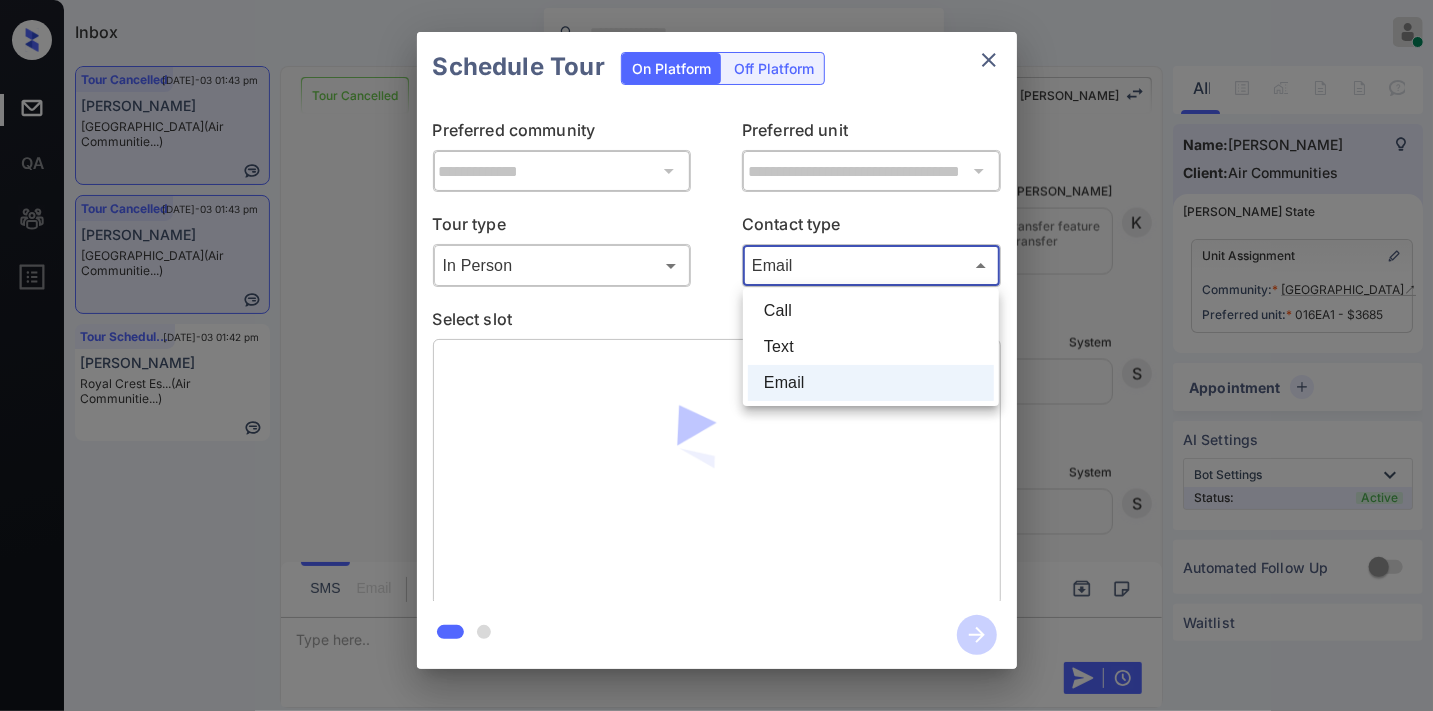 click on "Call" at bounding box center (871, 311) 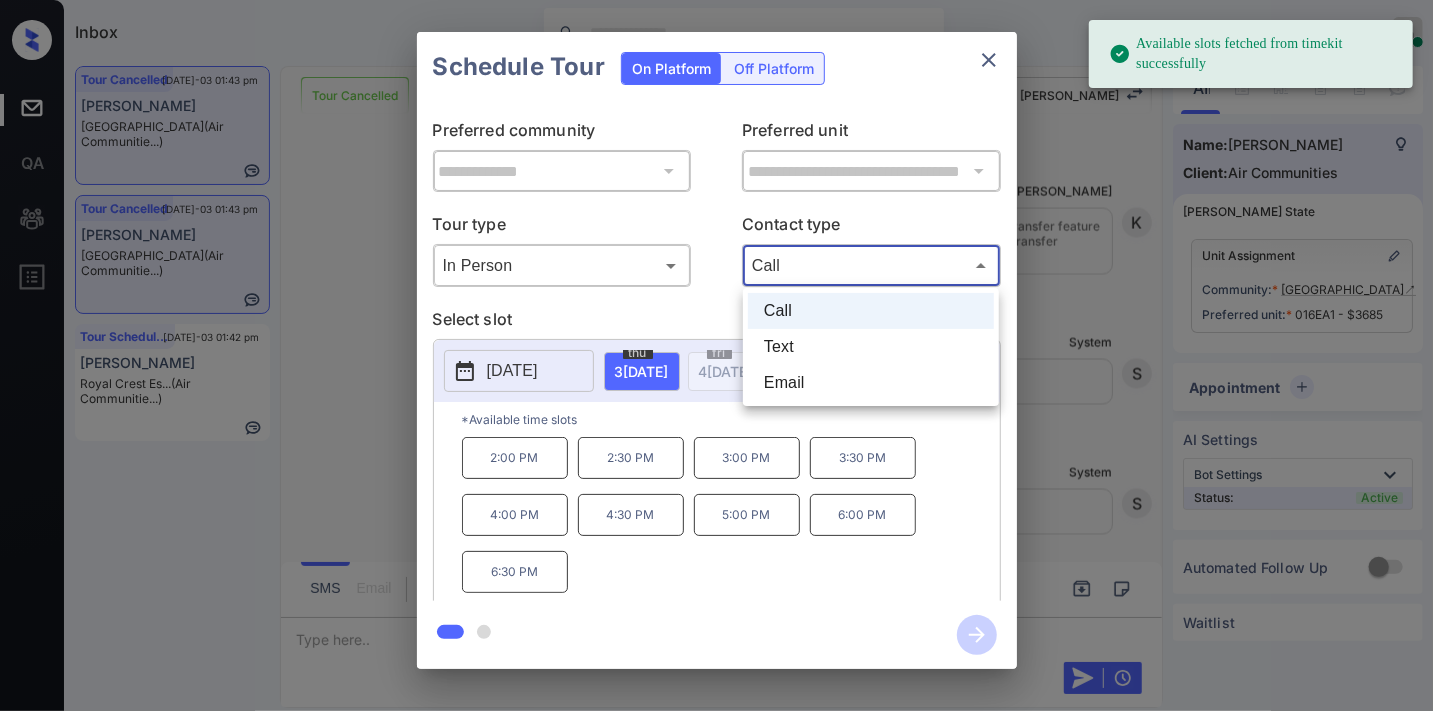 click on "Available slots fetched from timekit successfully Inbox Samantha Soliven Online Set yourself   offline Set yourself   on break Profile Switch to  dark  mode Sign out Tour Cancelled Jul-03 01:43 pm   Connor Bruce Lincoln Place  (Air Communitie...) Tour Cancelled Jul-03 01:43 pm   Connor Bruce Lincoln Place  (Air Communitie...) Tour Scheduled Jul-03 01:42 pm   Cindy Decorpo Royal Crest Es...  (Air Communitie...) Tour Cancelled Lost Lead Sentiment: Angry Upon sliding the acknowledgement:  Lead will move to lost stage. * ​ SMS and call option will be set to opt out. AFM will be turned off for the lead. Kelsey New Message Kelsey Notes Note: <a href="https://conversation.getzuma.com/6860c5ac8bfb3171470ead75">https://conversation.getzuma.com/6860c5ac8bfb3171470ead75</a> - Paste this link into your browser to view Kelsey’s conversation with the prospect Jun 28, 2025 09:48 pm  Sync'd w  entrata K New Message Kelsey Jun 28, 2025 09:48 pm K New Message Zuma Lead transferred to leasing agent: kelsey Z New Message A A" at bounding box center [716, 355] 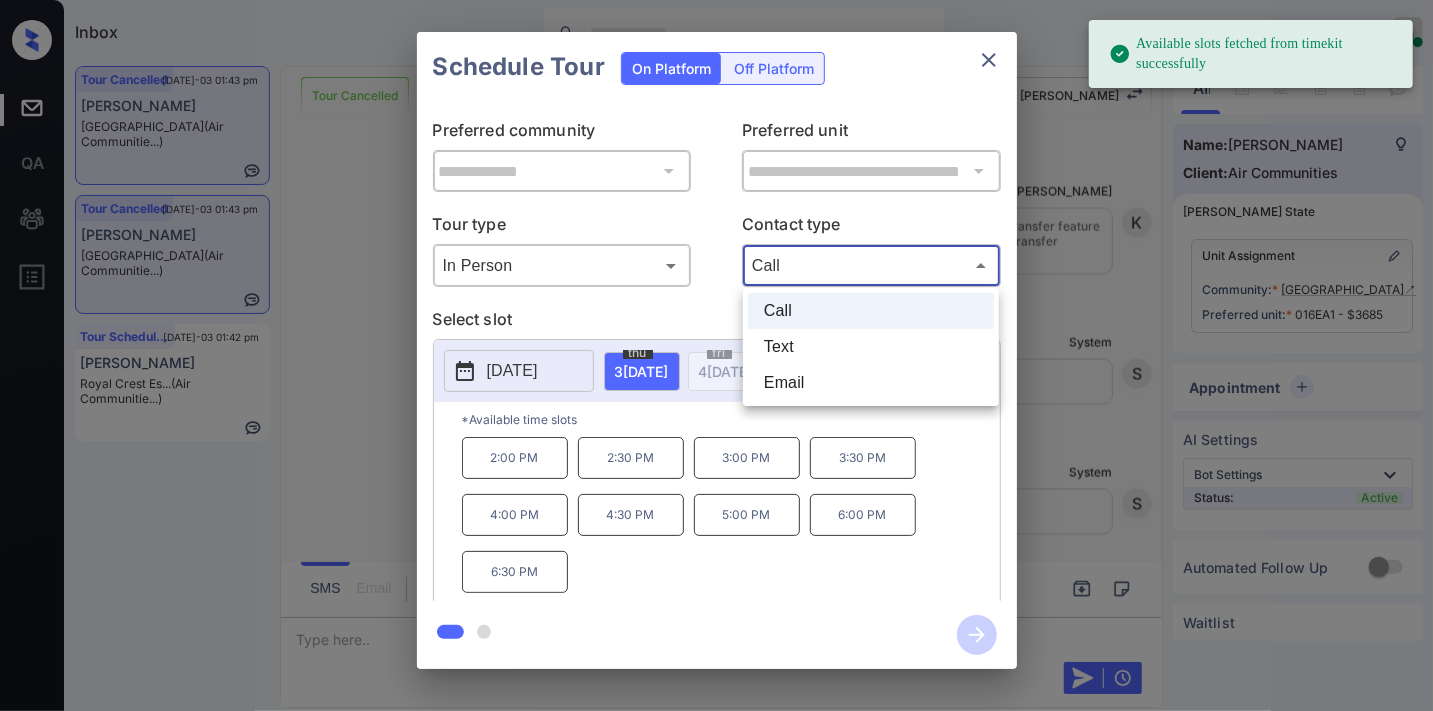 click on "Text" at bounding box center (871, 347) 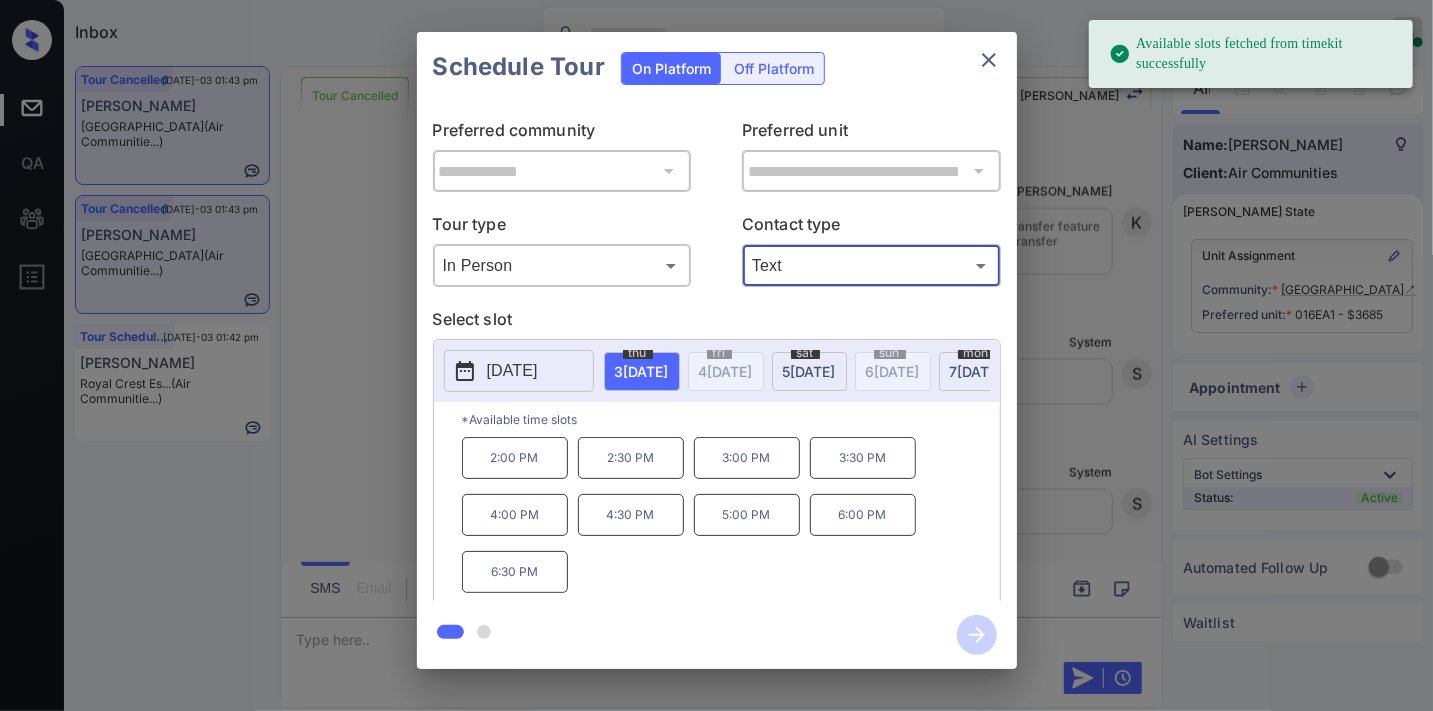 click on "[DATE]" at bounding box center (642, 371) 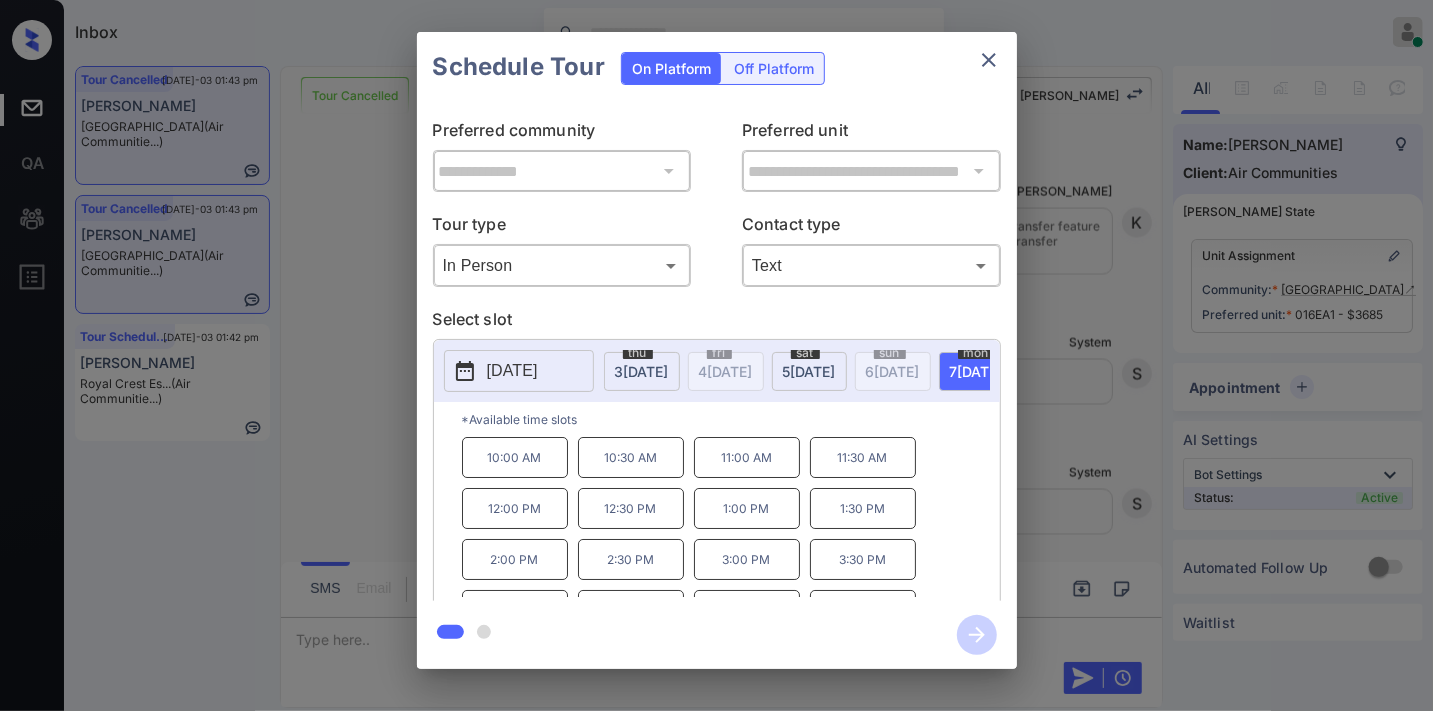 scroll, scrollTop: 85, scrollLeft: 0, axis: vertical 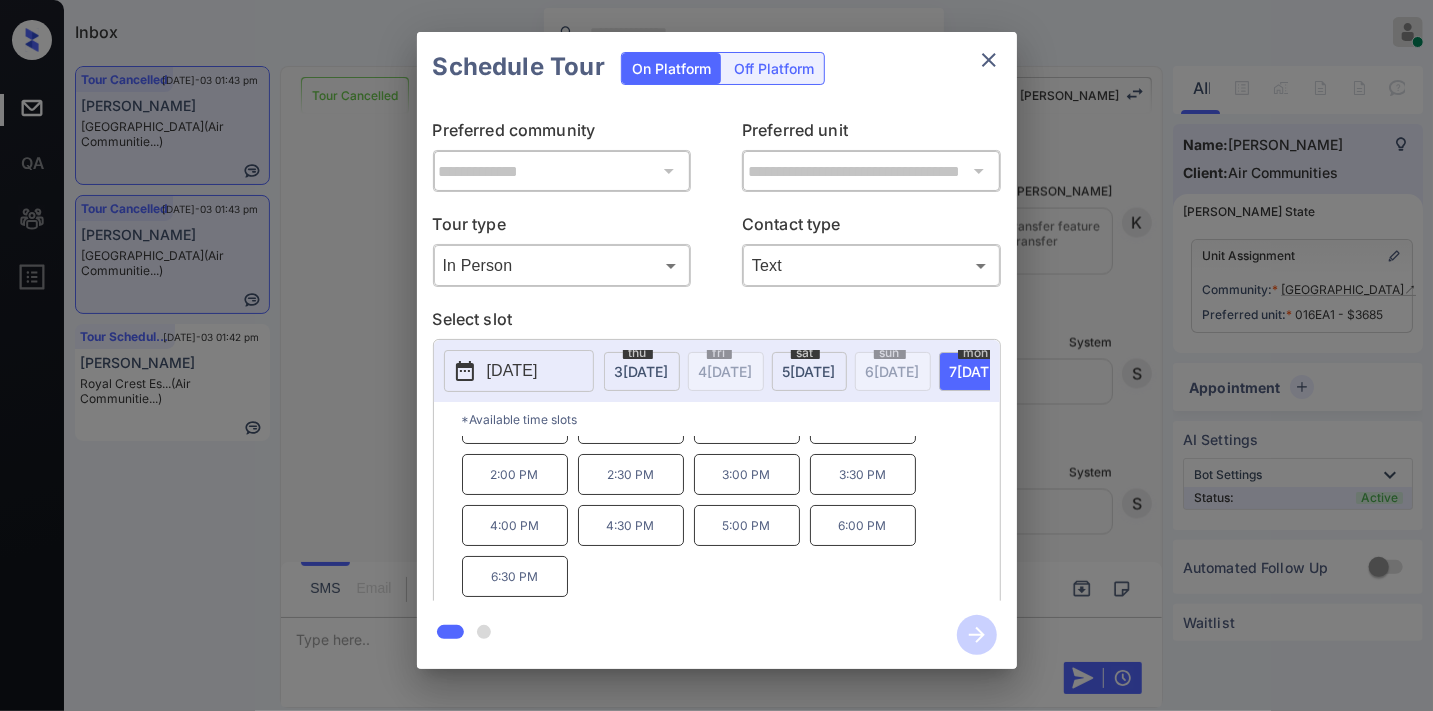 click on "**********" at bounding box center (716, 350) 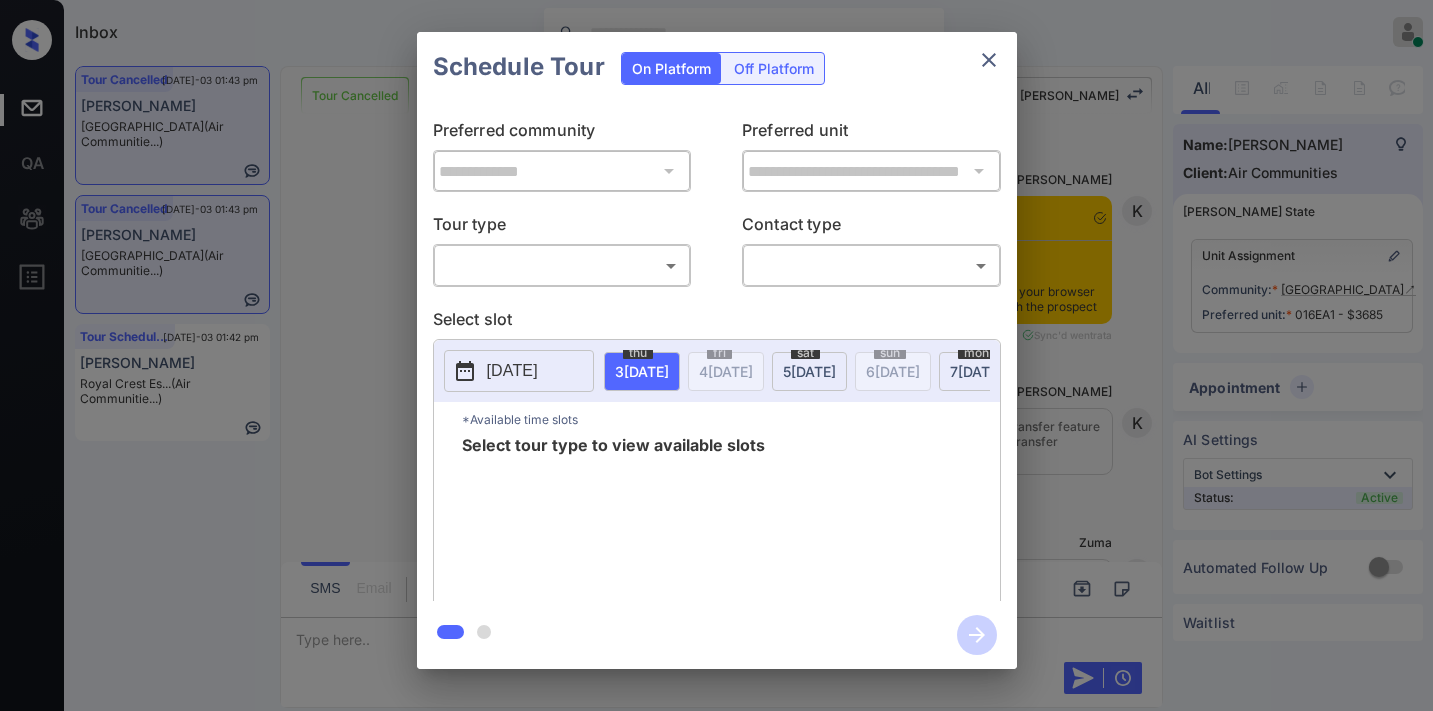 scroll, scrollTop: 0, scrollLeft: 0, axis: both 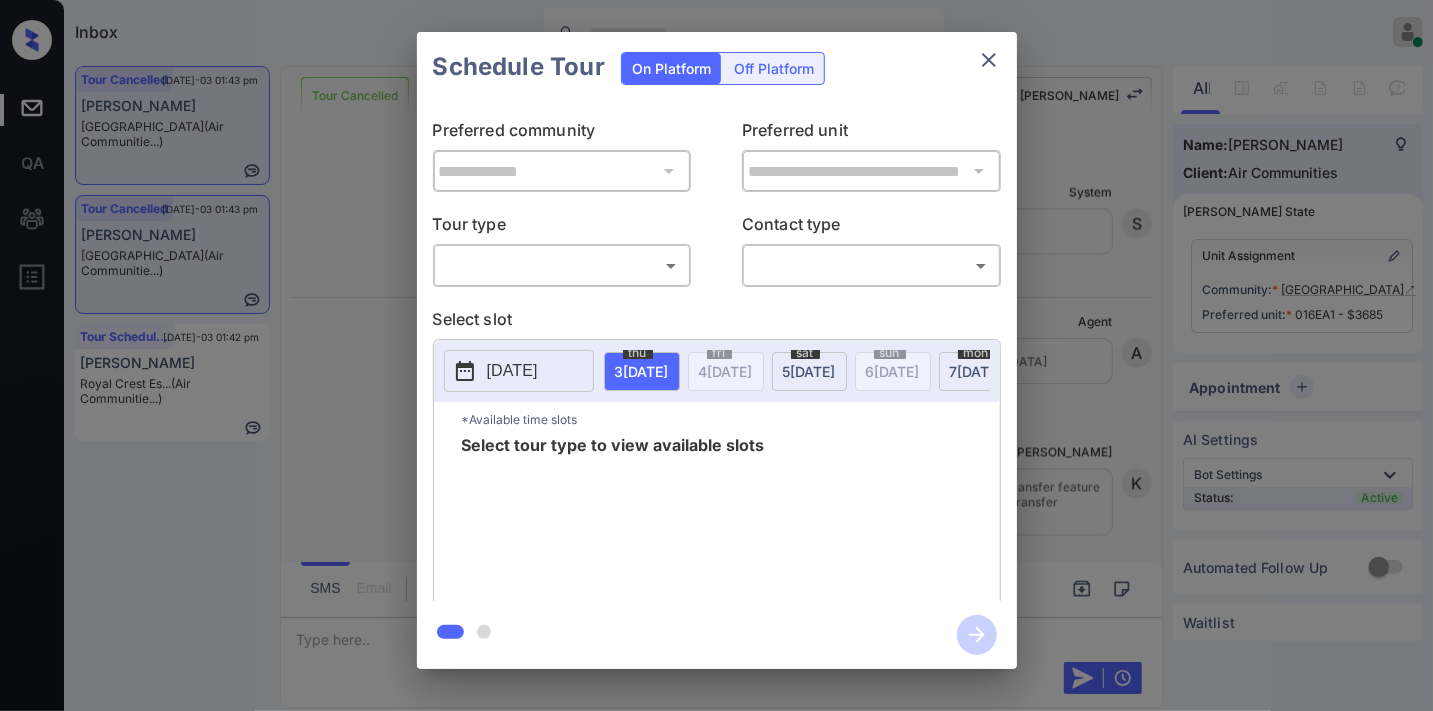 click on "Inbox [PERSON_NAME] Online Set yourself   offline Set yourself   on break Profile Switch to  dark  mode Sign out Tour Cancelled [DATE]-03 01:43 pm   [PERSON_NAME] [PERSON_NAME] Place  (Air Communitie...) Tour Cancelled [DATE]-03 01:43 pm   [PERSON_NAME] [PERSON_NAME] Place  (Air Communitie...) Tour Scheduled [DATE]-03 01:42 pm   [PERSON_NAME] Royal Crest Es...  (Air Communitie...) Tour Cancelled Lost Lead Sentiment: Angry Upon sliding the acknowledgement:  Lead will move to lost stage. * ​ SMS and call option will be set to opt out. AFM will be turned off for the lead. Kelsey New Message [PERSON_NAME] Notes Note: <a href="[URL][DOMAIN_NAME]">[URL][DOMAIN_NAME]</a> - Paste this link into your browser to view [PERSON_NAME] conversation with the prospect [DATE] 09:48 pm  Sync'd w  entrata K New Message [PERSON_NAME] Due to the activation of disableLeadTransfer feature flag, [PERSON_NAME] will no longer transfer ownership of this CRM guest card [DATE] 09:48 pm K Z A" at bounding box center [716, 355] 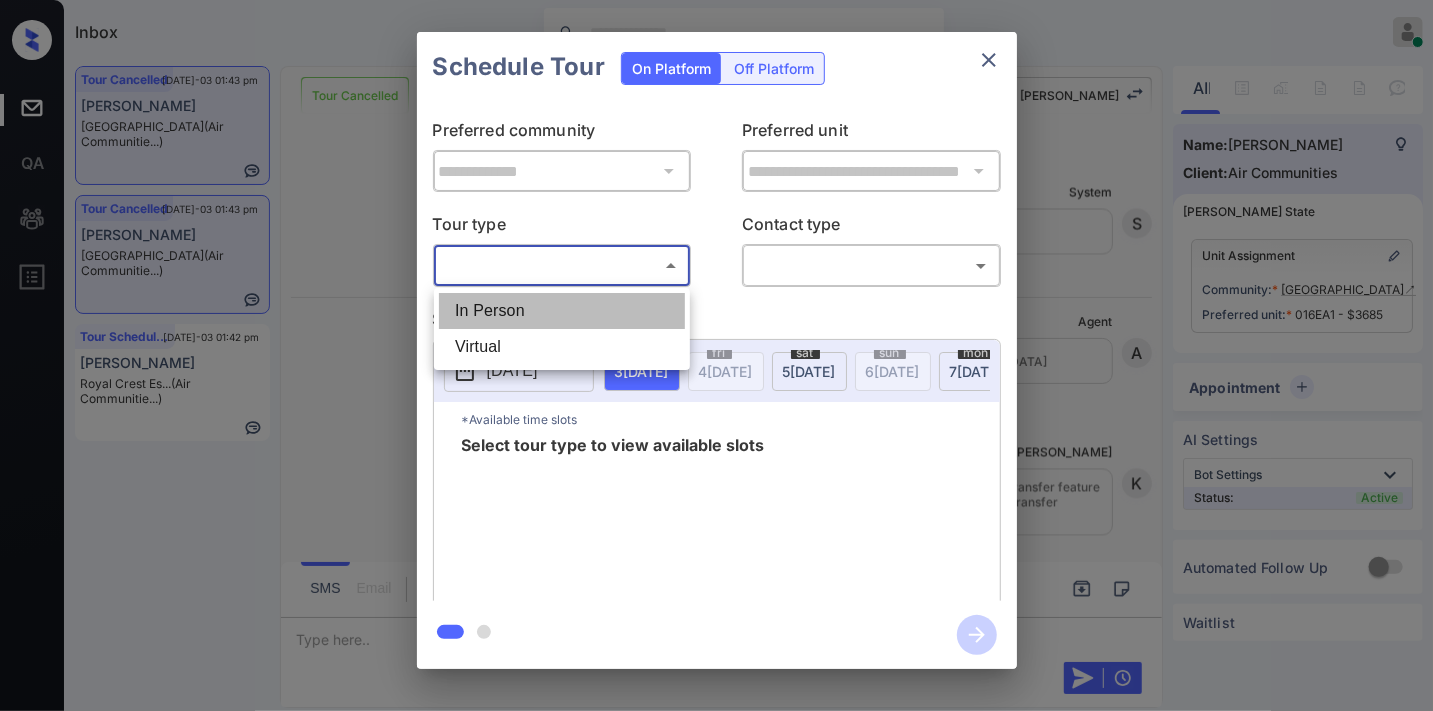 click on "In Person" at bounding box center (562, 311) 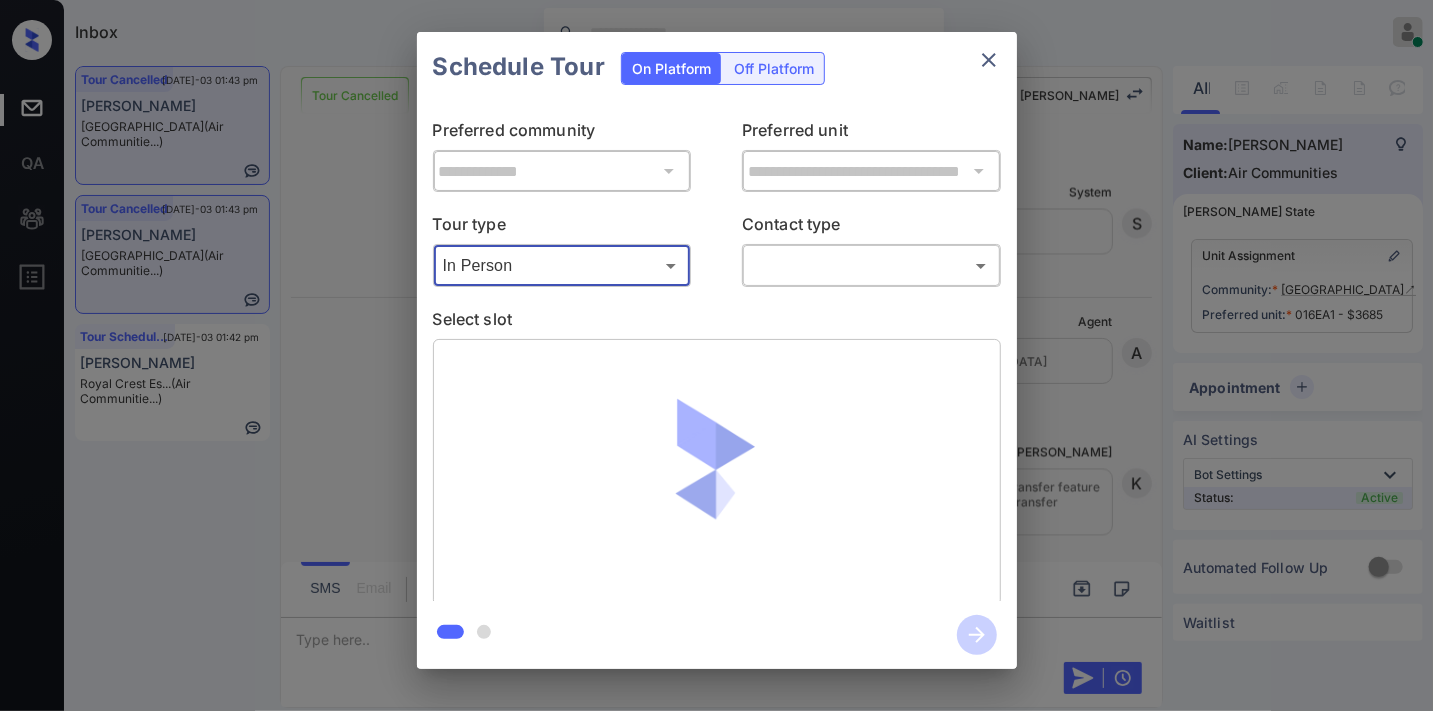 click on "Inbox [PERSON_NAME] Online Set yourself   offline Set yourself   on break Profile Switch to  dark  mode Sign out Tour Cancelled [DATE]-03 01:43 pm   [PERSON_NAME] [PERSON_NAME] Place  (Air Communitie...) Tour Cancelled [DATE]-03 01:43 pm   [PERSON_NAME] [PERSON_NAME] Place  (Air Communitie...) Tour Scheduled [DATE]-03 01:42 pm   [PERSON_NAME] Royal Crest Es...  (Air Communitie...) Tour Cancelled Lost Lead Sentiment: Angry Upon sliding the acknowledgement:  Lead will move to lost stage. * ​ SMS and call option will be set to opt out. AFM will be turned off for the lead. Kelsey New Message [PERSON_NAME] Notes Note: <a href="[URL][DOMAIN_NAME]">[URL][DOMAIN_NAME]</a> - Paste this link into your browser to view [PERSON_NAME] conversation with the prospect [DATE] 09:48 pm  Sync'd w  entrata K New Message [PERSON_NAME] Due to the activation of disableLeadTransfer feature flag, [PERSON_NAME] will no longer transfer ownership of this CRM guest card [DATE] 09:48 pm K Z A" at bounding box center (716, 355) 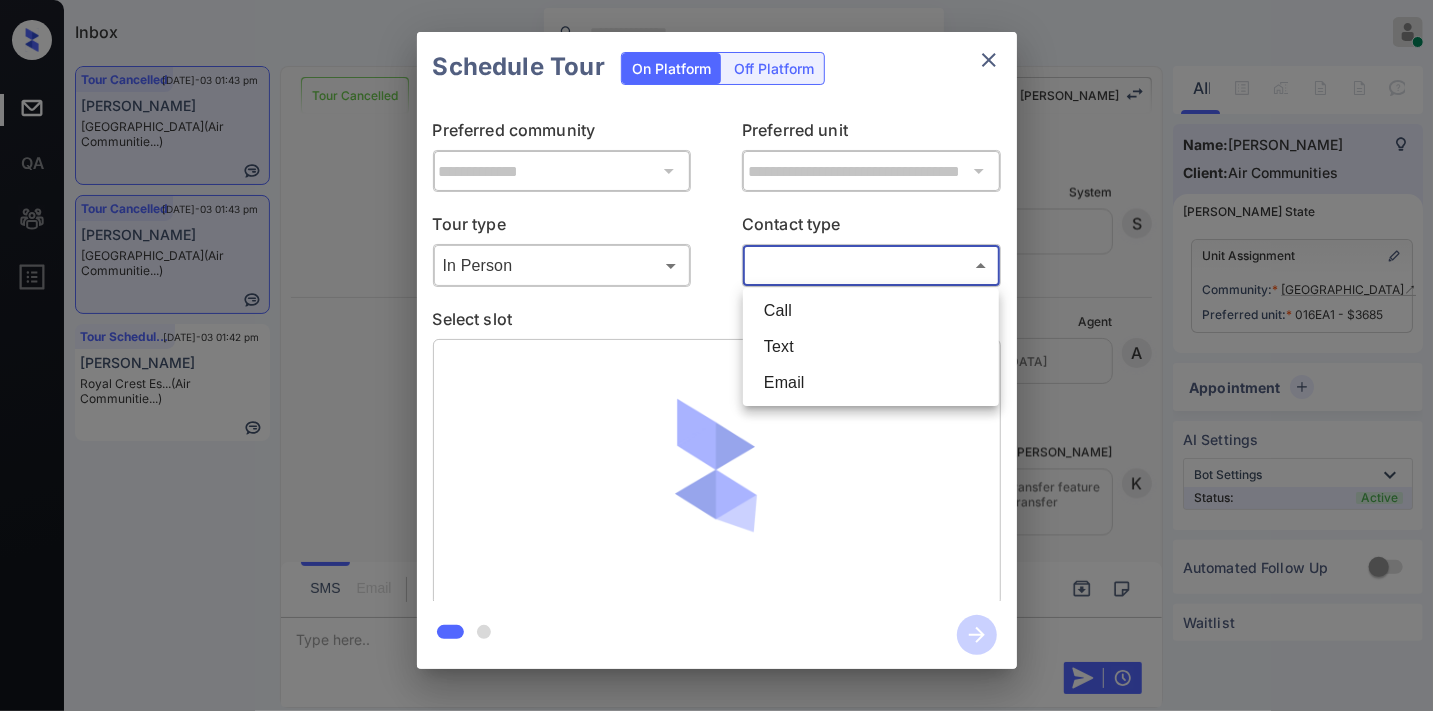 click on "Text" at bounding box center (871, 347) 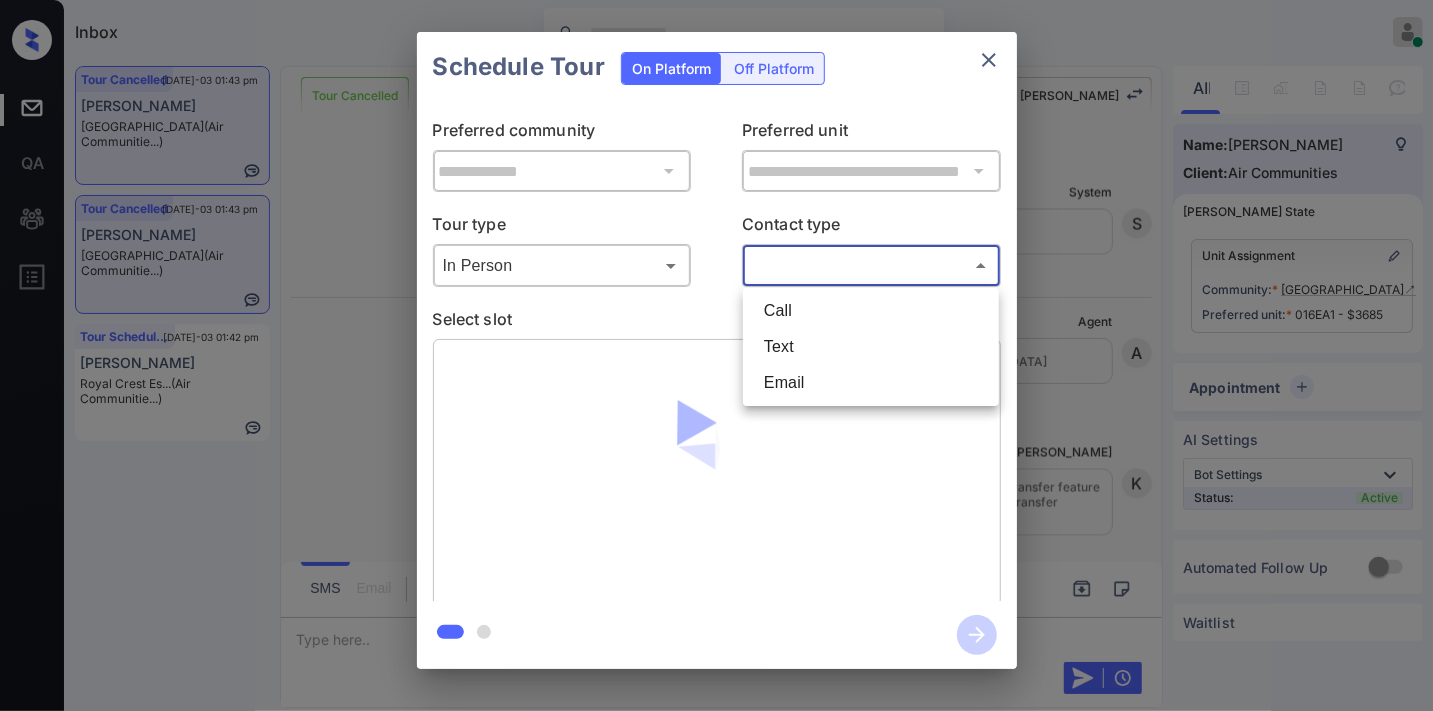 type on "****" 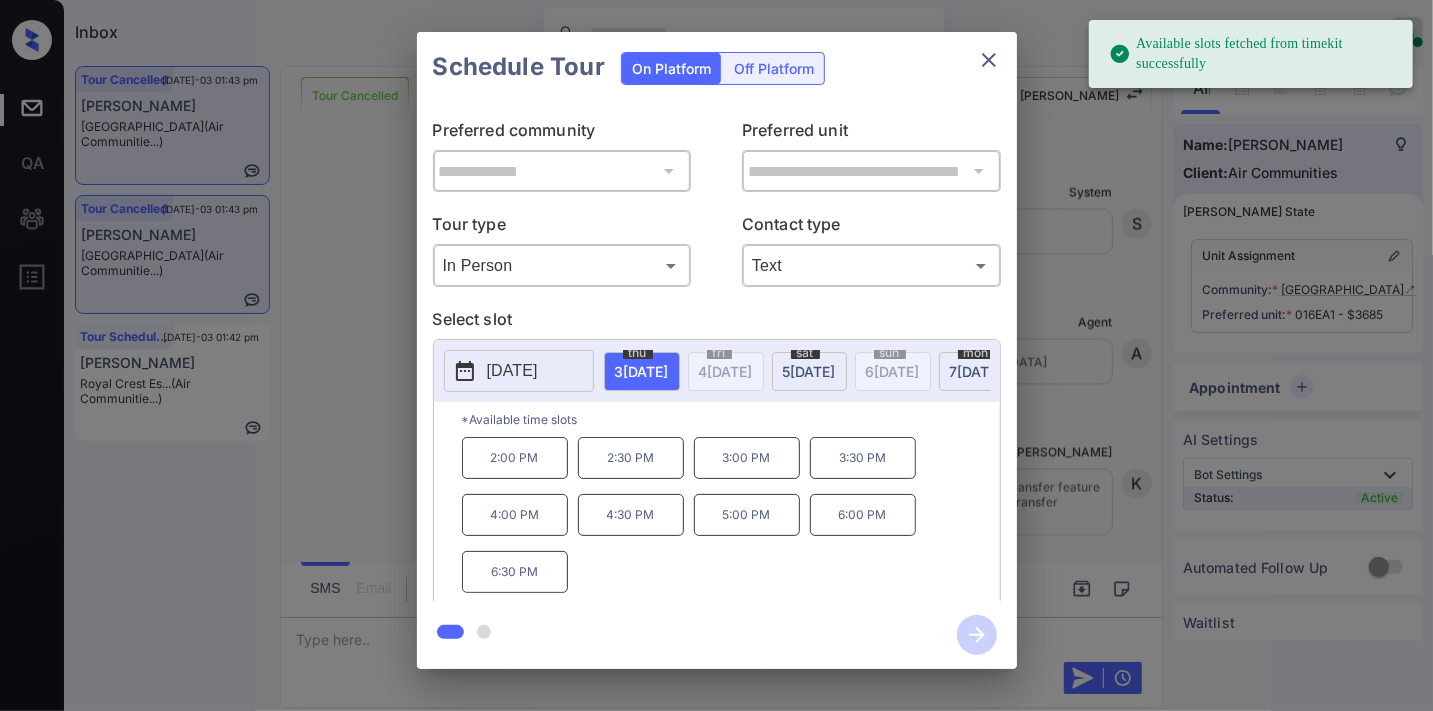 click on "[DATE]" at bounding box center [642, 371] 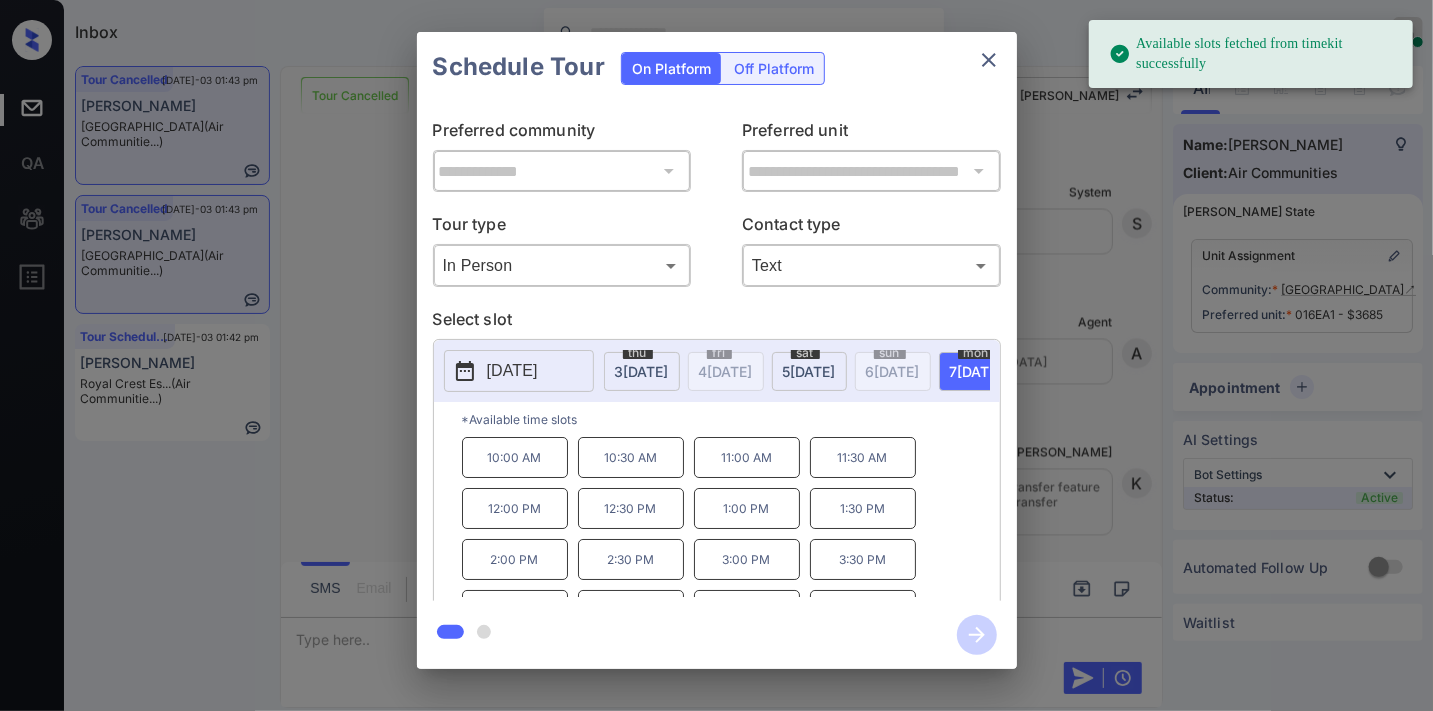 scroll, scrollTop: 85, scrollLeft: 0, axis: vertical 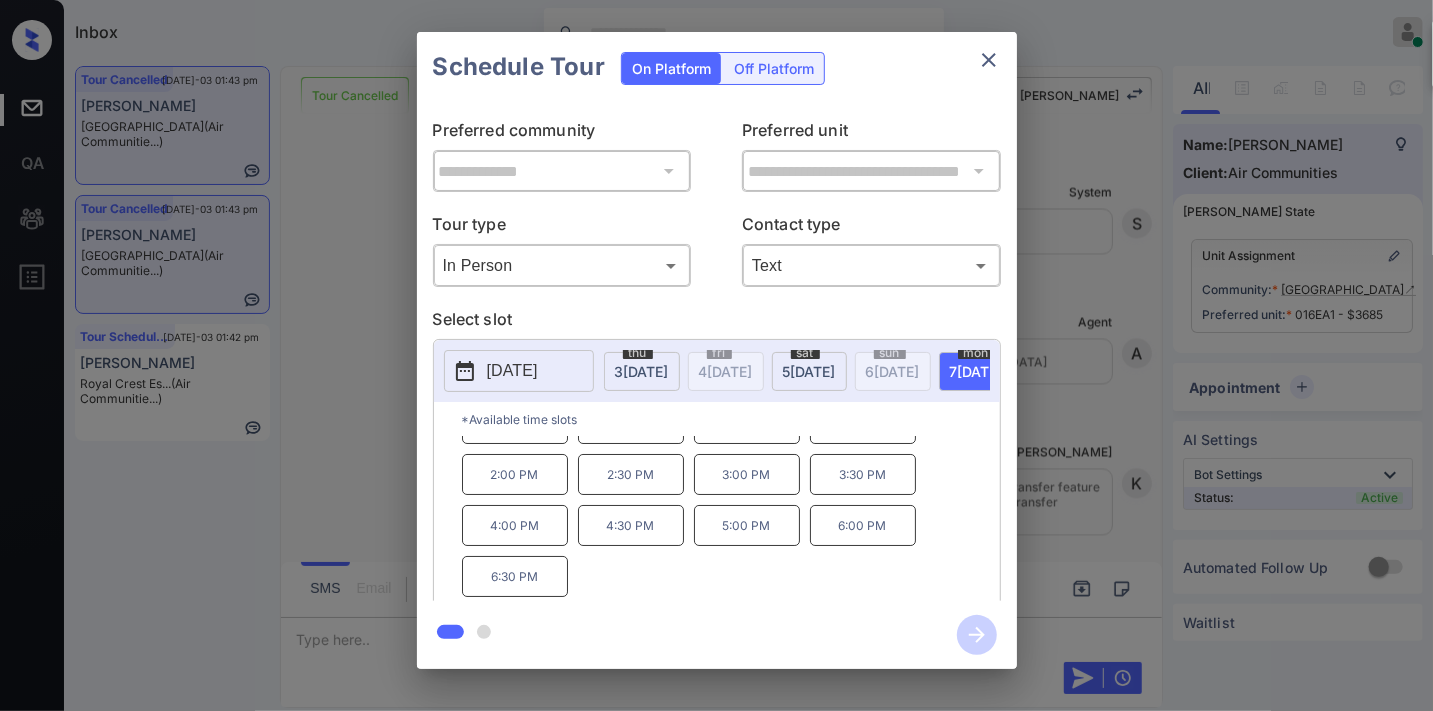 click on "4:00 PM" at bounding box center [515, 525] 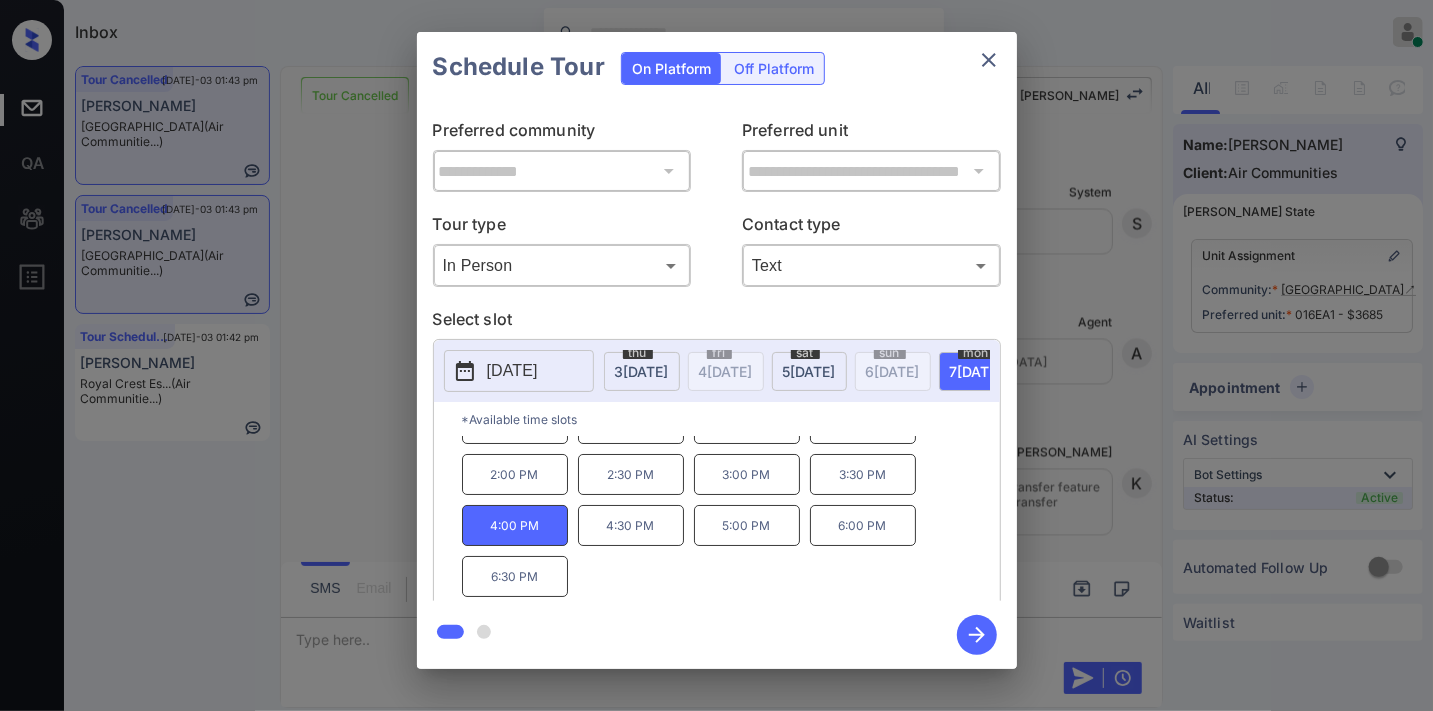 click 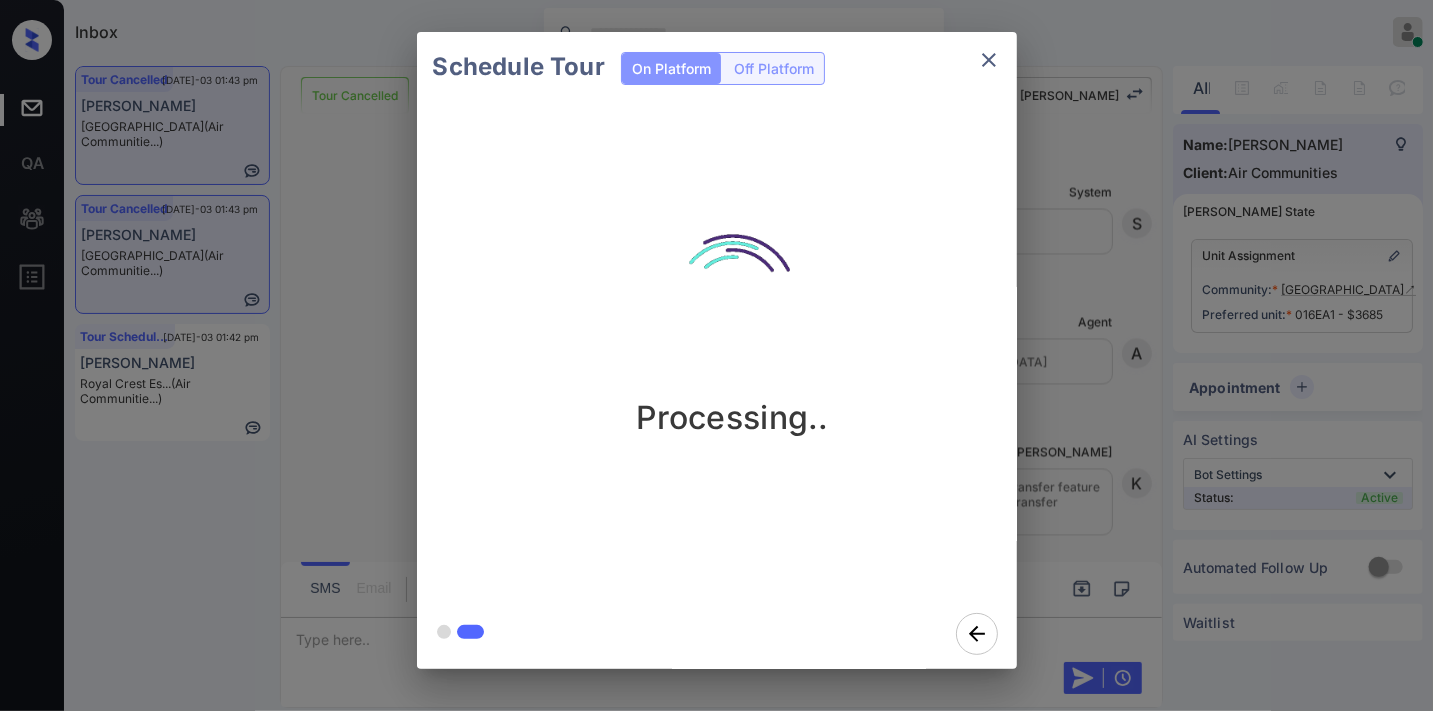 click on "Schedule Tour On Platform Off Platform Processing.." at bounding box center (716, 350) 